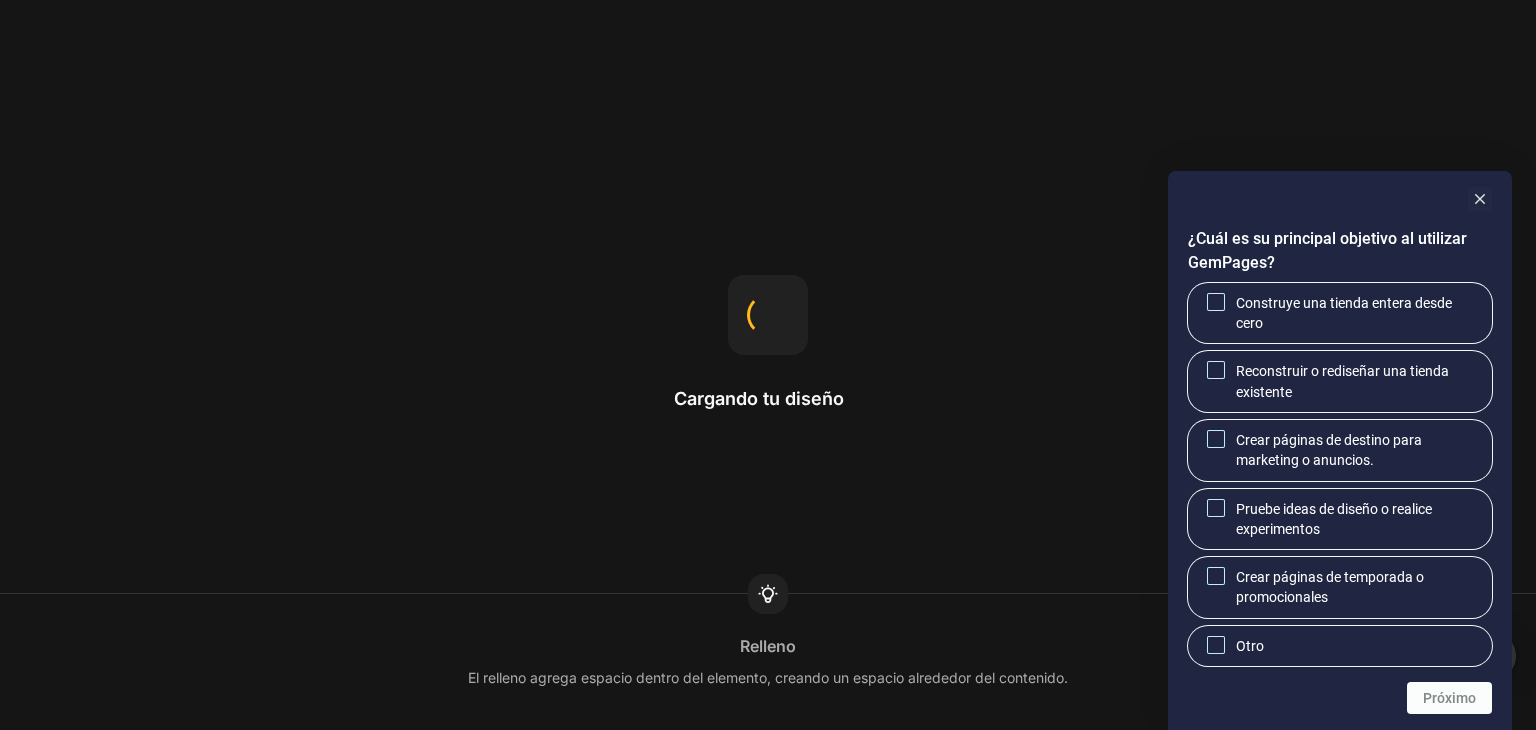 scroll, scrollTop: 0, scrollLeft: 0, axis: both 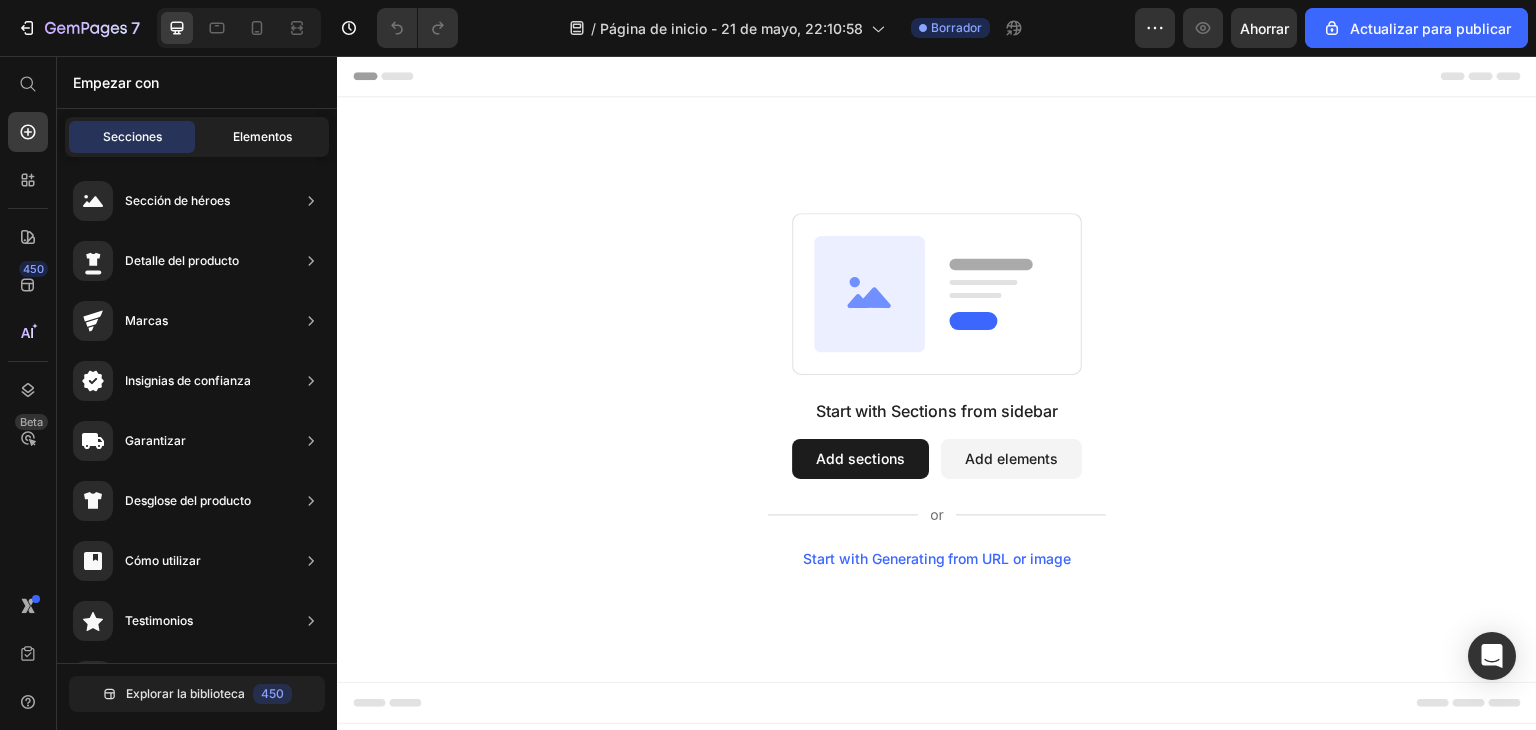 click on "Elementos" at bounding box center [262, 136] 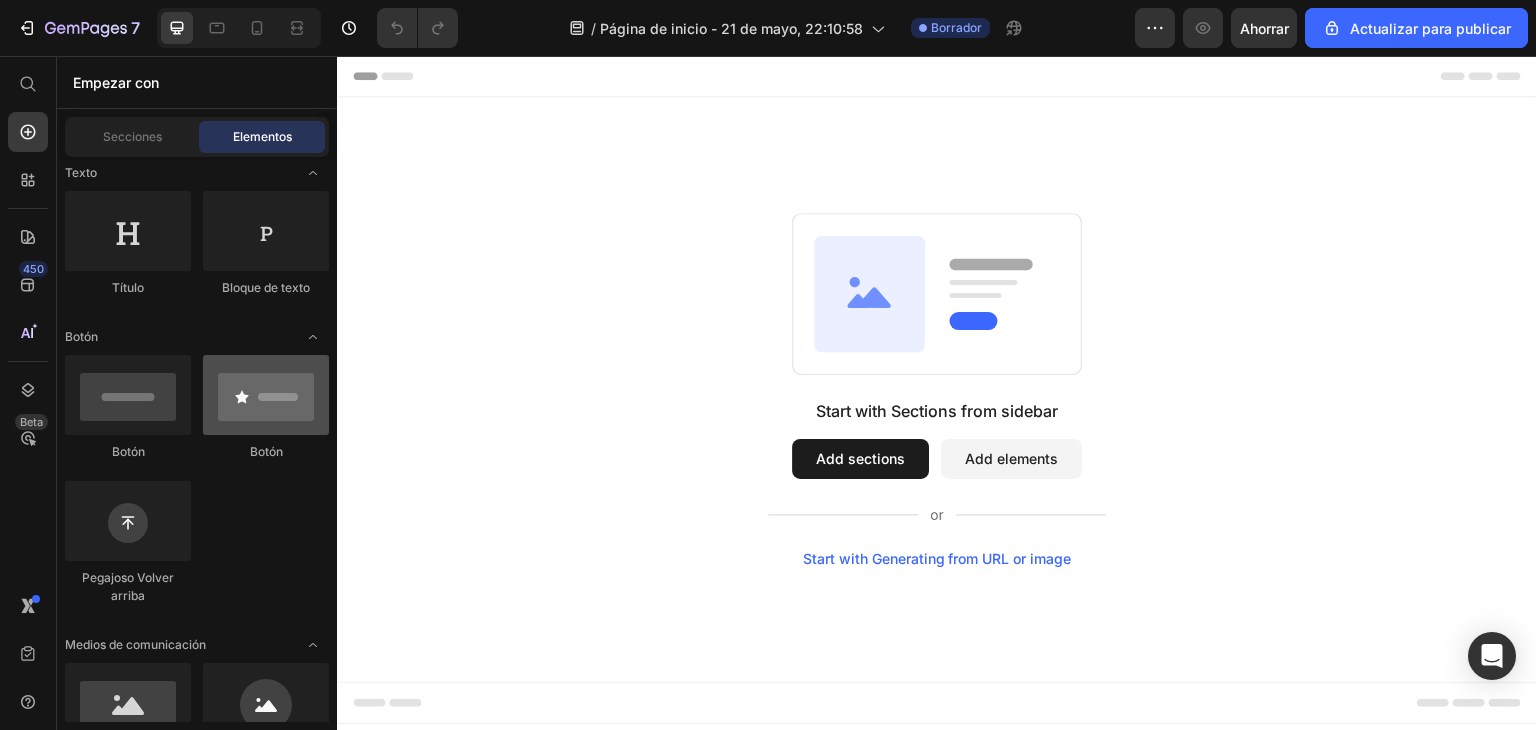 scroll, scrollTop: 0, scrollLeft: 0, axis: both 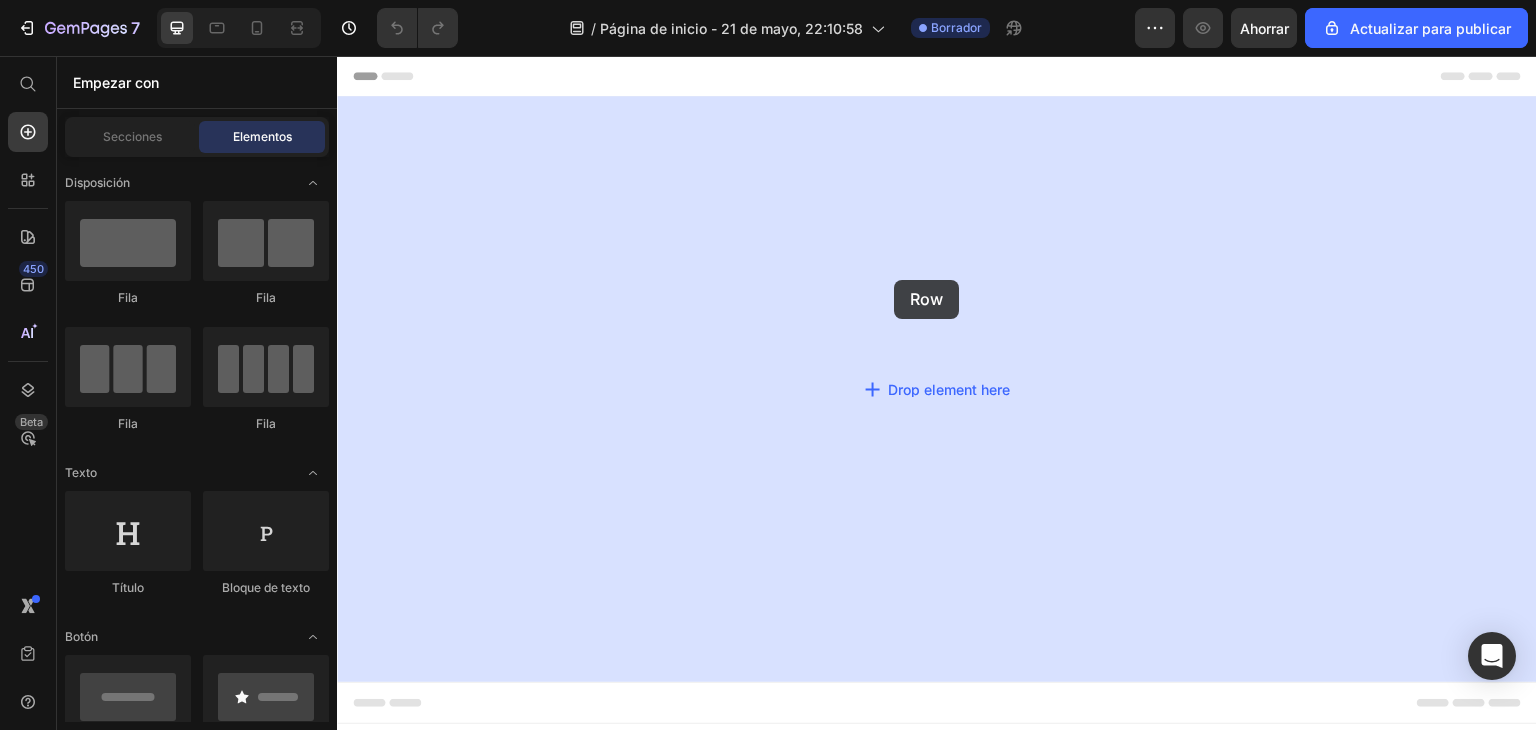 drag, startPoint x: 494, startPoint y: 316, endPoint x: 855, endPoint y: 289, distance: 362.0083 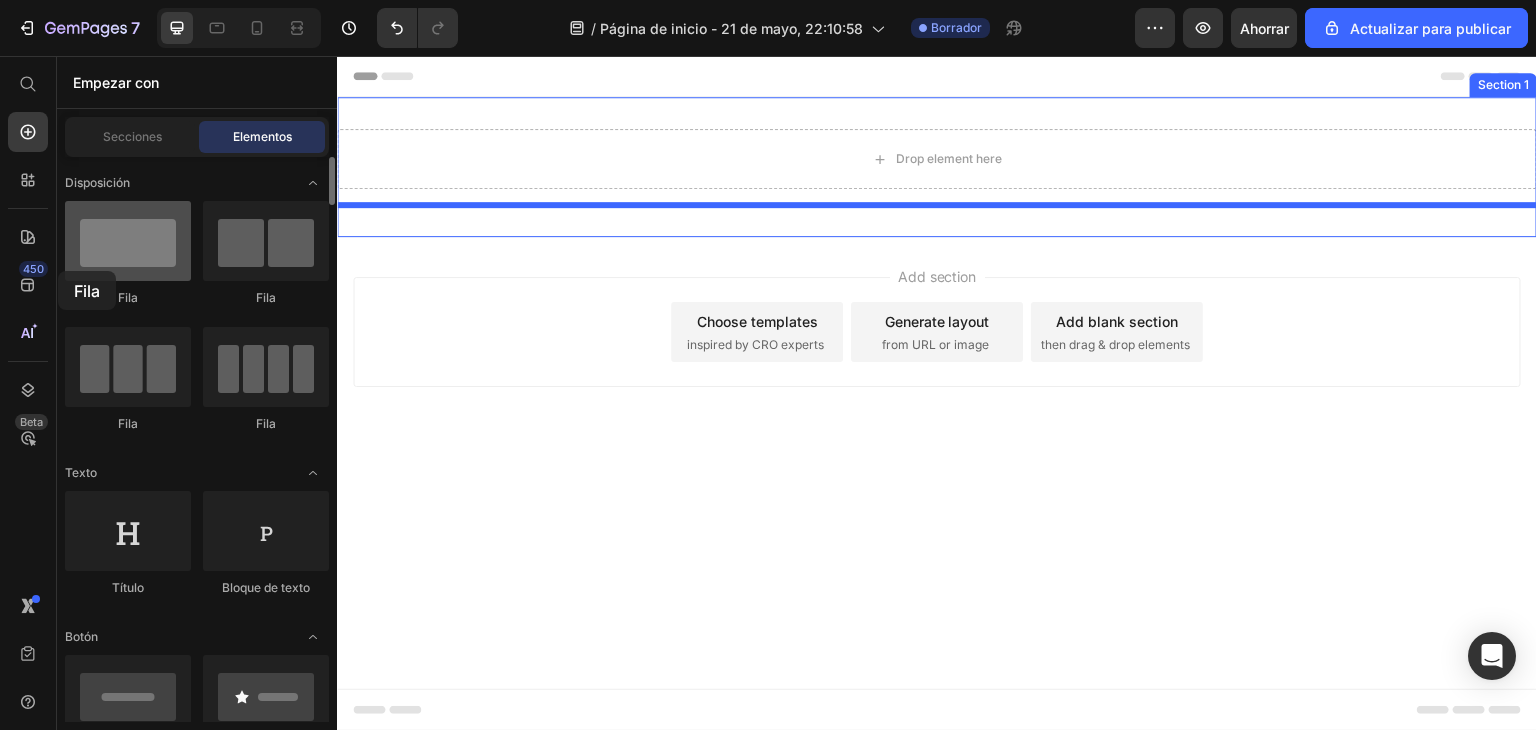 drag, startPoint x: 126, startPoint y: 264, endPoint x: 101, endPoint y: 262, distance: 25.079872 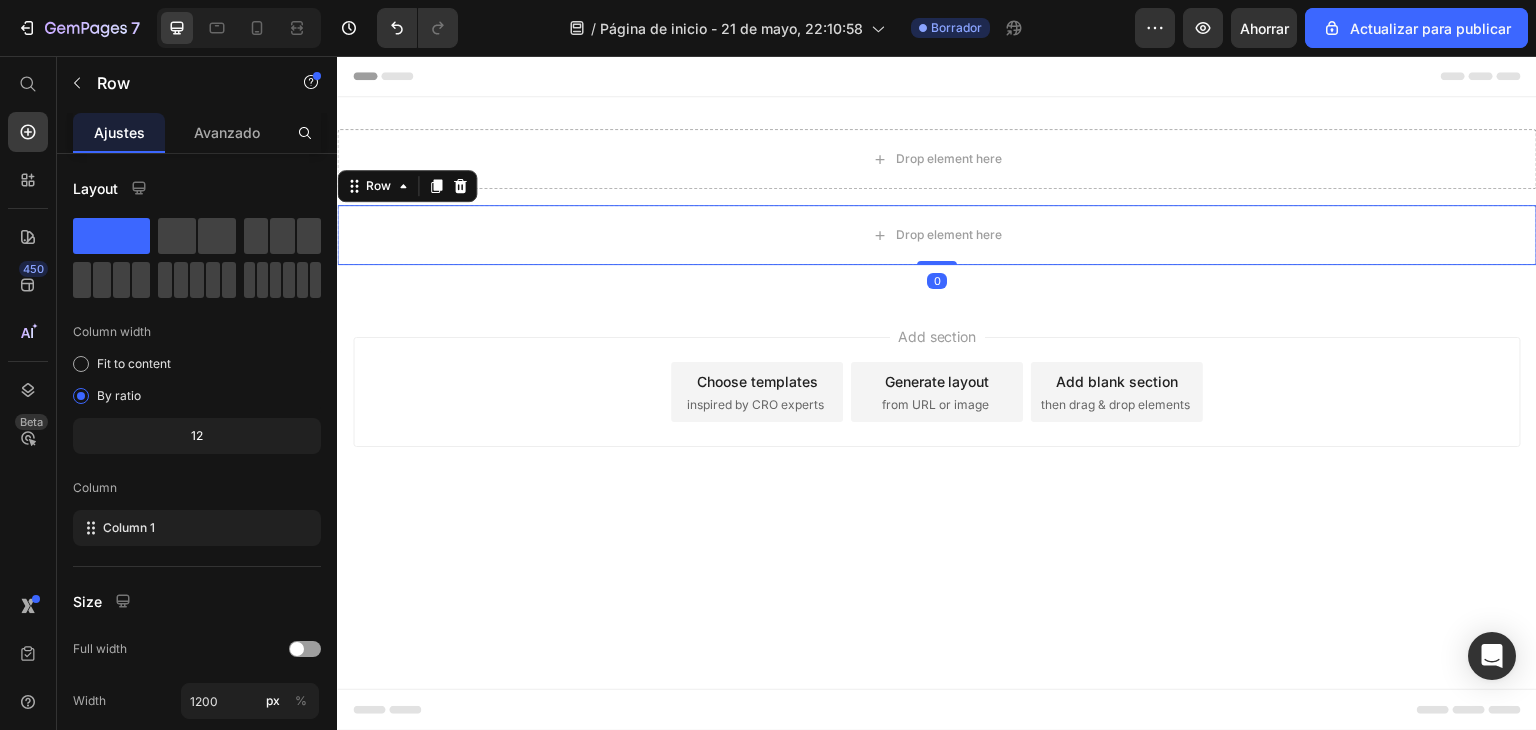 click on "Add section Choose templates inspired by CRO experts Generate layout from URL or image Add blank section then drag & drop elements" at bounding box center (937, 392) 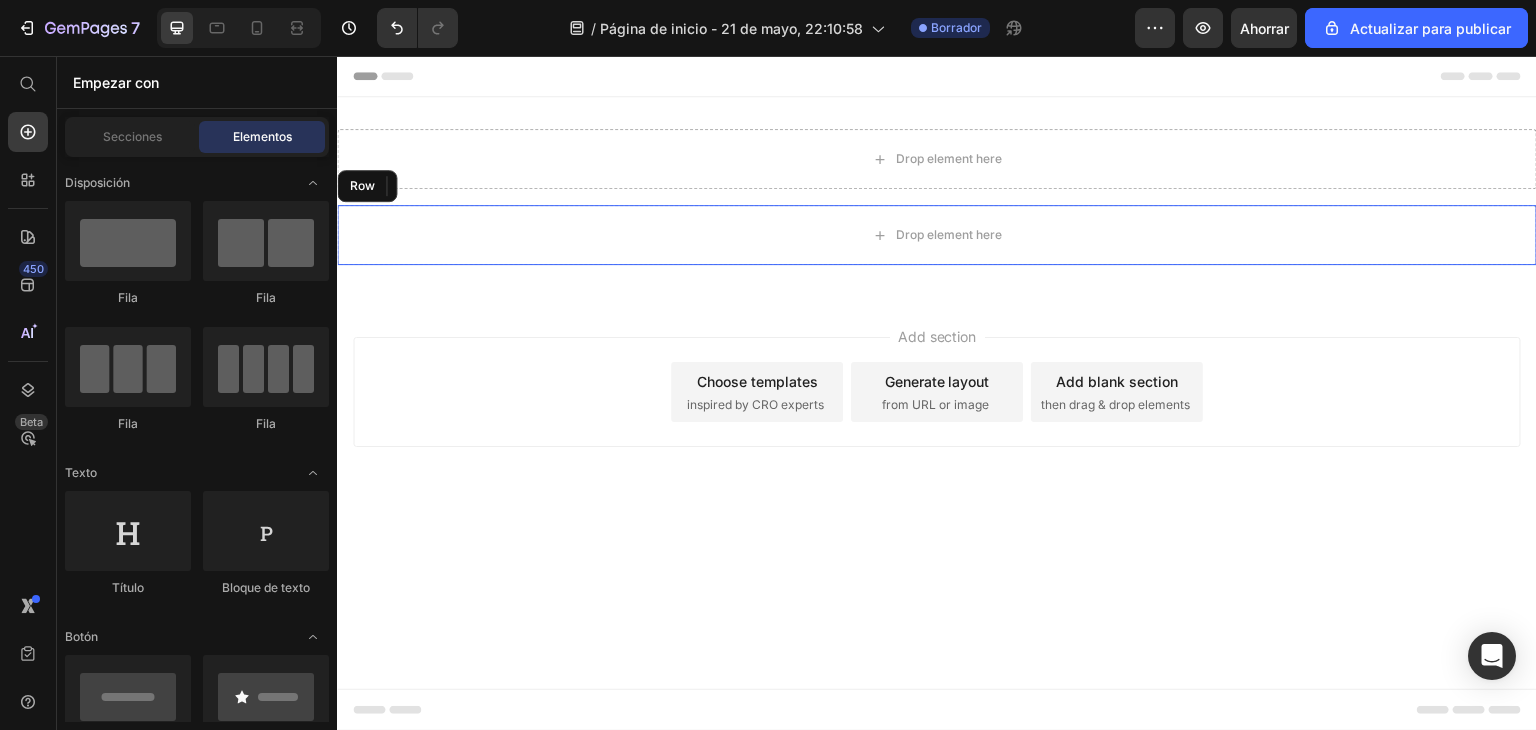 drag, startPoint x: 814, startPoint y: 298, endPoint x: 376, endPoint y: 366, distance: 443.2471 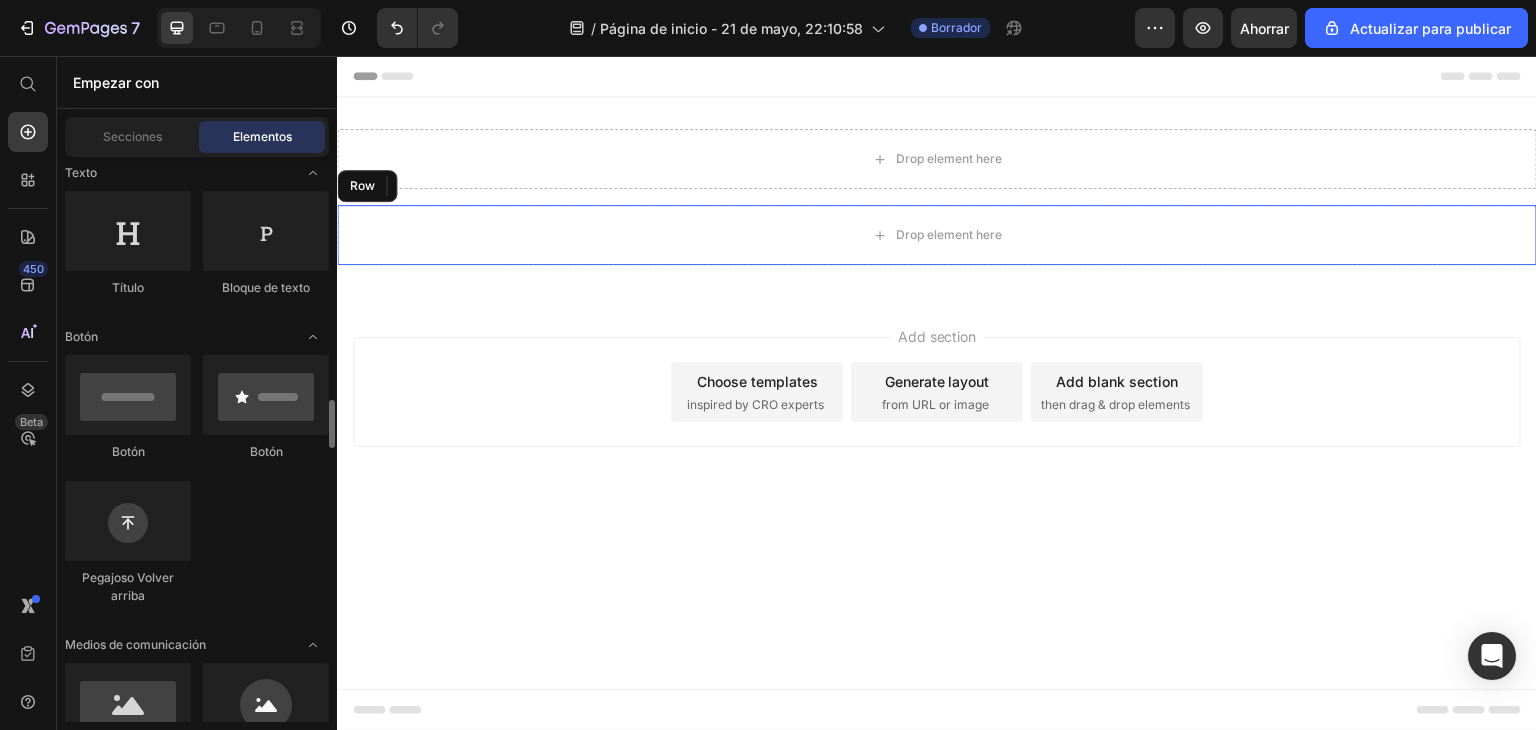 scroll, scrollTop: 600, scrollLeft: 0, axis: vertical 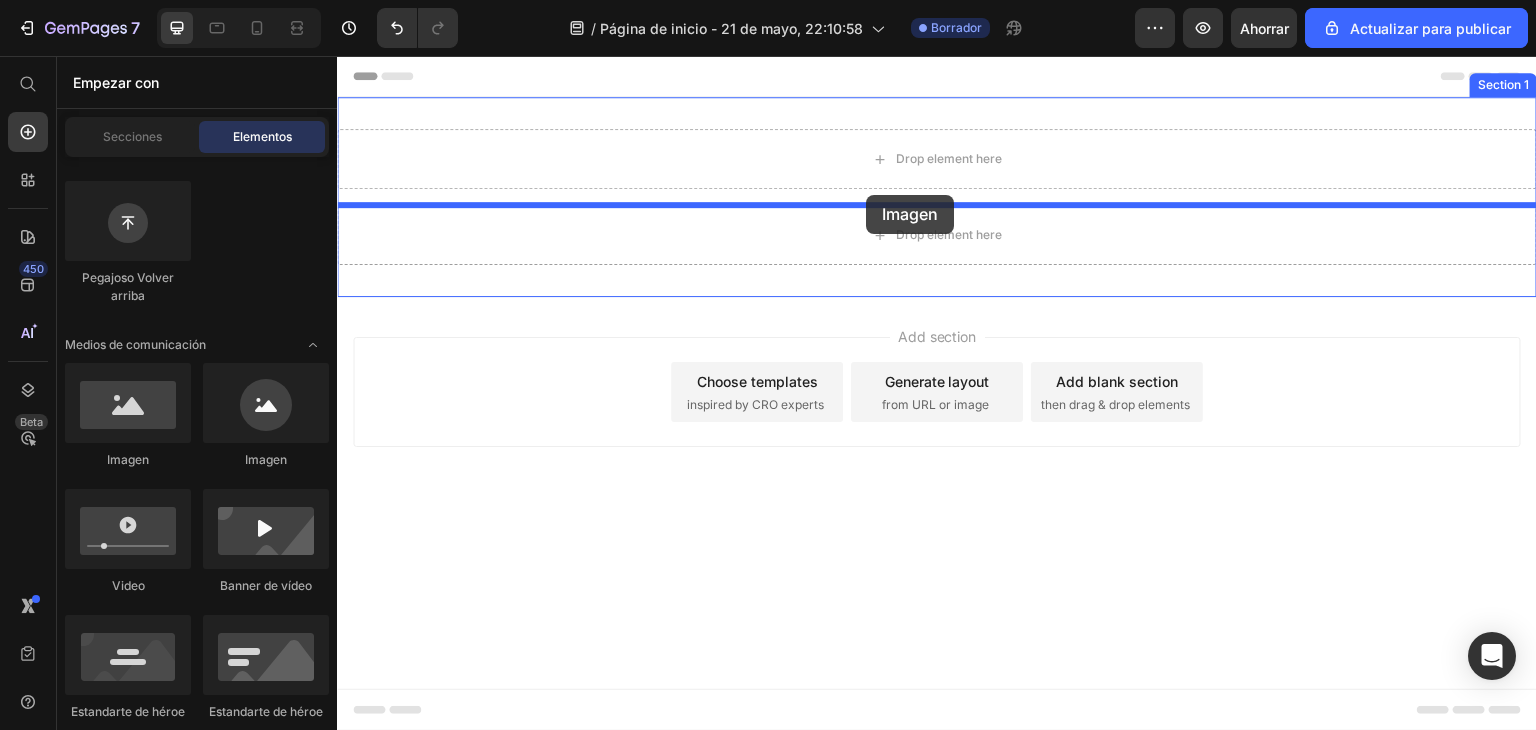 drag, startPoint x: 480, startPoint y: 479, endPoint x: 866, endPoint y: 195, distance: 479.2202 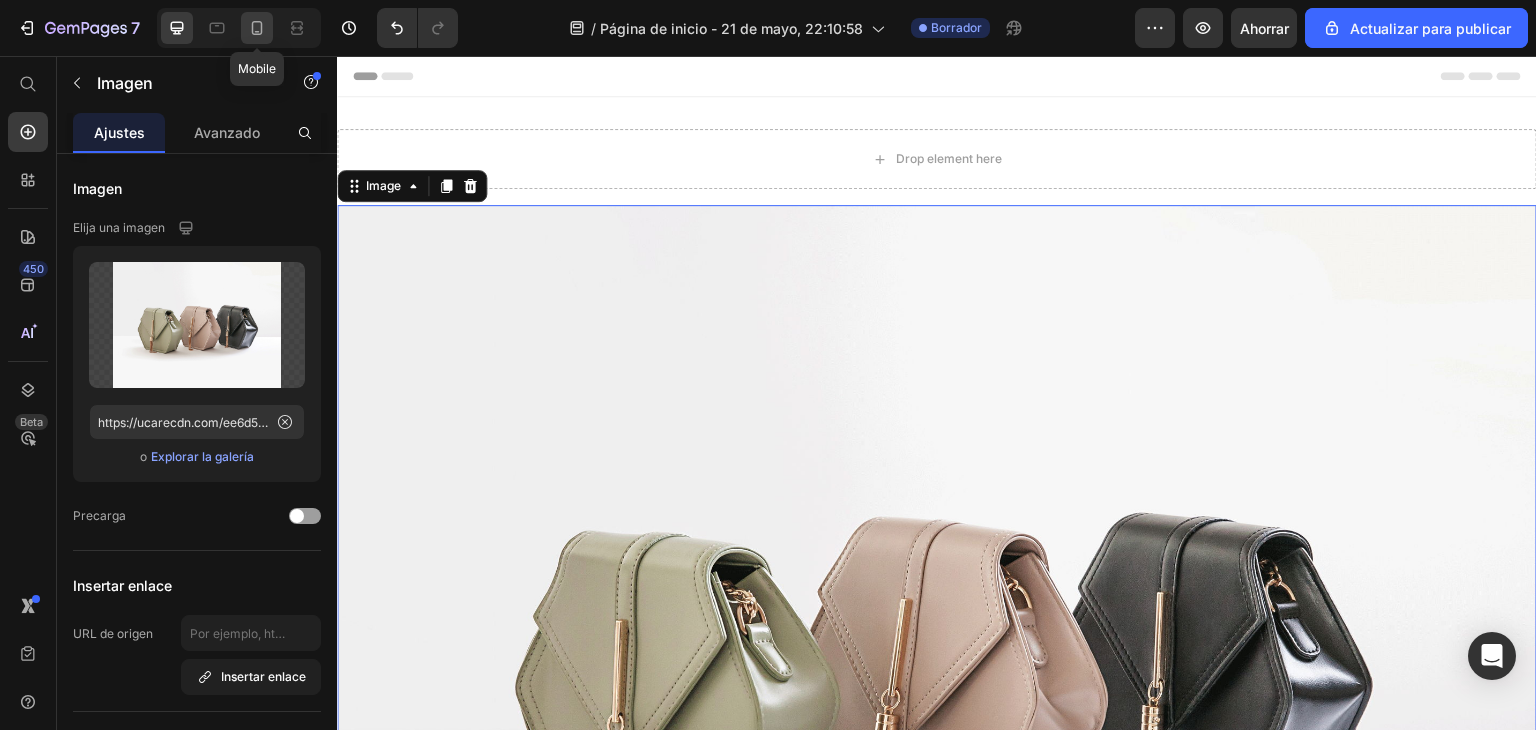 click 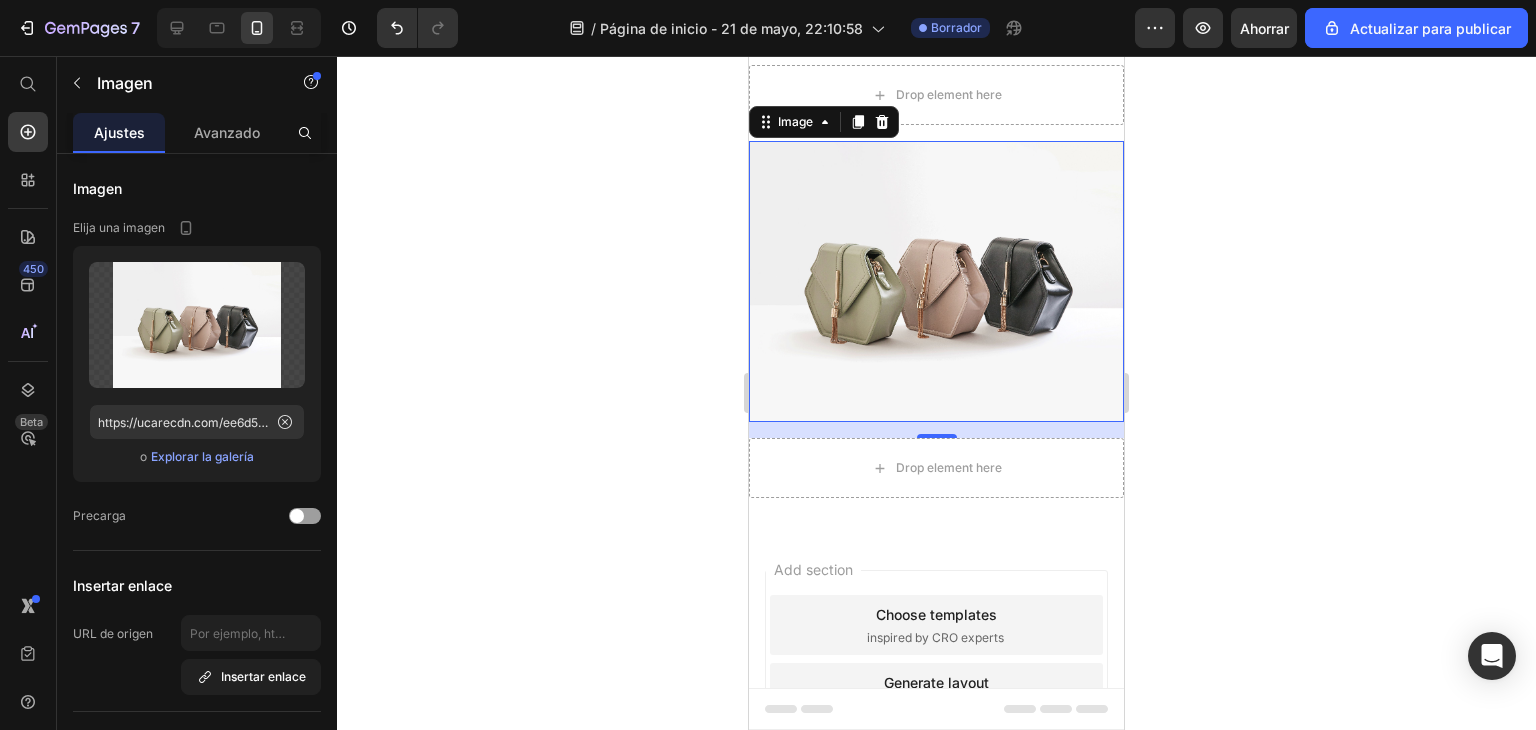 scroll, scrollTop: 0, scrollLeft: 0, axis: both 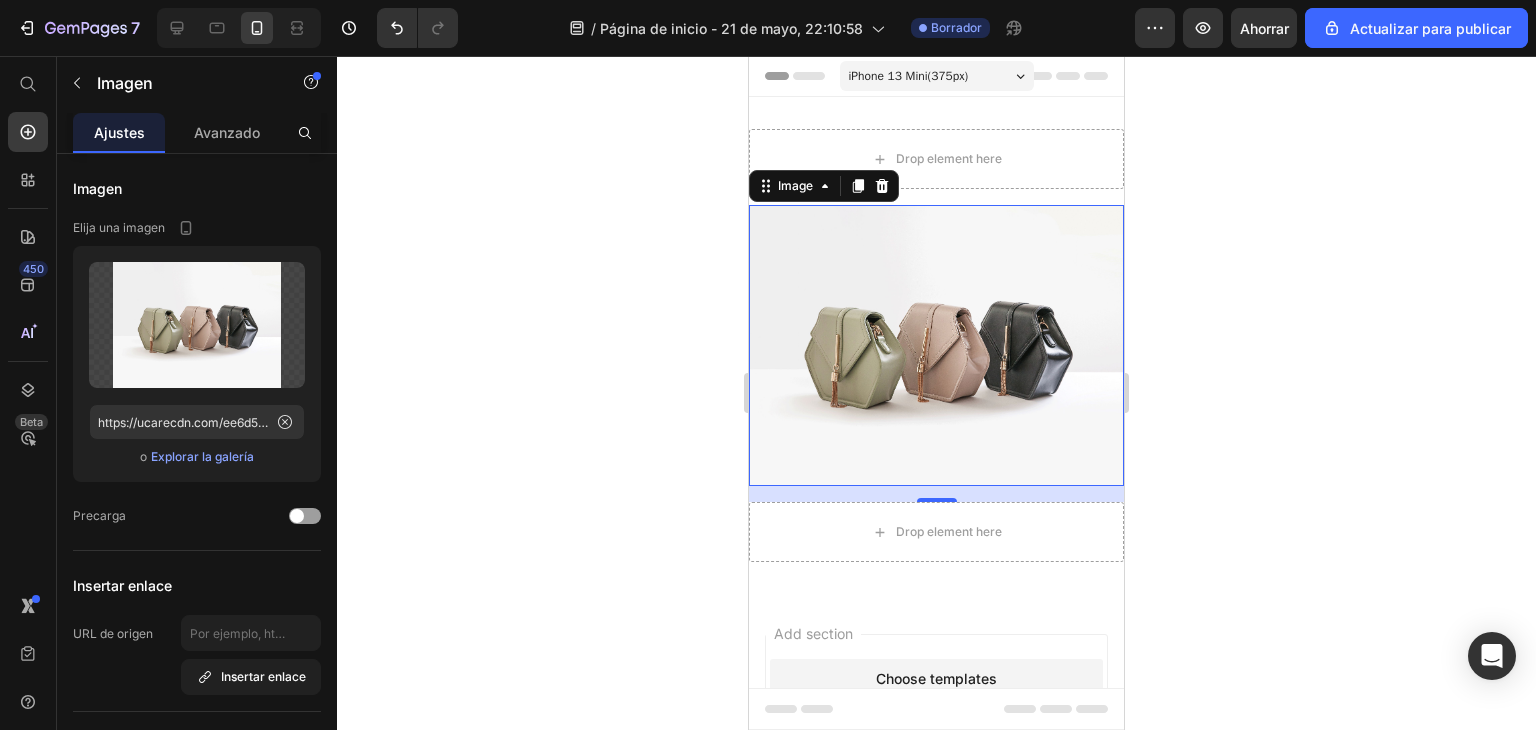 click 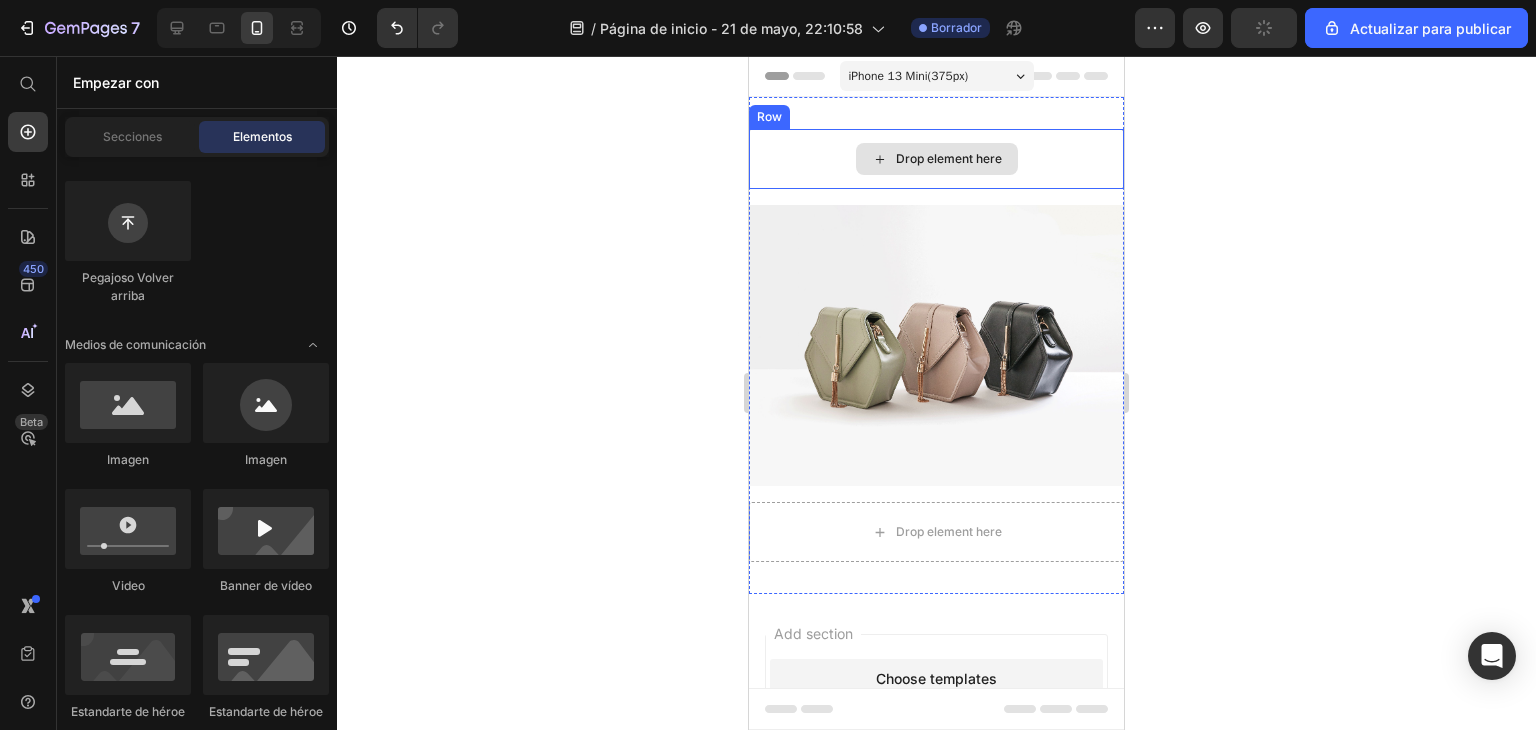 click on "Drop element here" at bounding box center [936, 159] 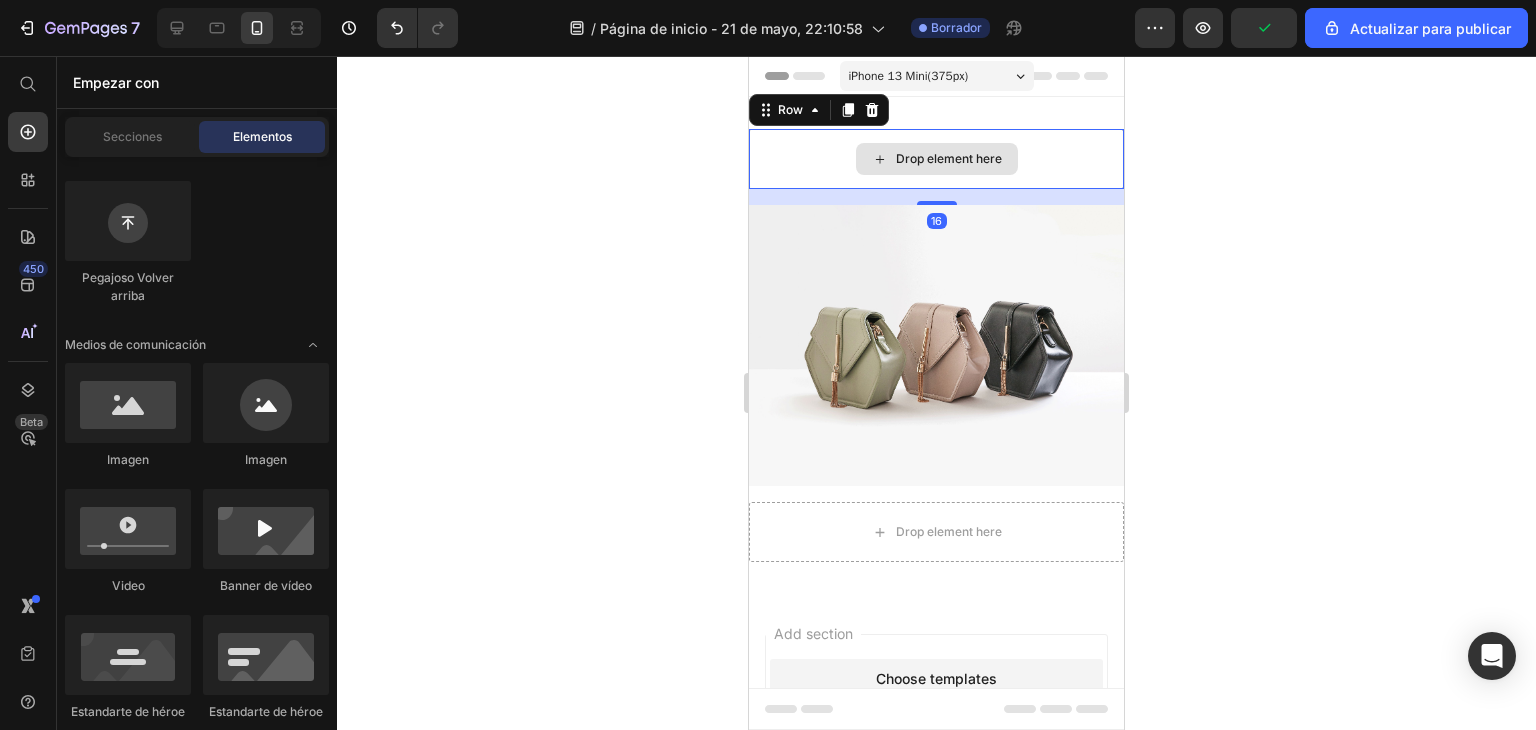 click on "Drop element here" at bounding box center (937, 159) 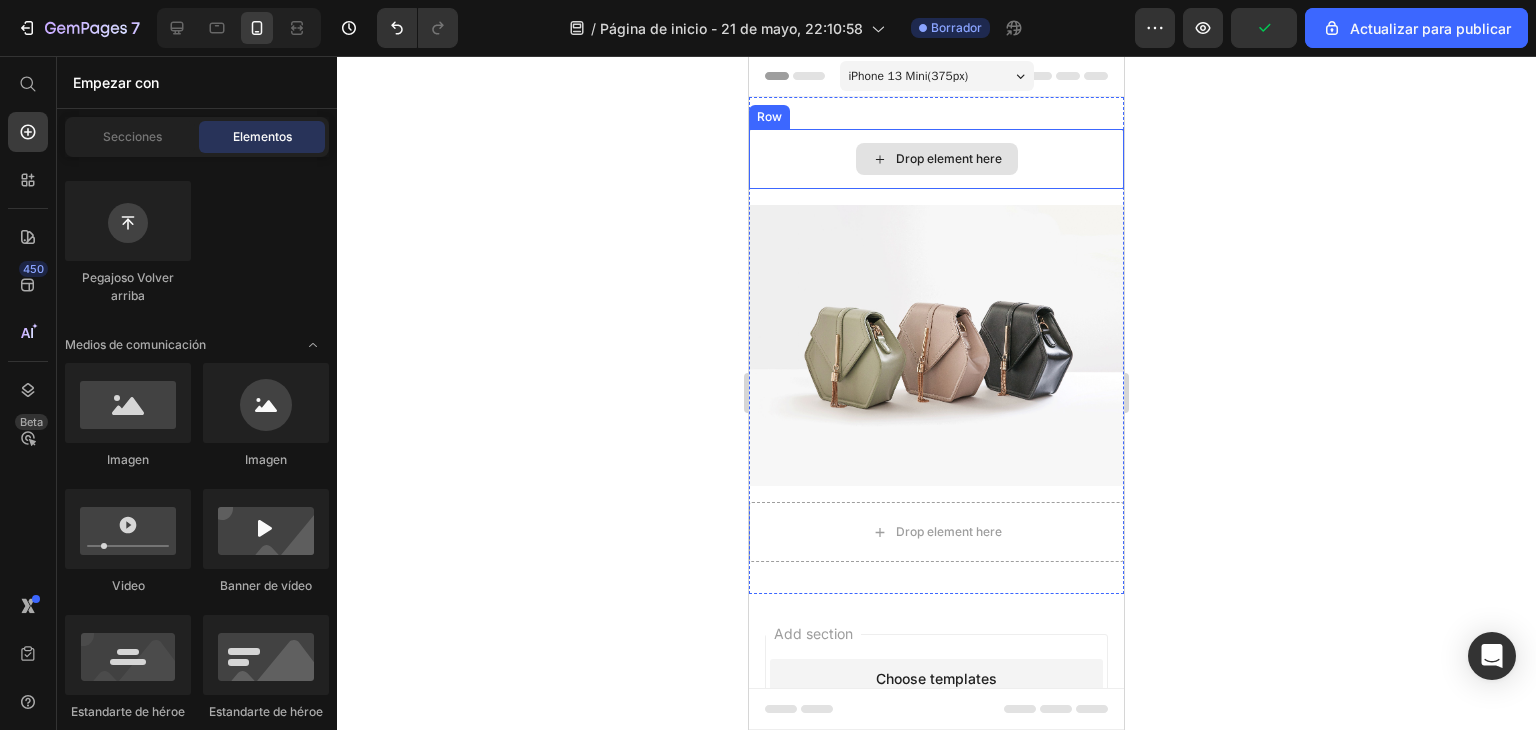 click on "Drop element here" at bounding box center [936, 159] 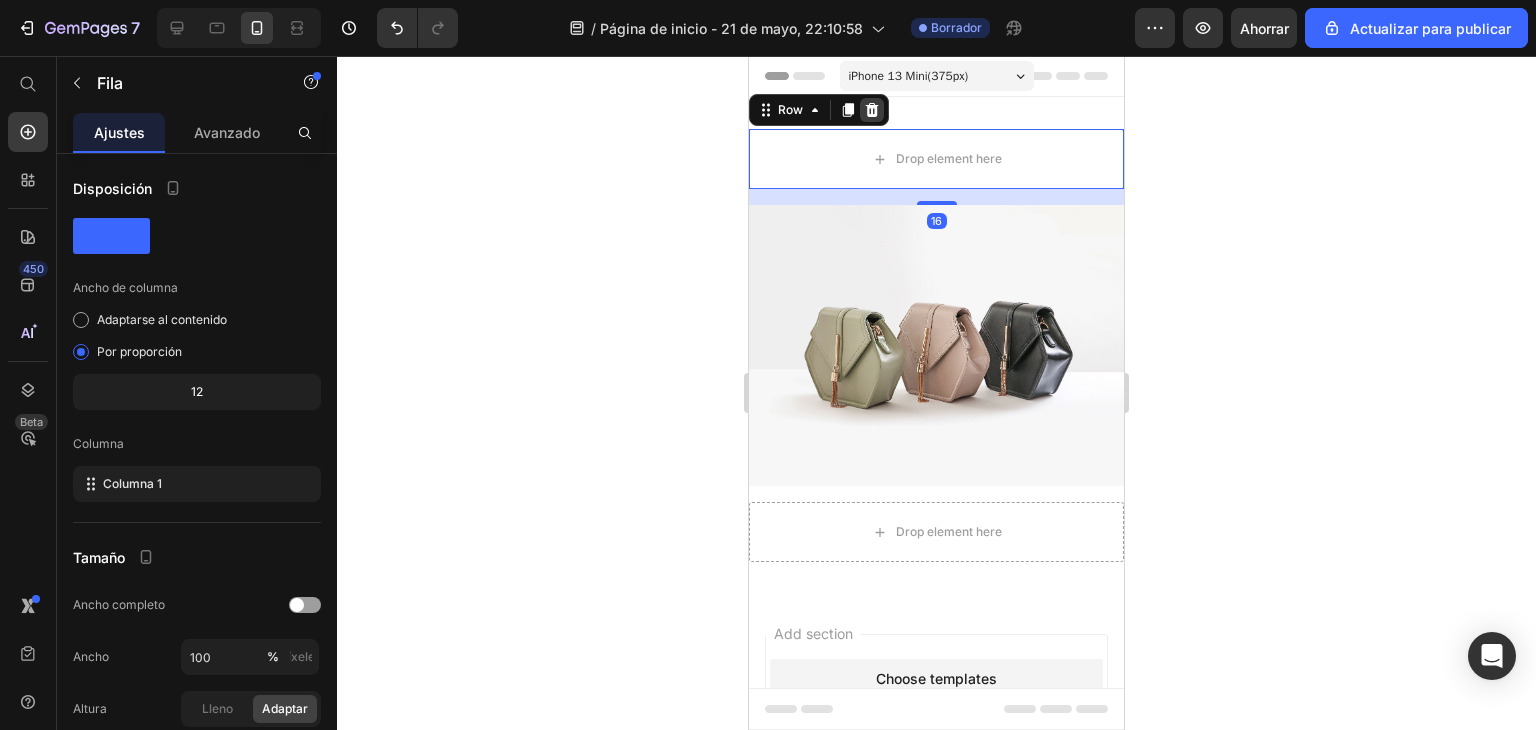 click 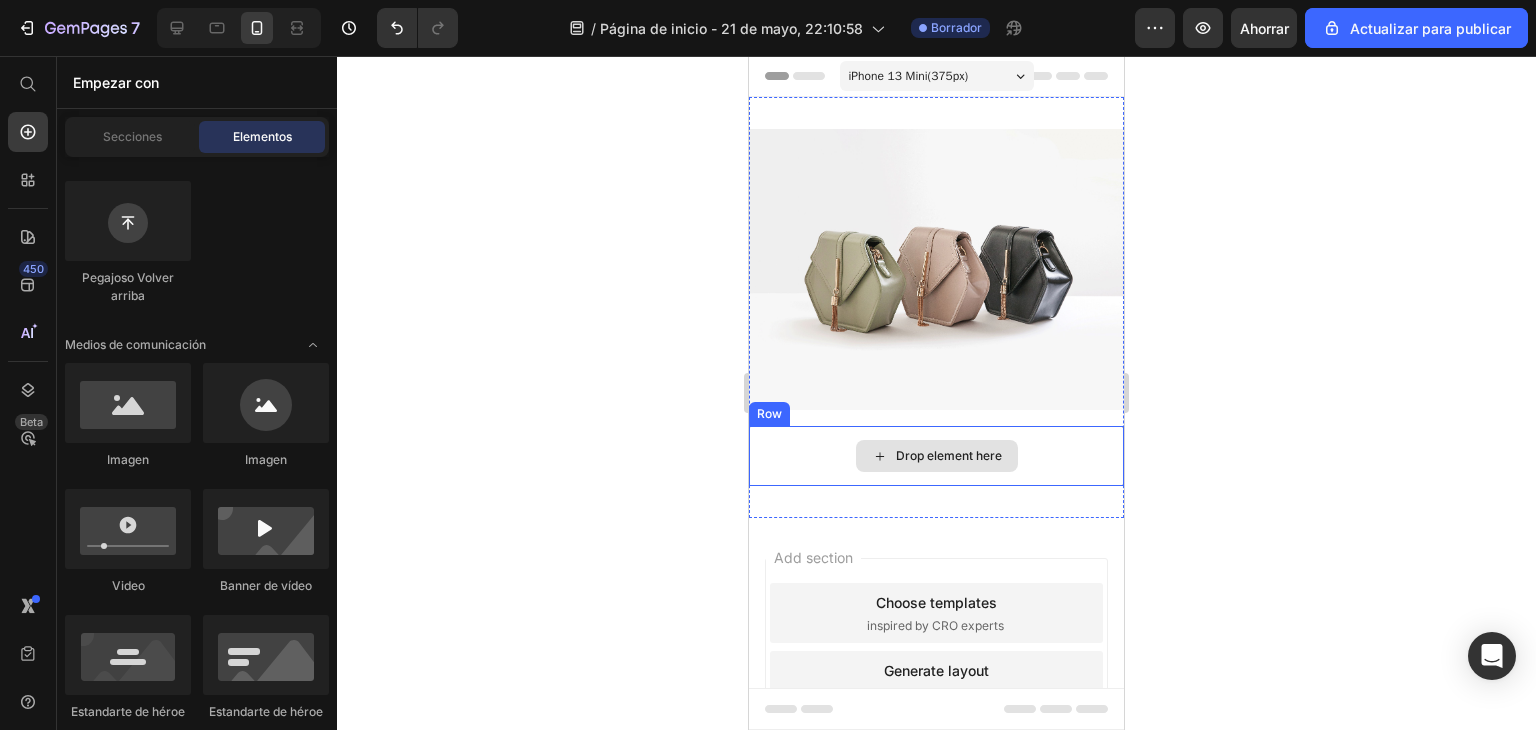 click on "Drop element here" at bounding box center (936, 456) 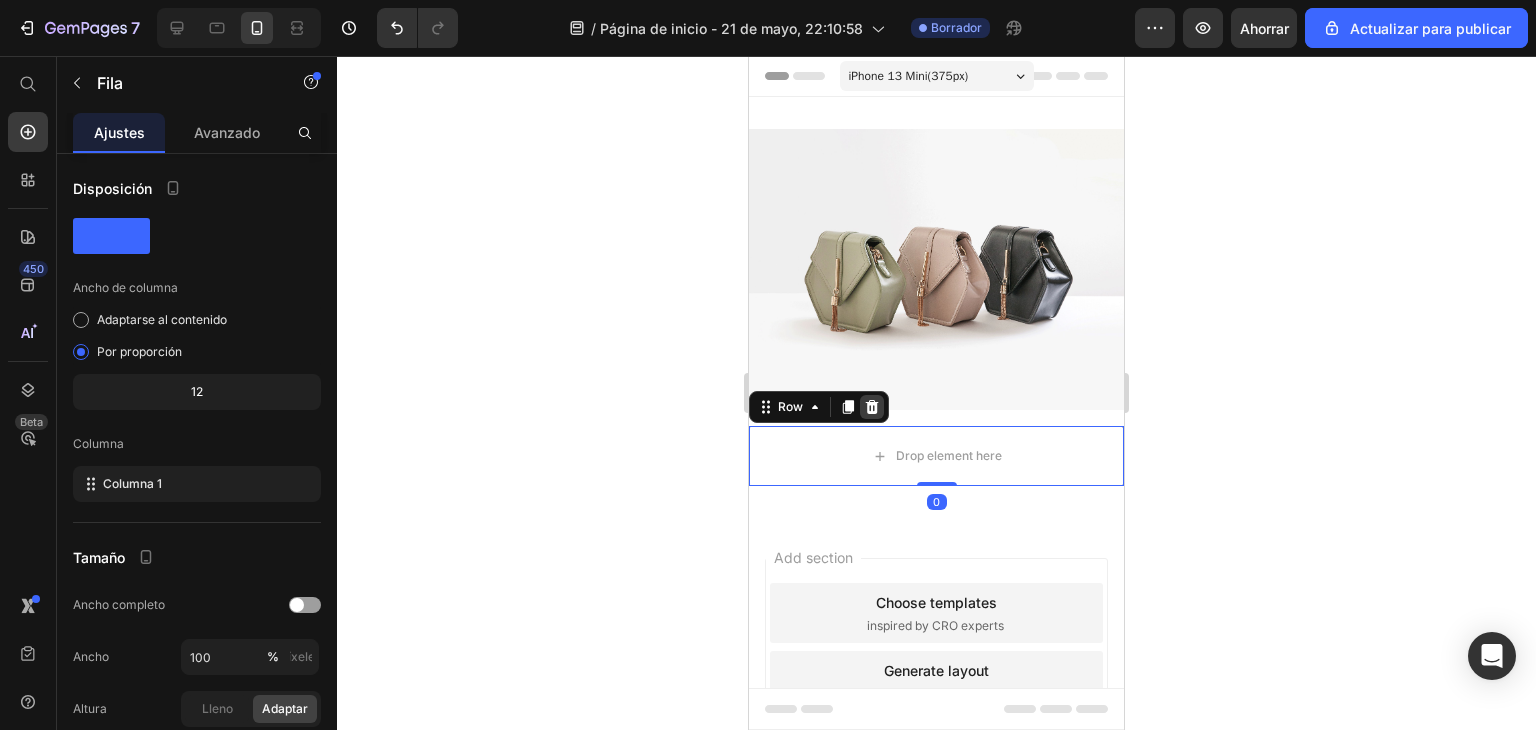 drag, startPoint x: 879, startPoint y: 391, endPoint x: 1305, endPoint y: 424, distance: 427.27625 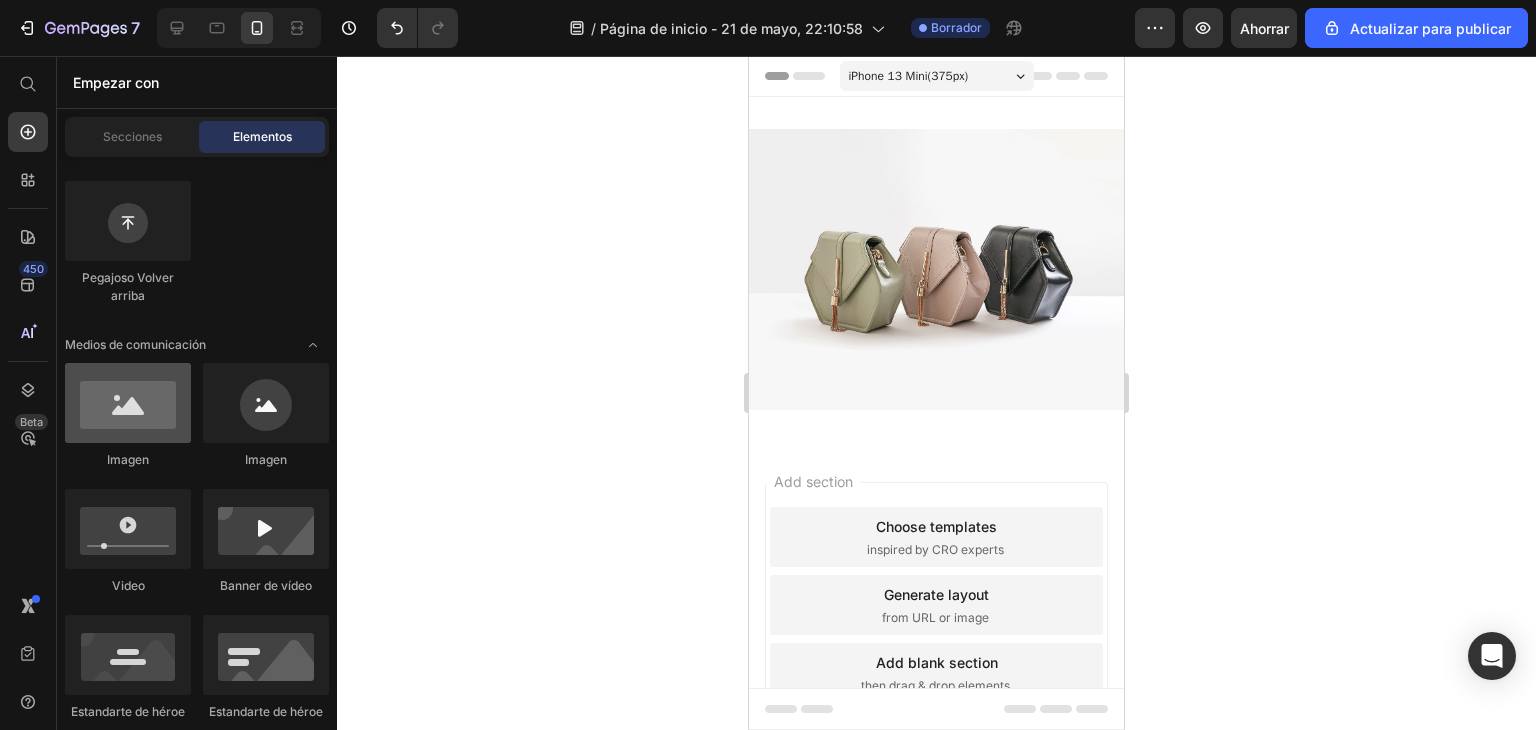 click at bounding box center [128, 403] 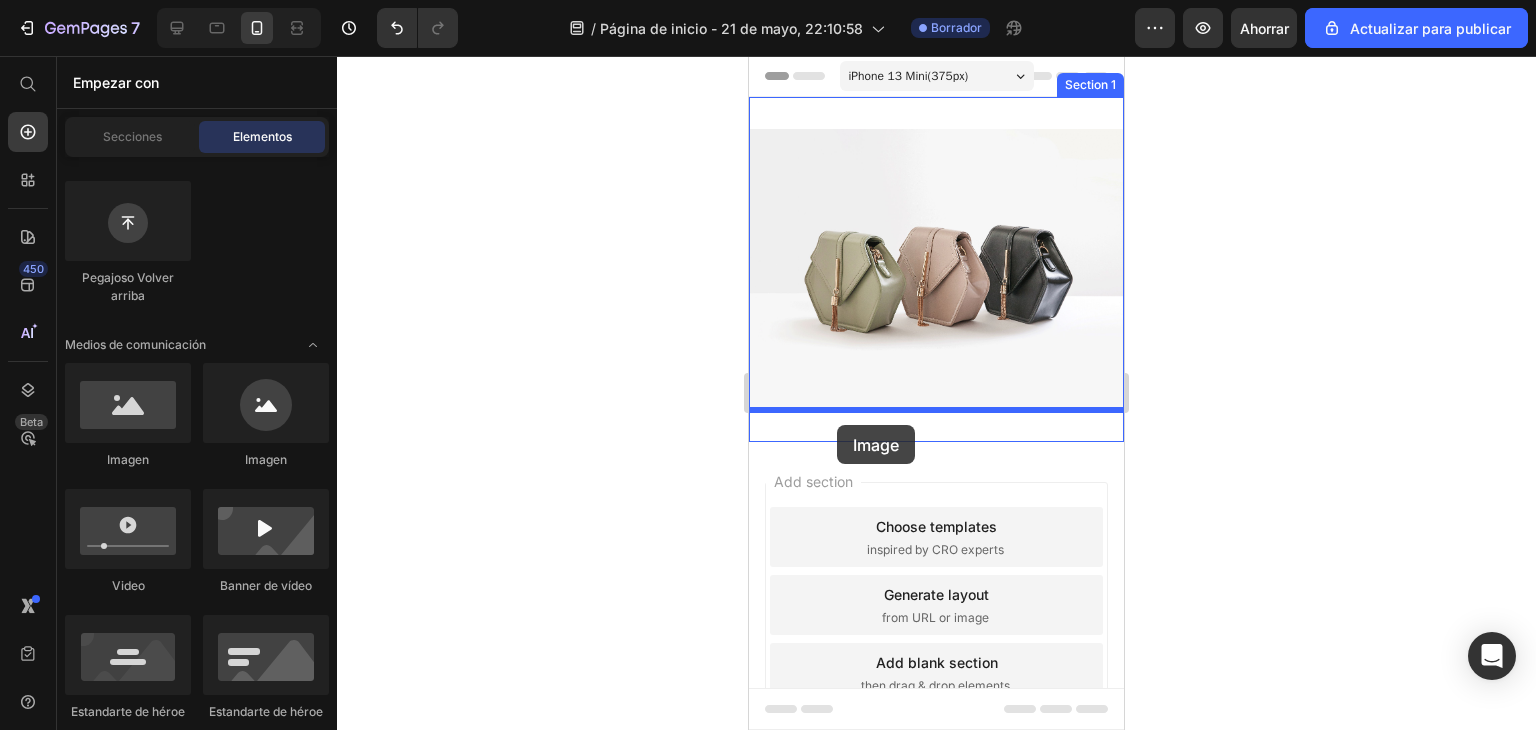 drag, startPoint x: 1387, startPoint y: 501, endPoint x: 837, endPoint y: 425, distance: 555.2261 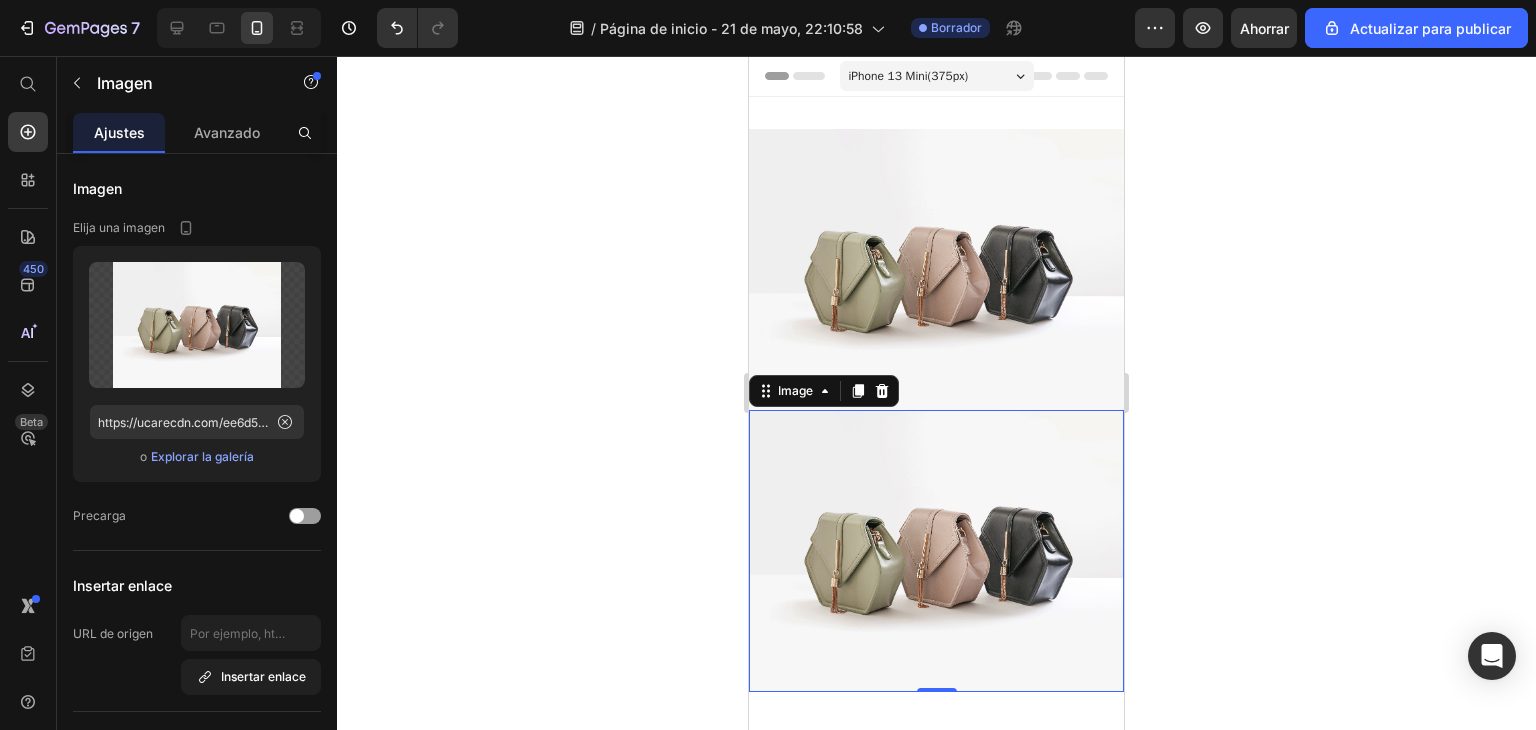 click 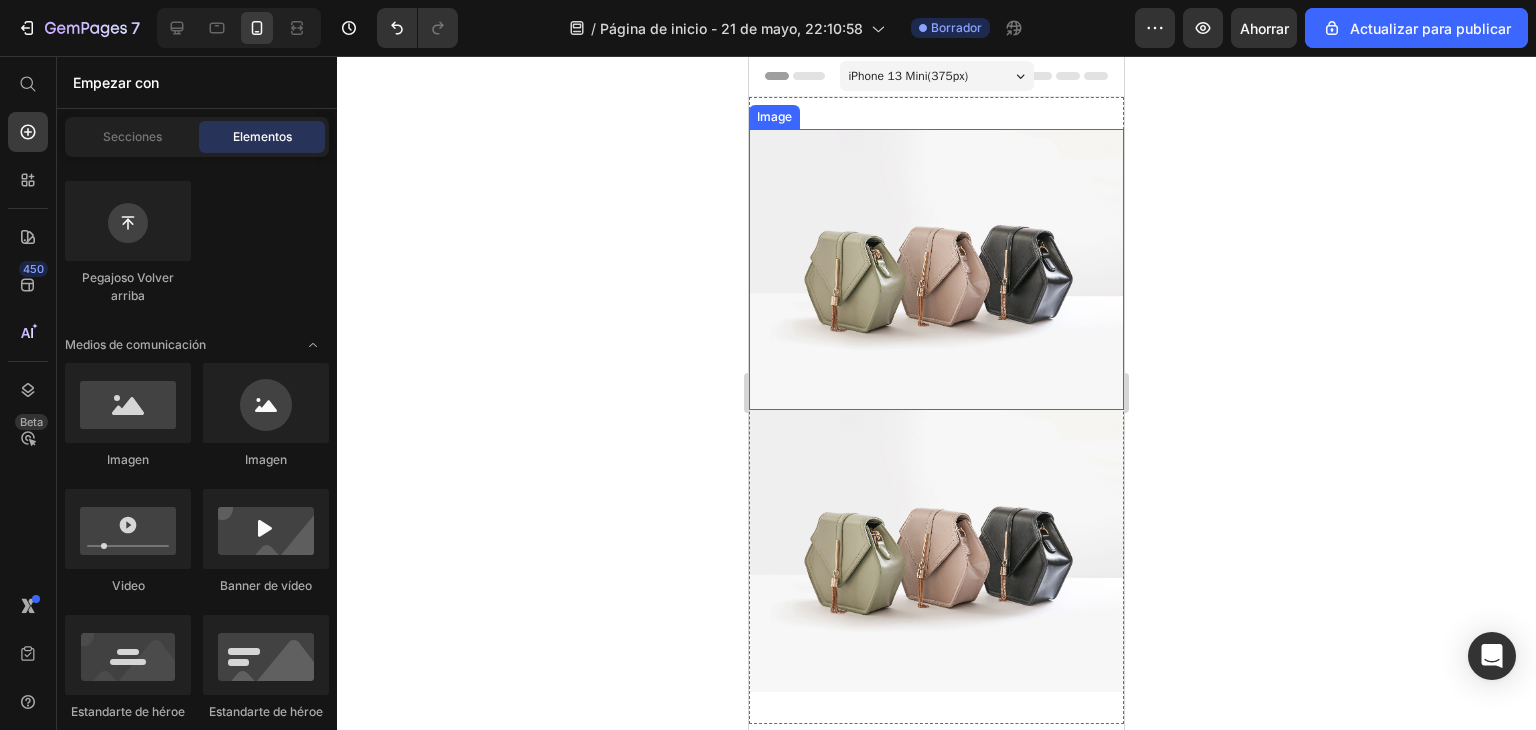 click at bounding box center (936, 269) 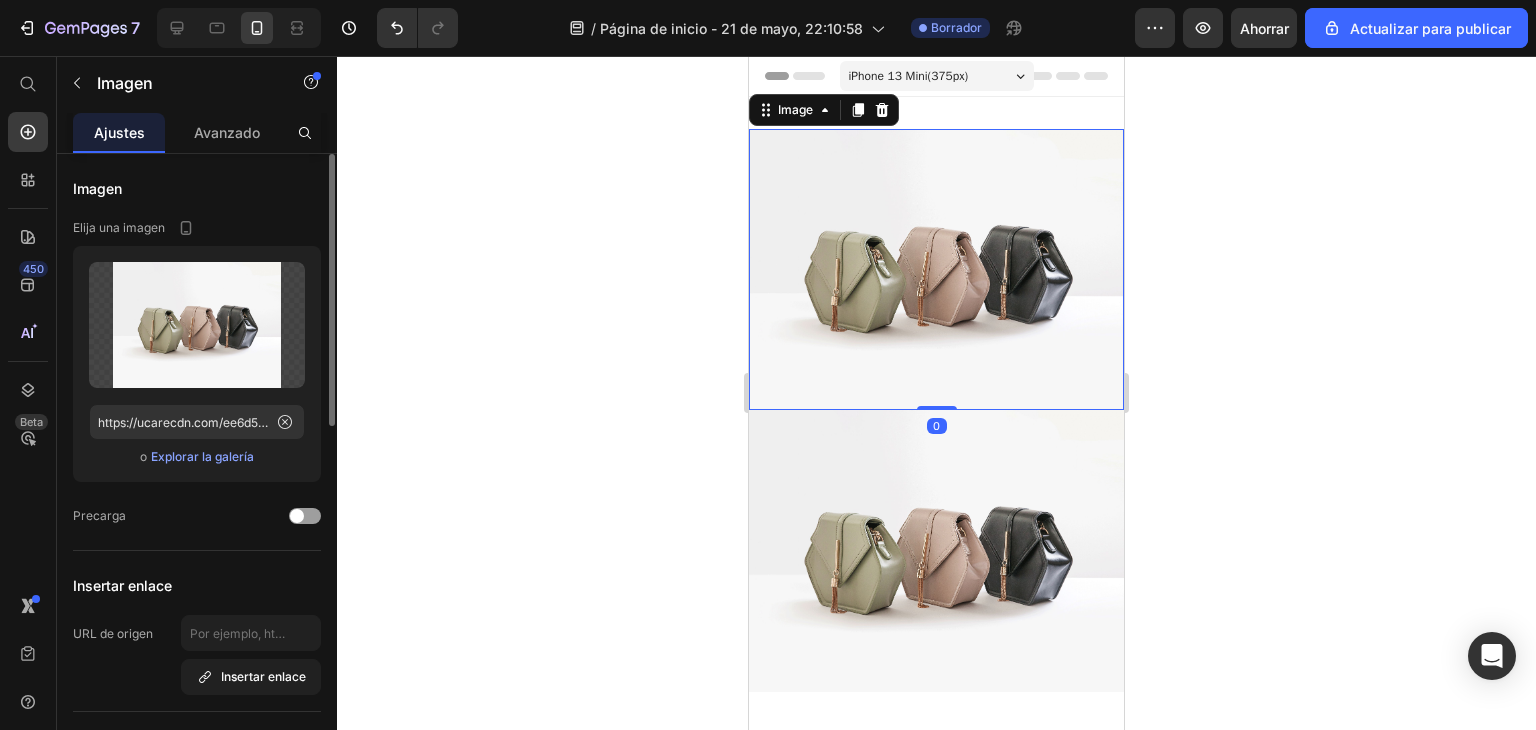 click on "Explorar la galería" at bounding box center (202, 456) 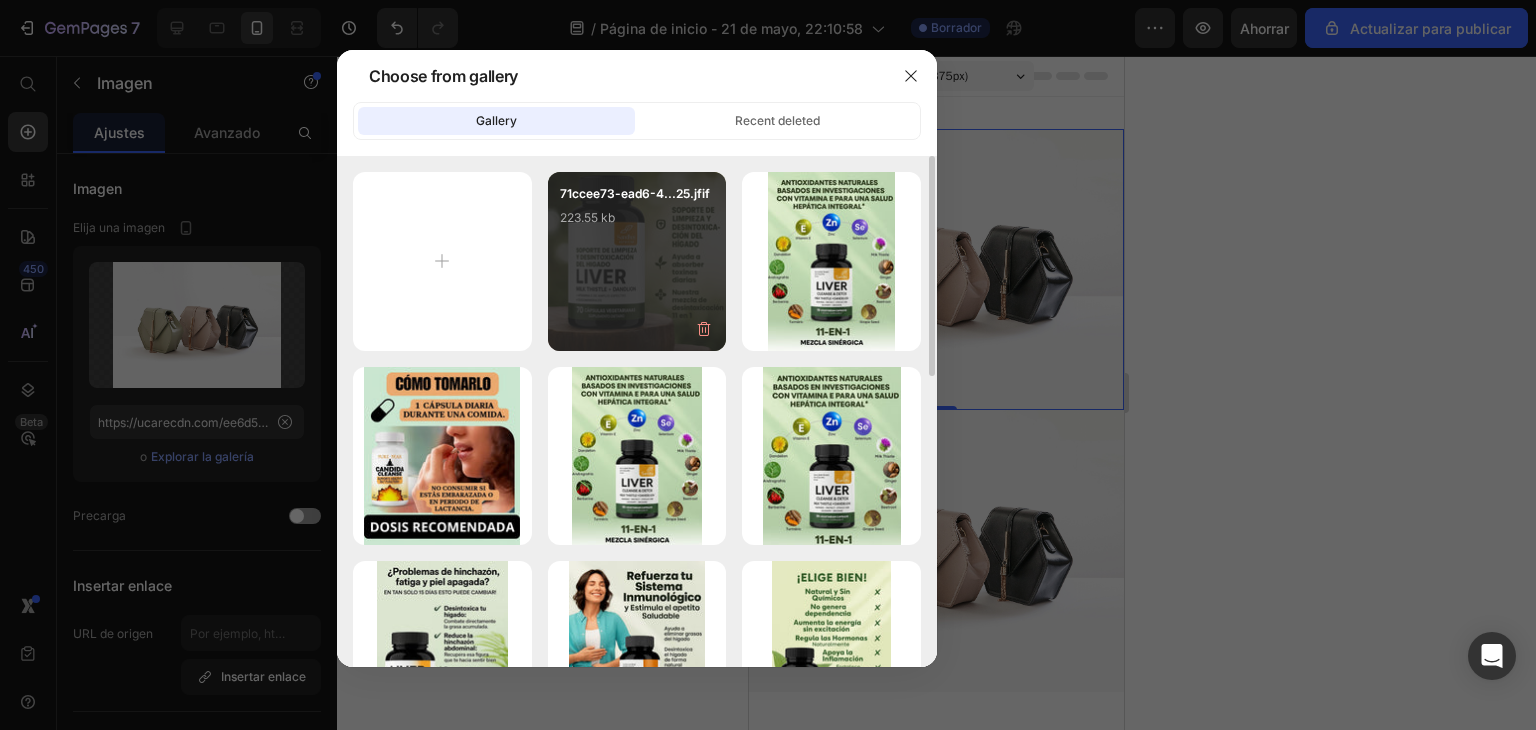 click on "71ccee73-ead6-4...25.jfif 223.55 kb" at bounding box center [637, 224] 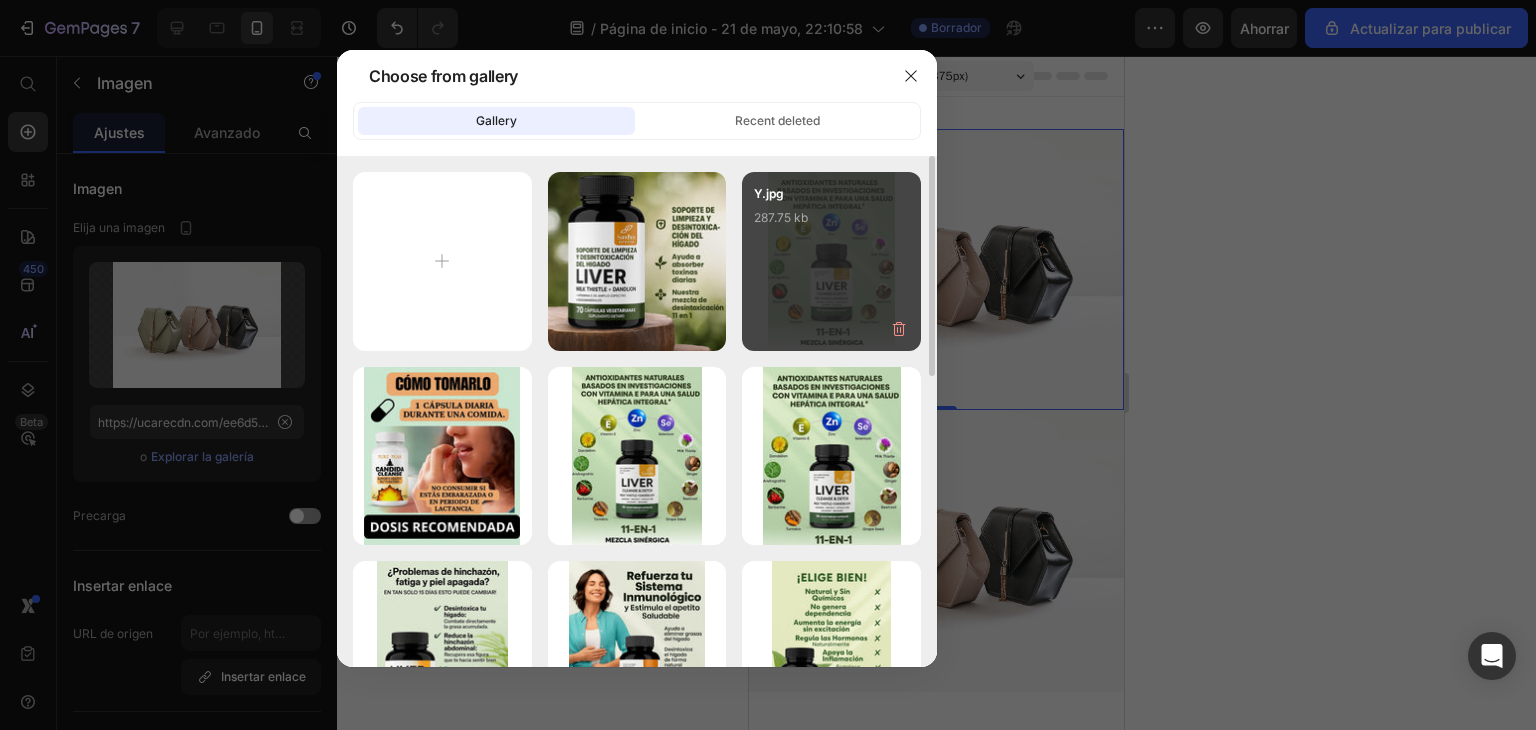 type on "https://cdn.shopify.com/s/files/1/0708/1158/2622/files/gempages_567531553832305601-aaeba325-1023-4b5e-be76-1a517d9229ab.jpg" 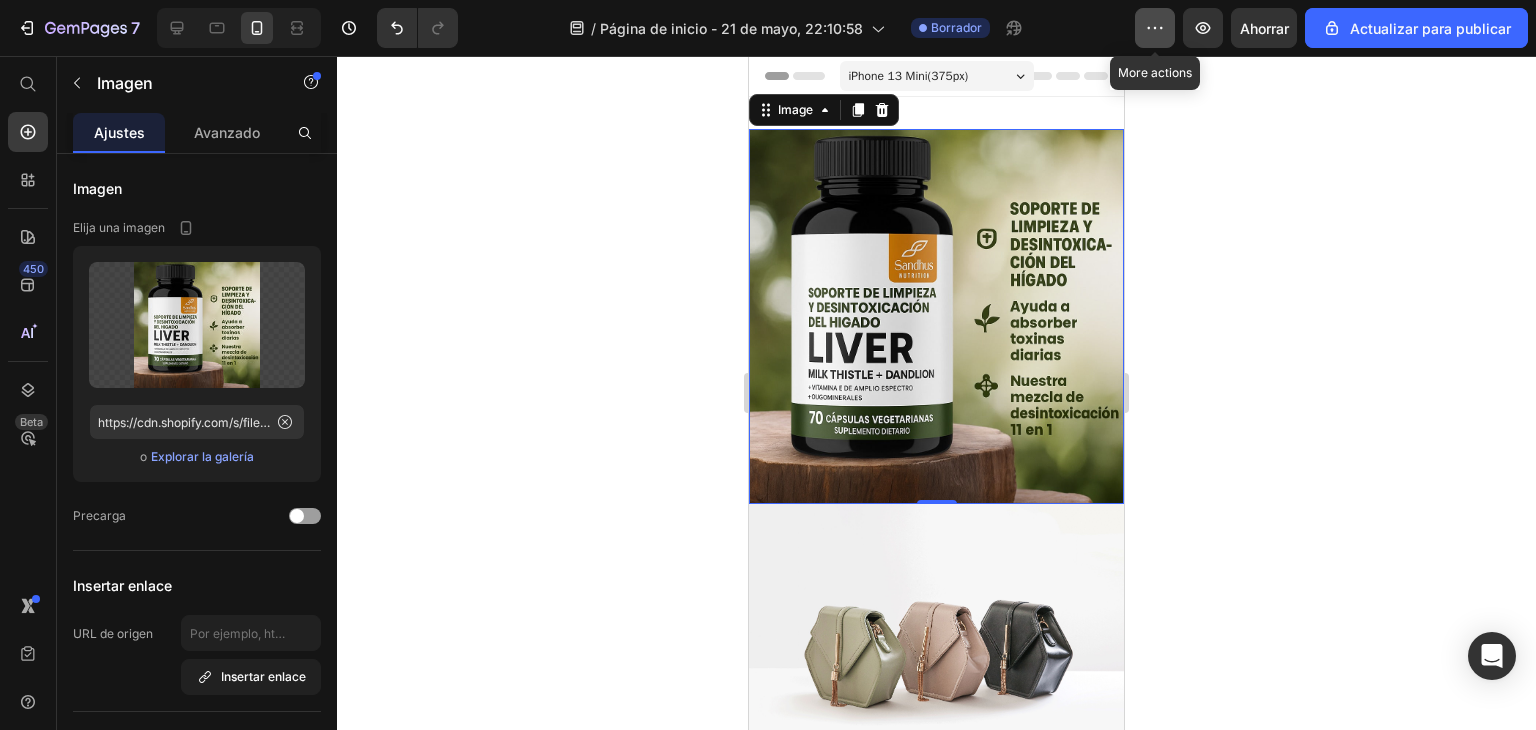 click 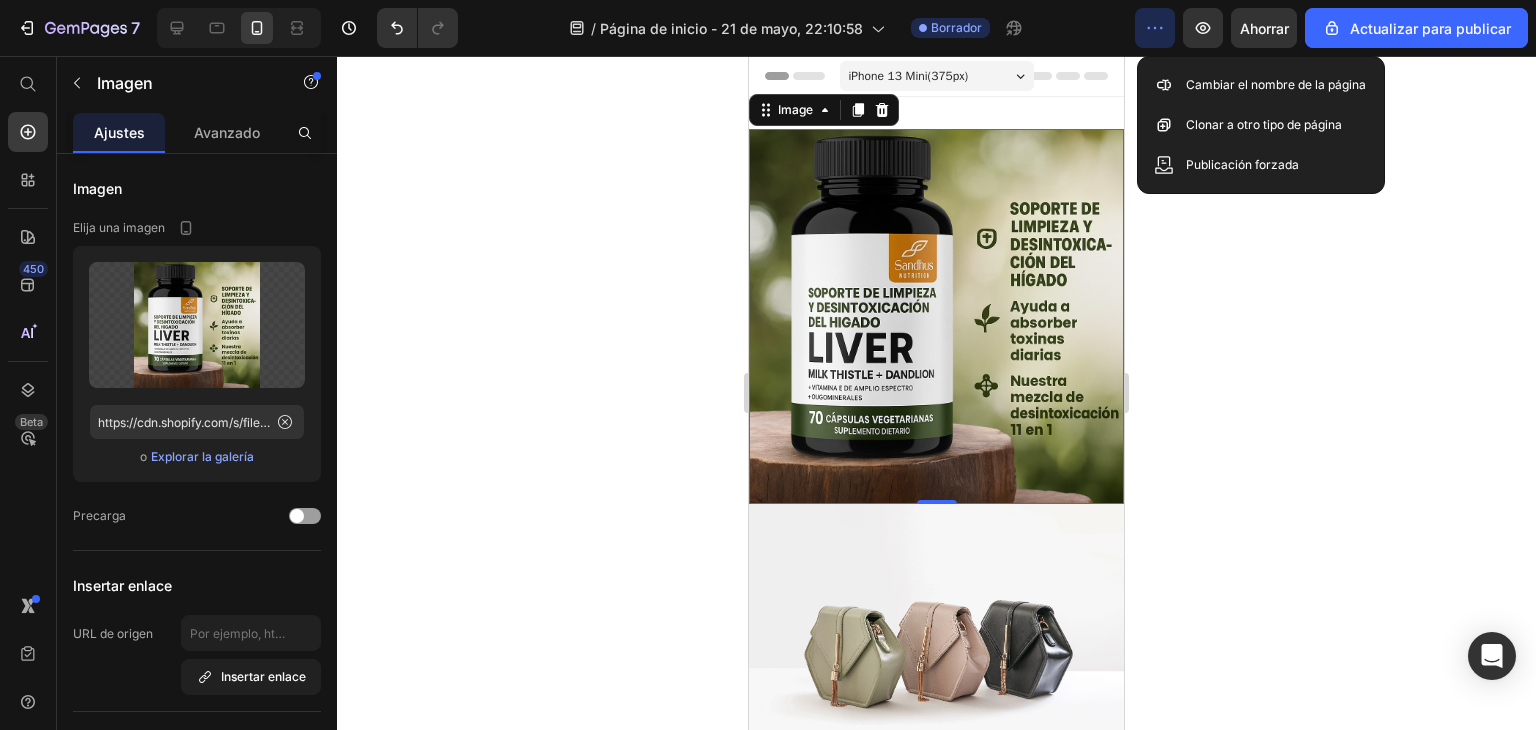 click 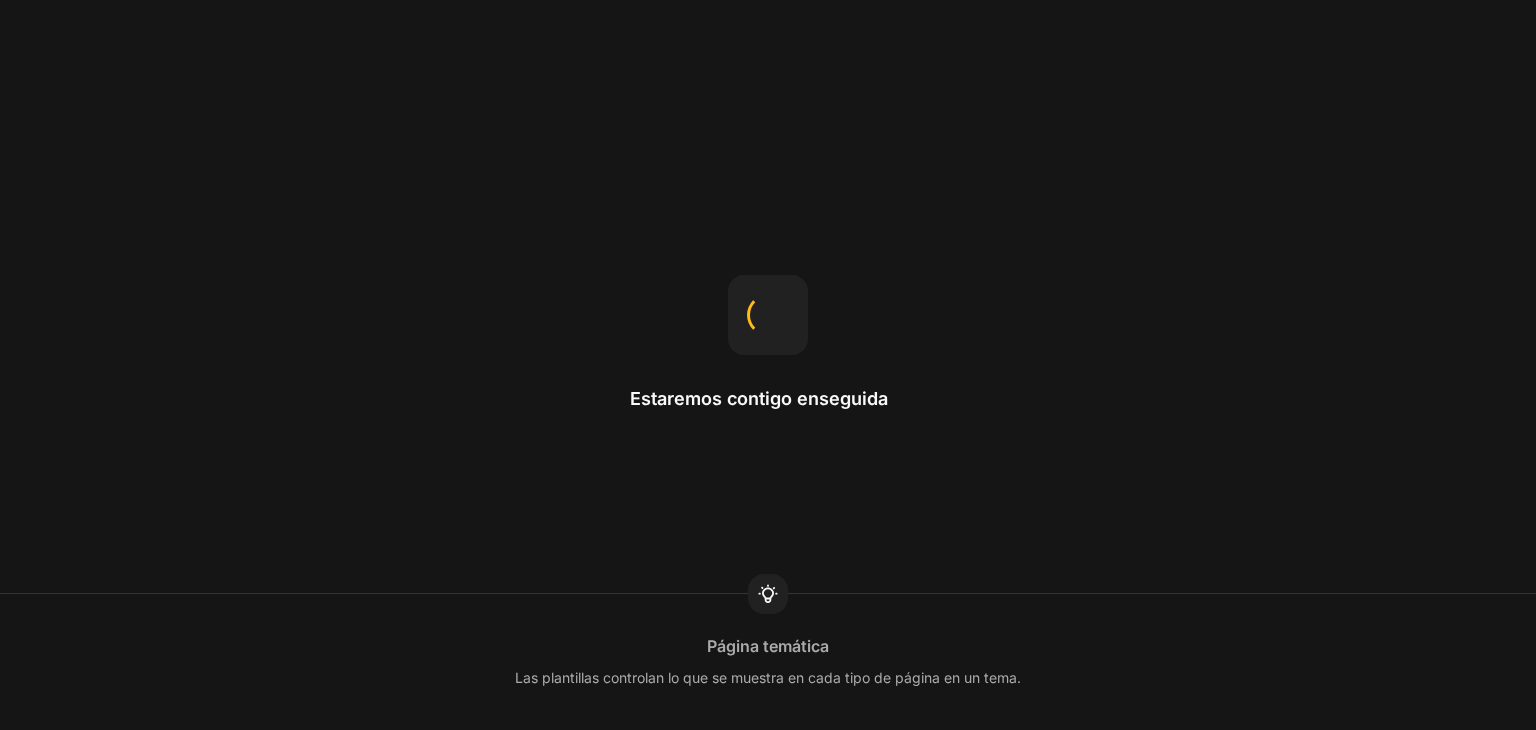 scroll, scrollTop: 0, scrollLeft: 0, axis: both 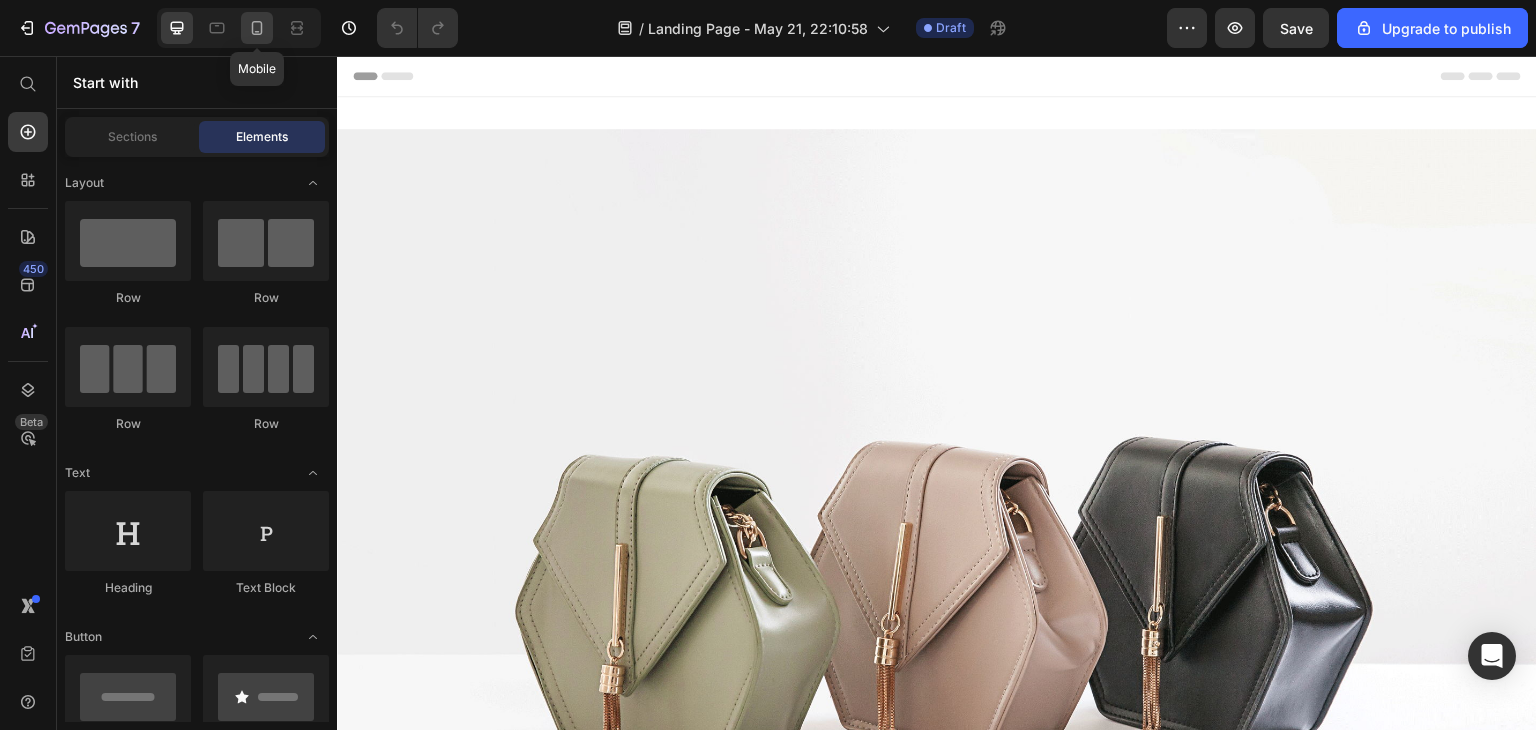 click 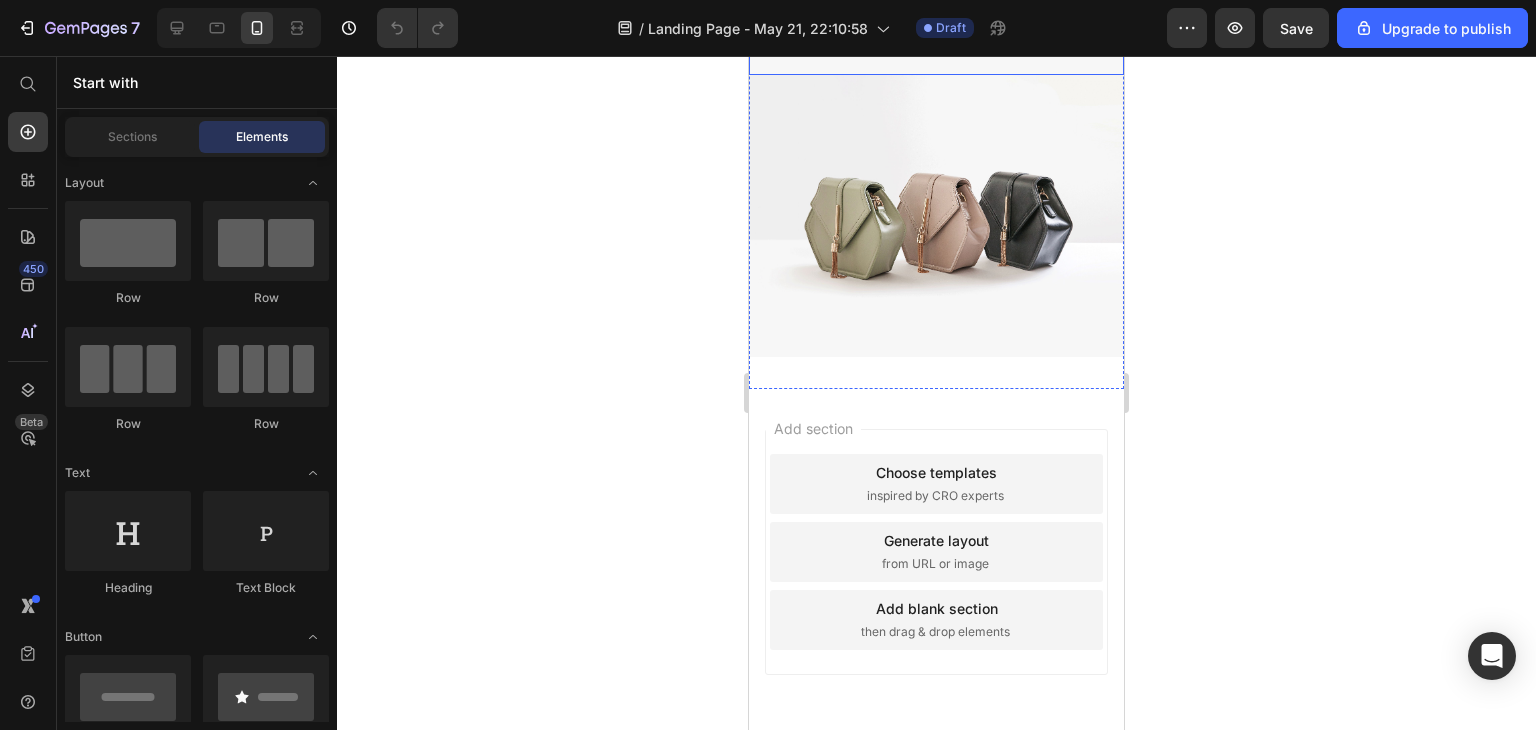 scroll, scrollTop: 348, scrollLeft: 0, axis: vertical 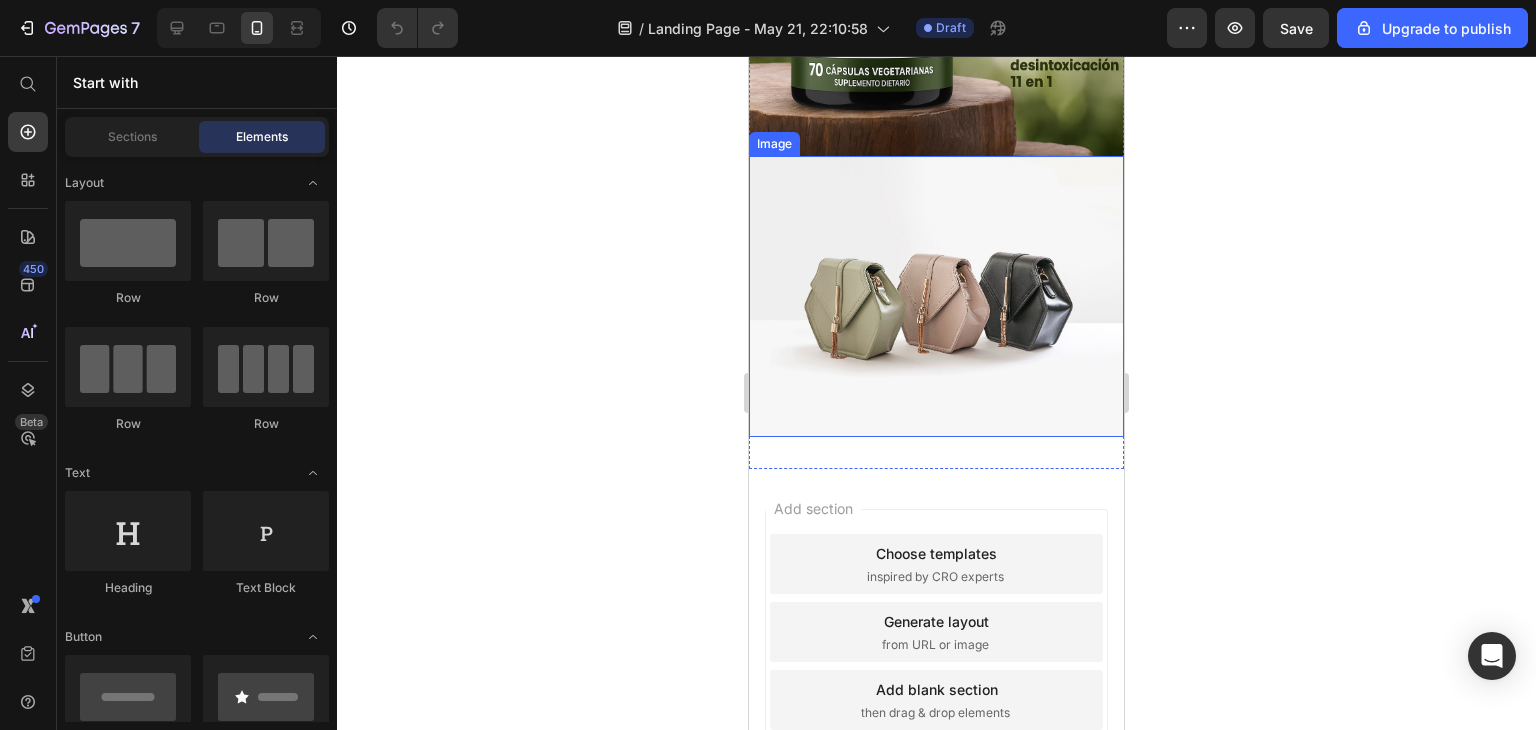 click at bounding box center (936, 296) 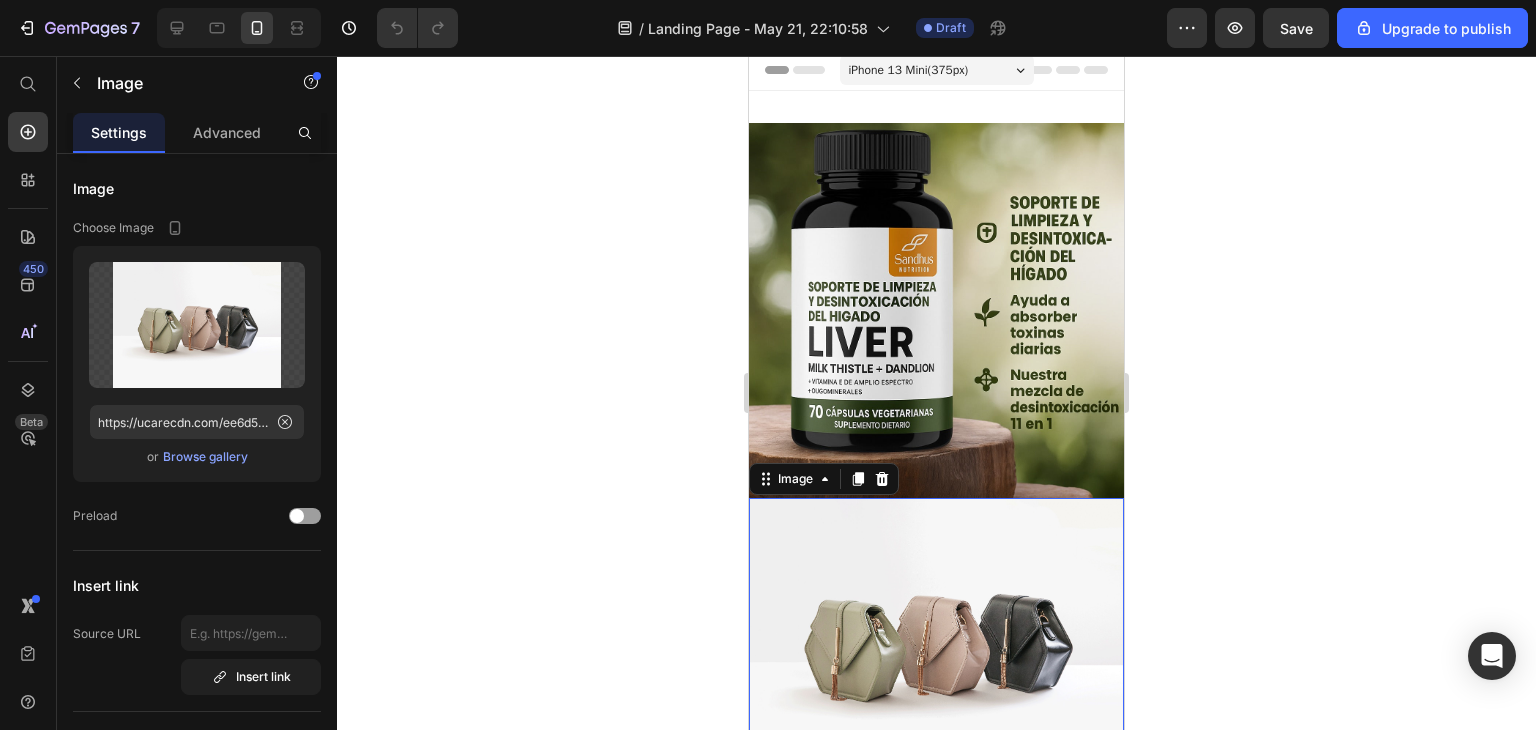 scroll, scrollTop: 0, scrollLeft: 0, axis: both 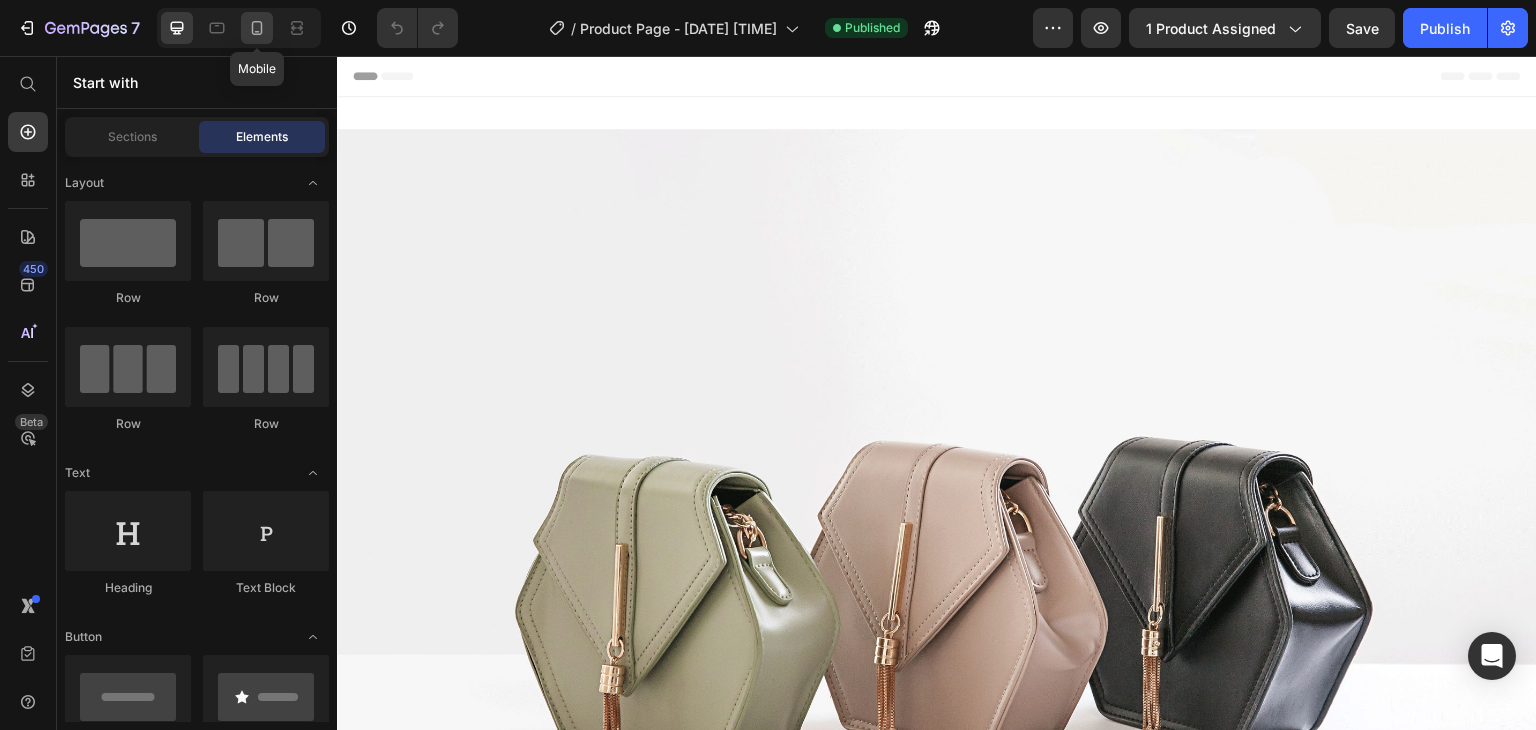 click 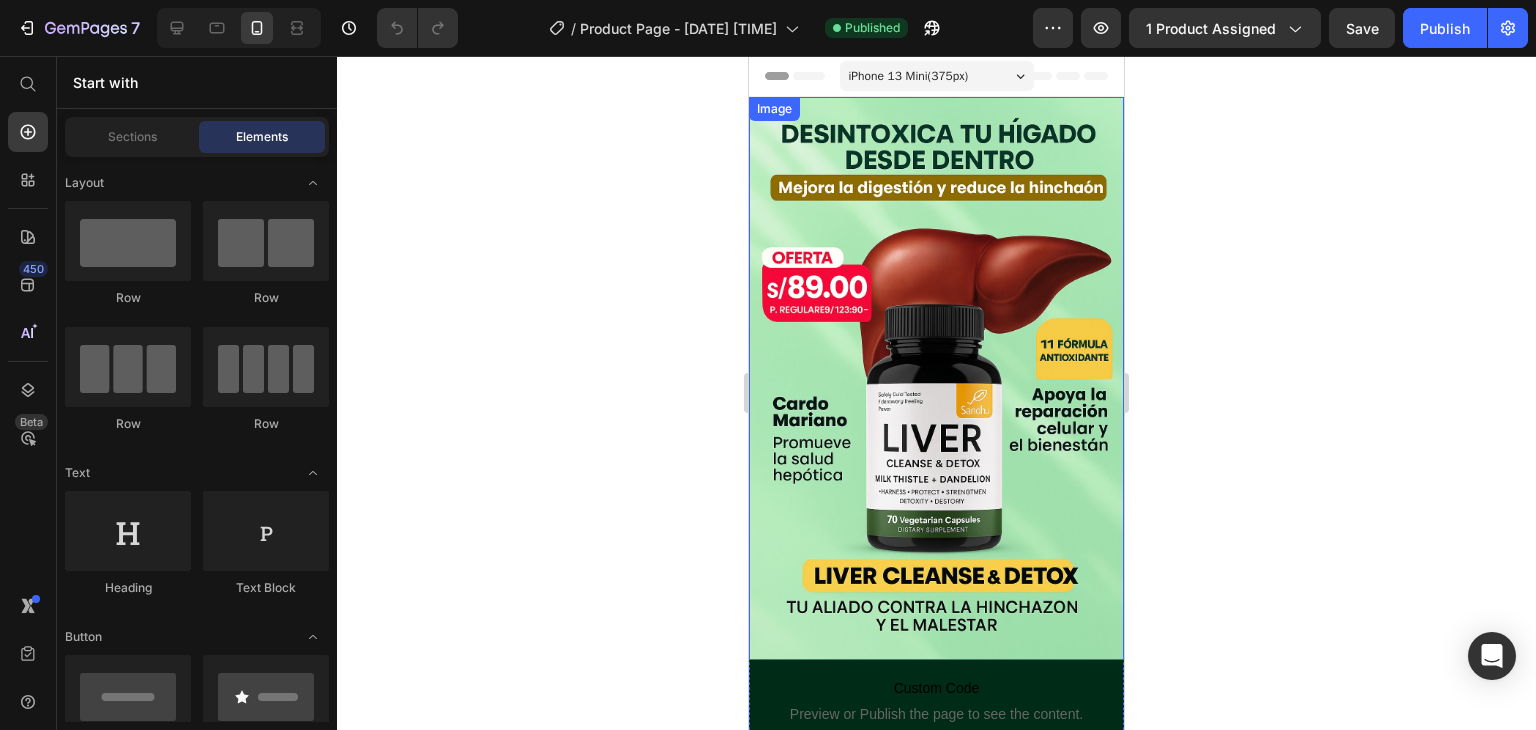 click at bounding box center [936, 378] 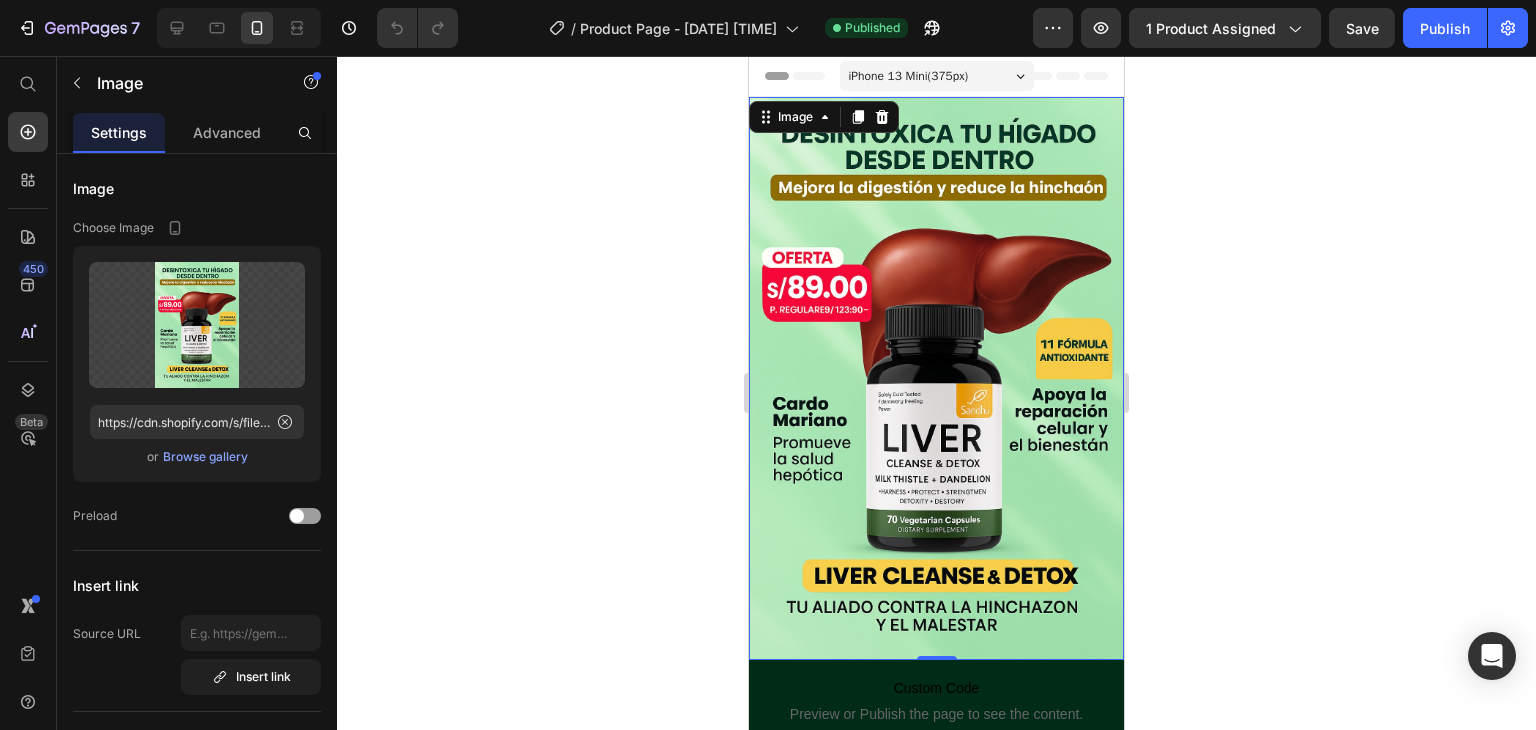 click at bounding box center (936, 378) 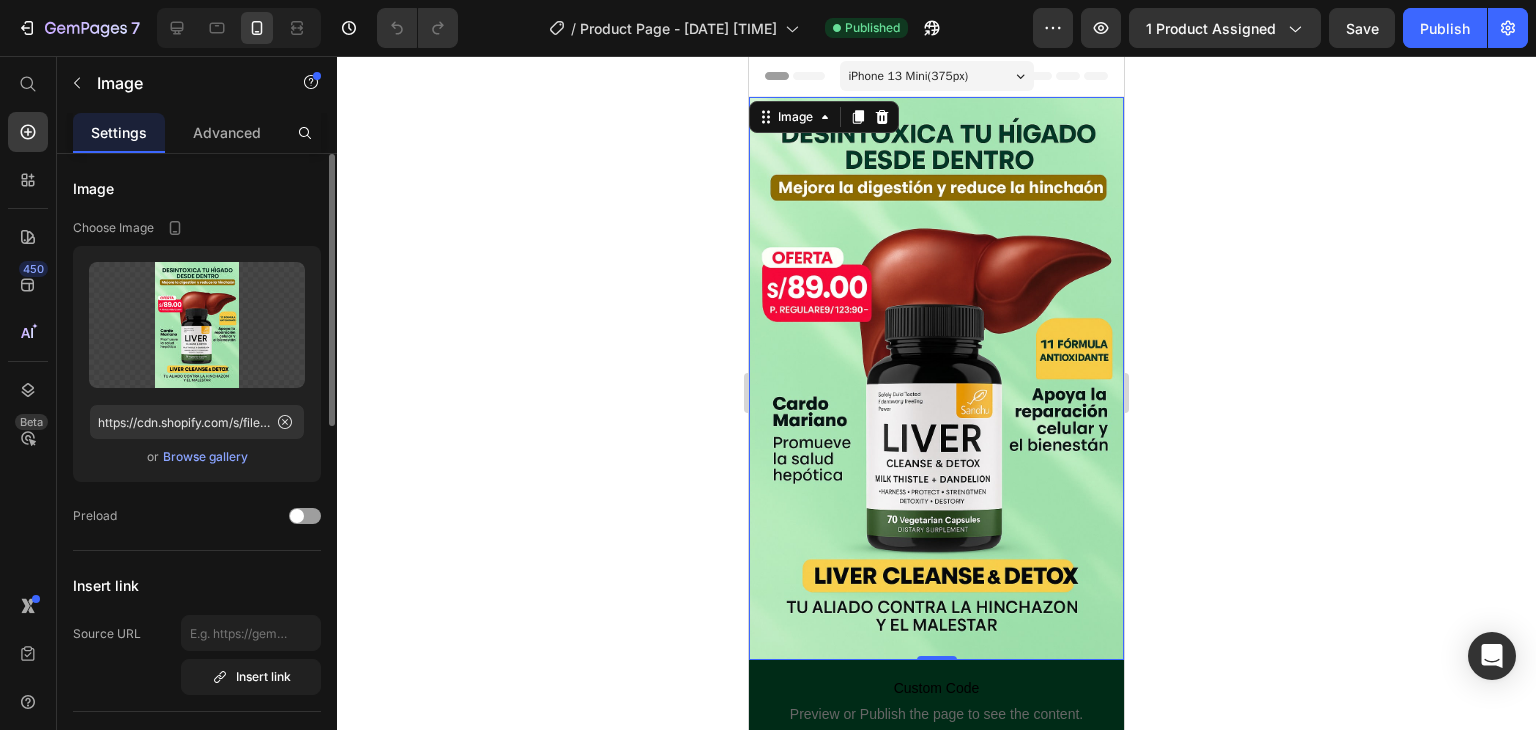 click on "Browse gallery" at bounding box center (205, 457) 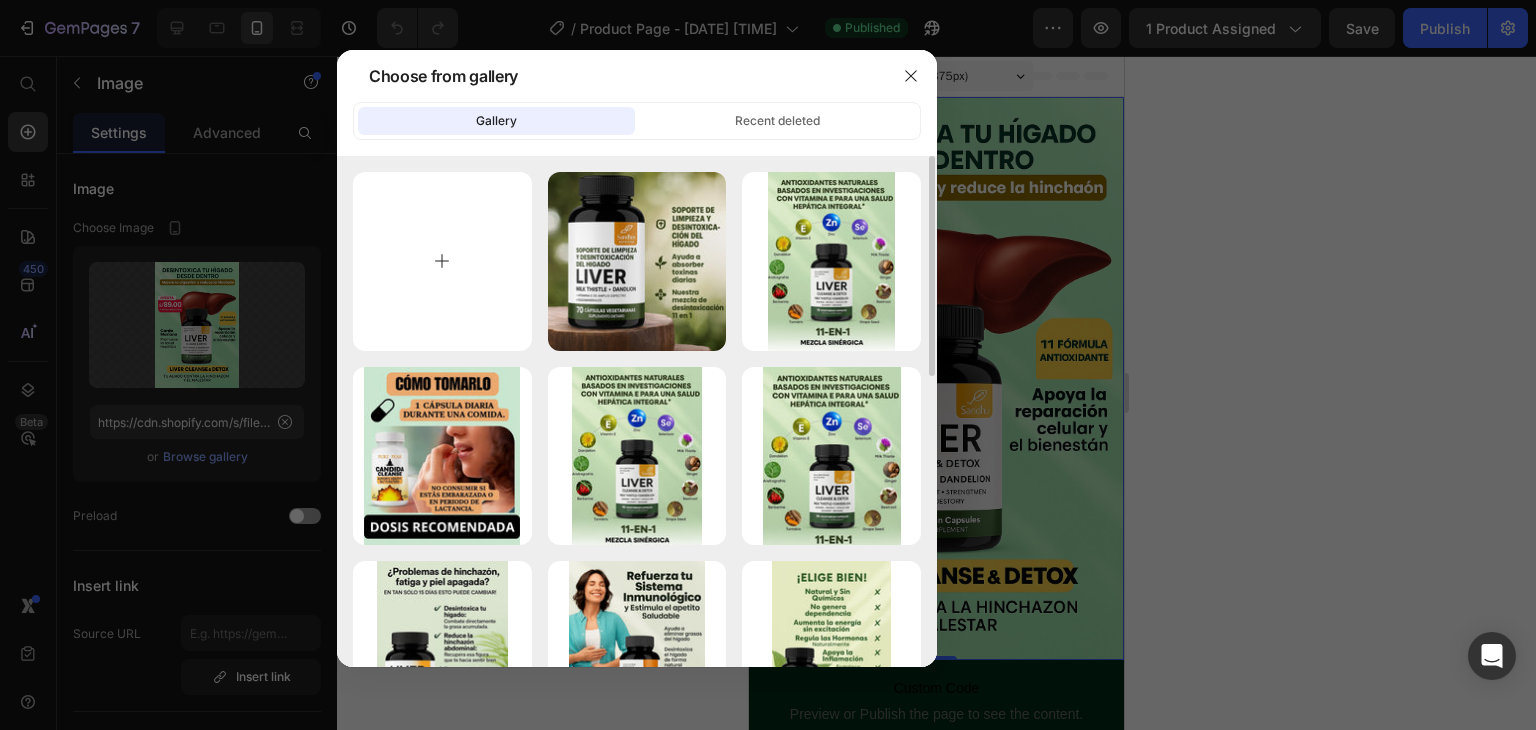 click at bounding box center [442, 261] 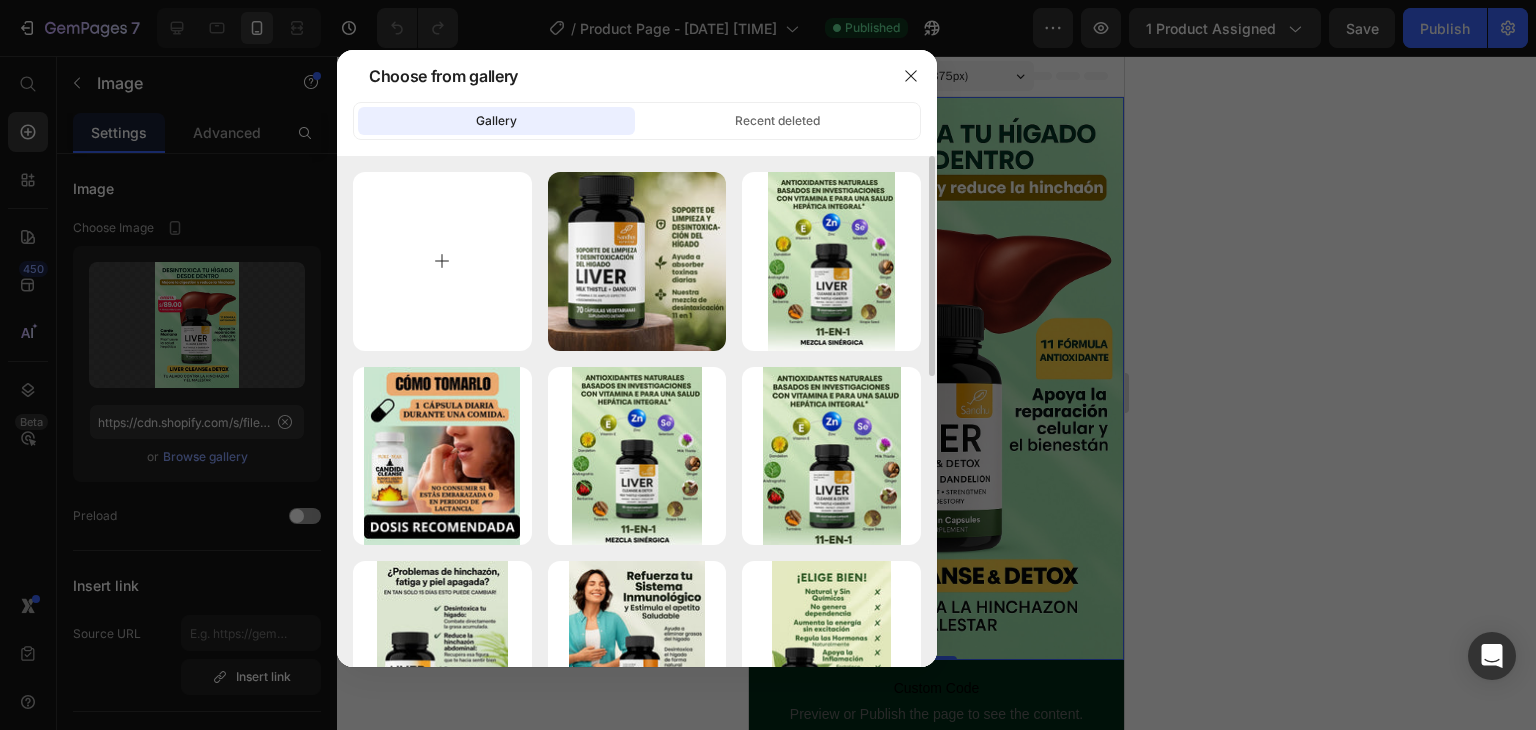 type on "C:\fakepath\1c5d8280-46ab-4fa8-9b5a-4bd011b27bf9.png" 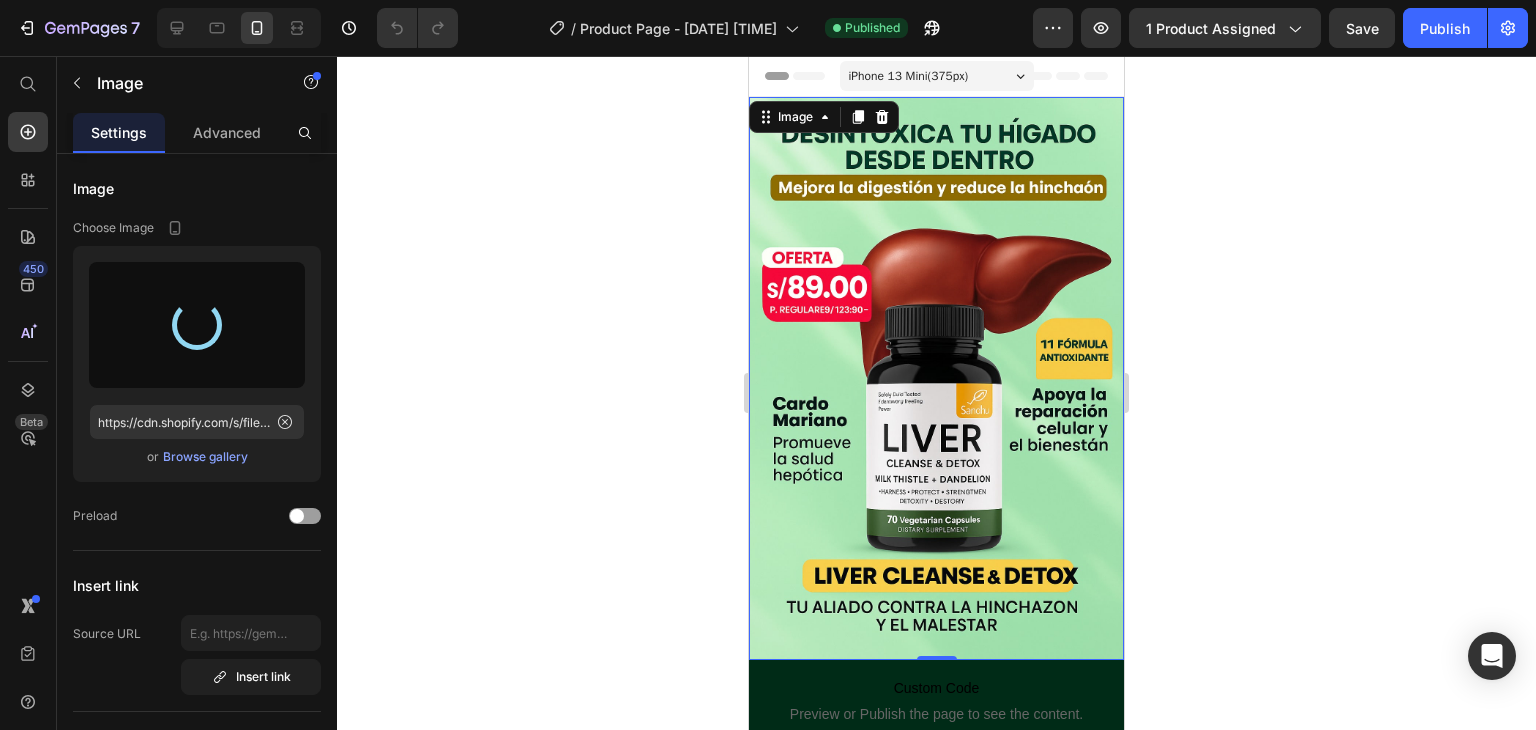type on "https://cdn.shopify.com/s/files/1/0708/1158/2622/files/gempages_567531553832305601-6be7b80b-f674-43ad-8657-5447fb986e0f.png" 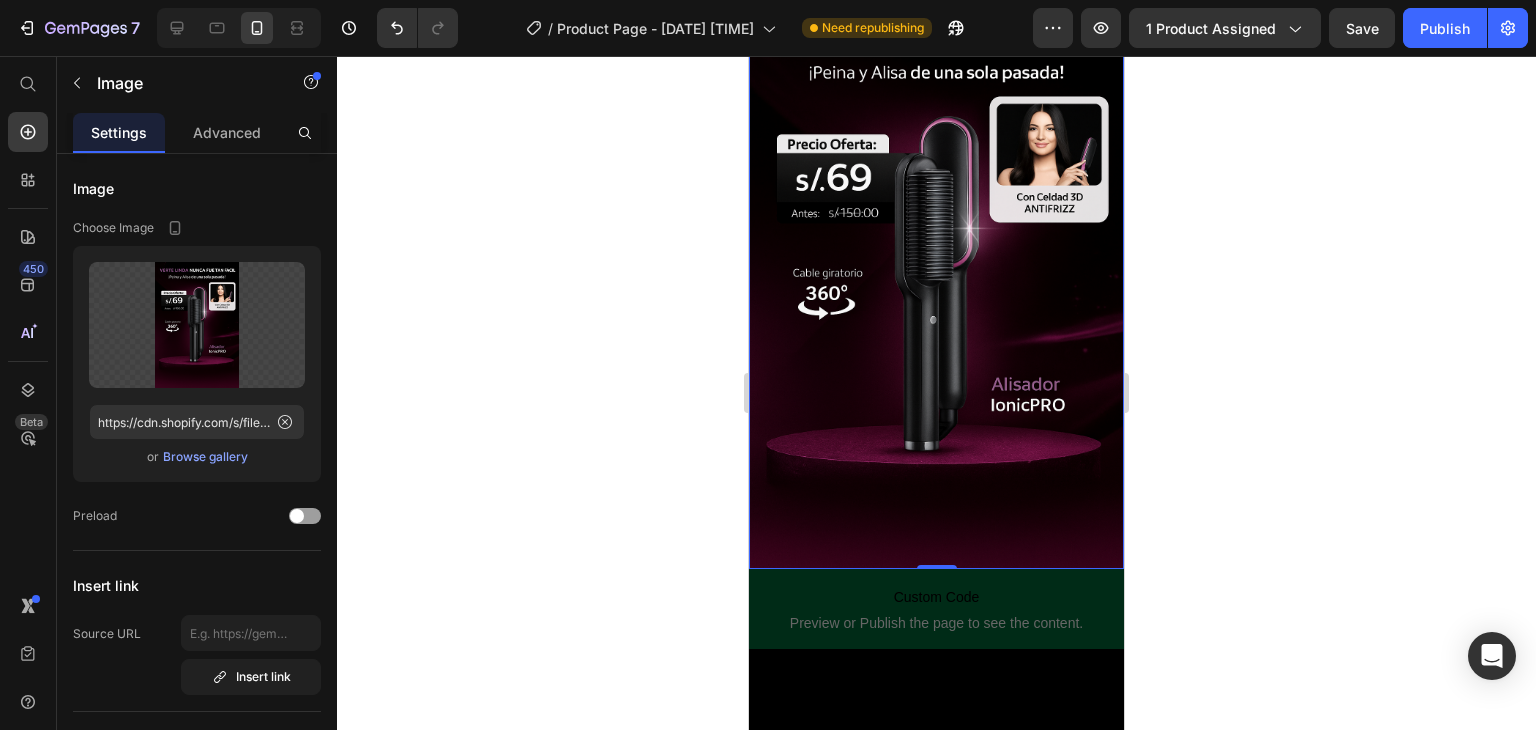 scroll, scrollTop: 200, scrollLeft: 0, axis: vertical 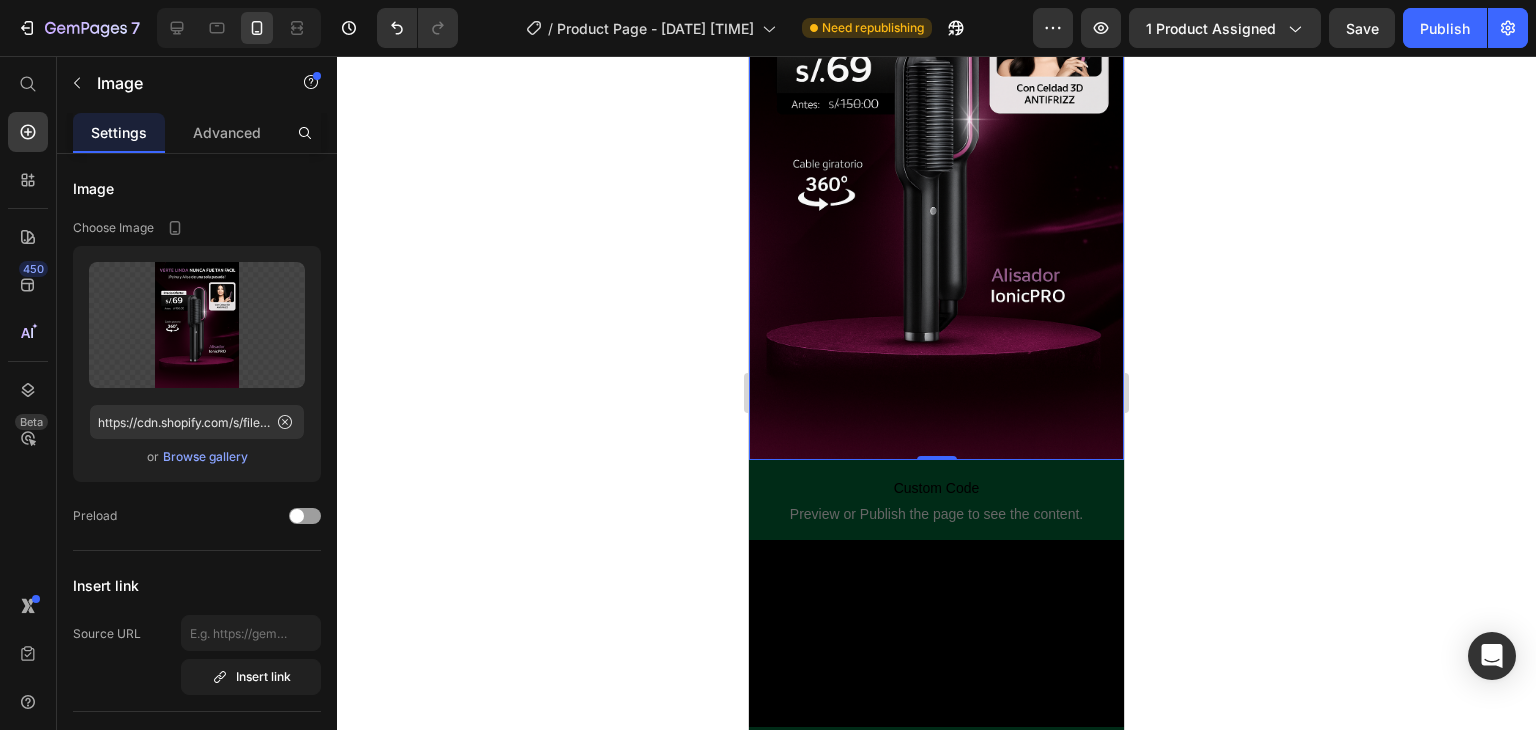 click 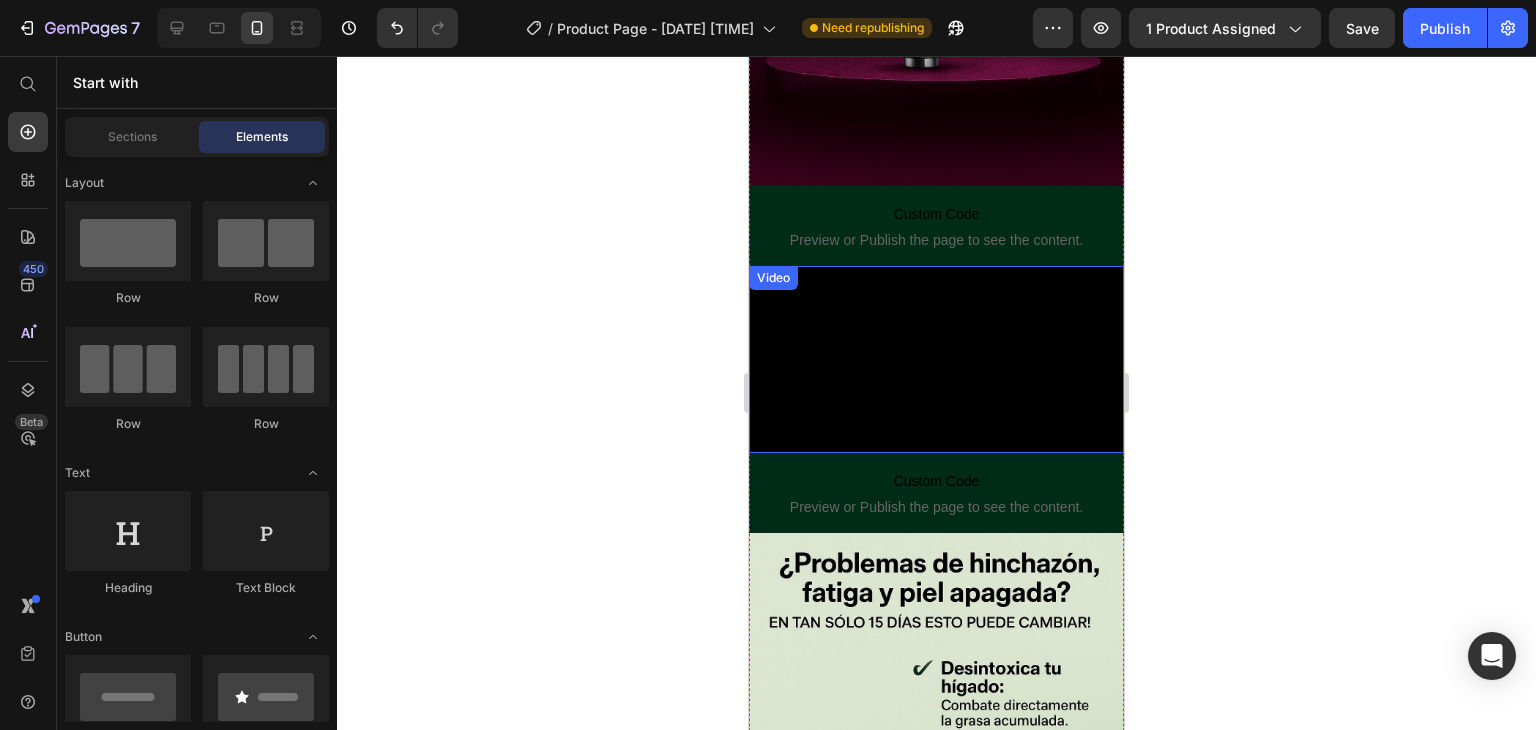 scroll, scrollTop: 700, scrollLeft: 0, axis: vertical 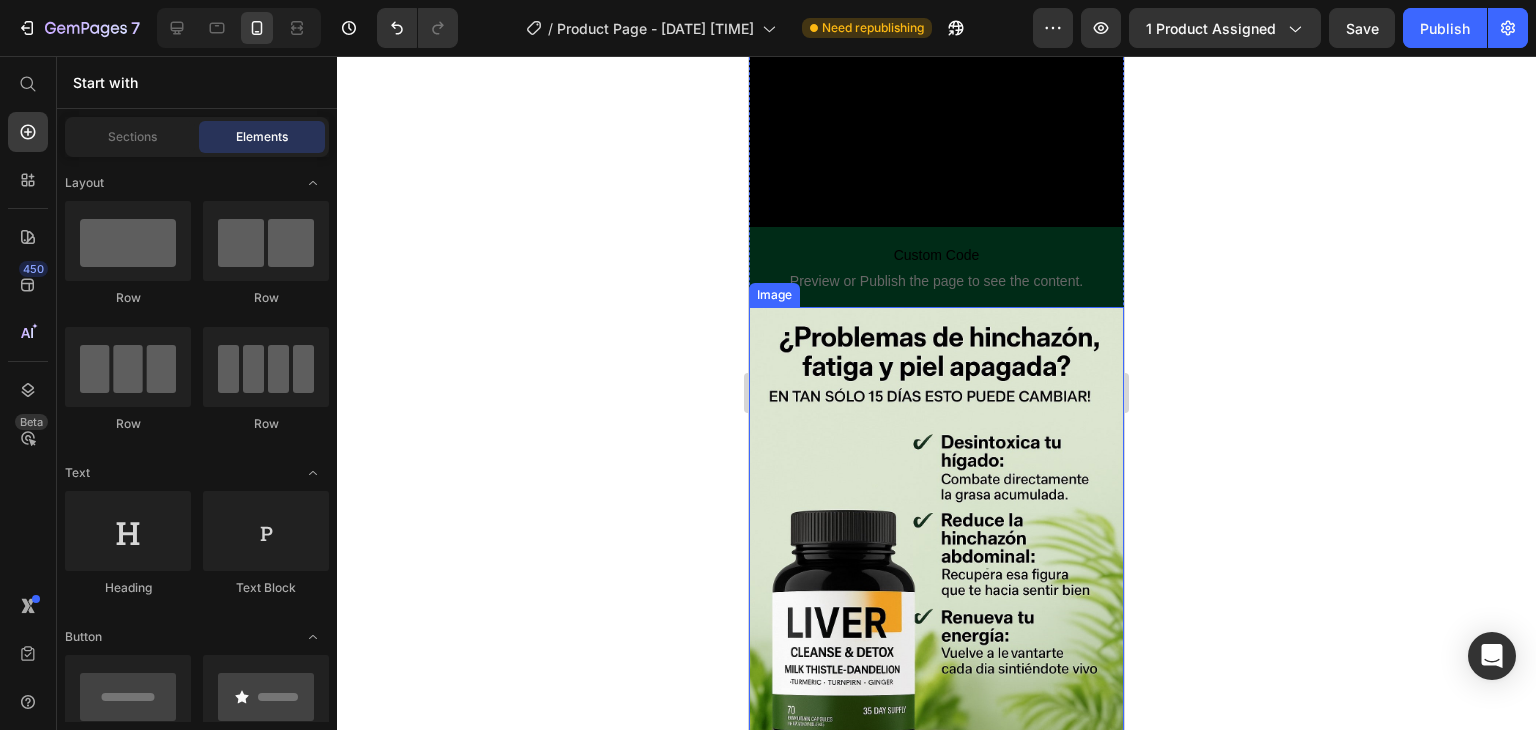 click at bounding box center (936, 563) 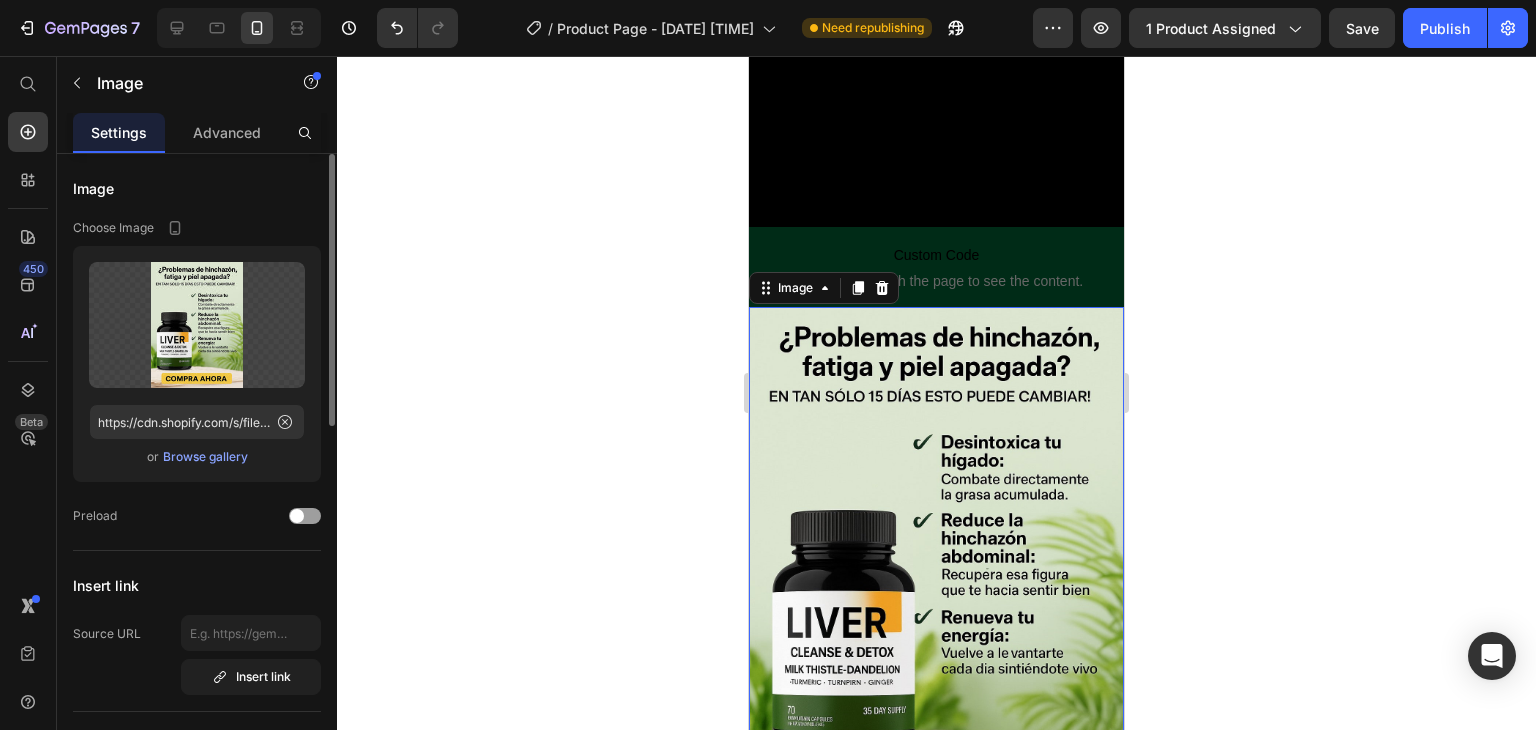 click on "Browse gallery" at bounding box center (205, 457) 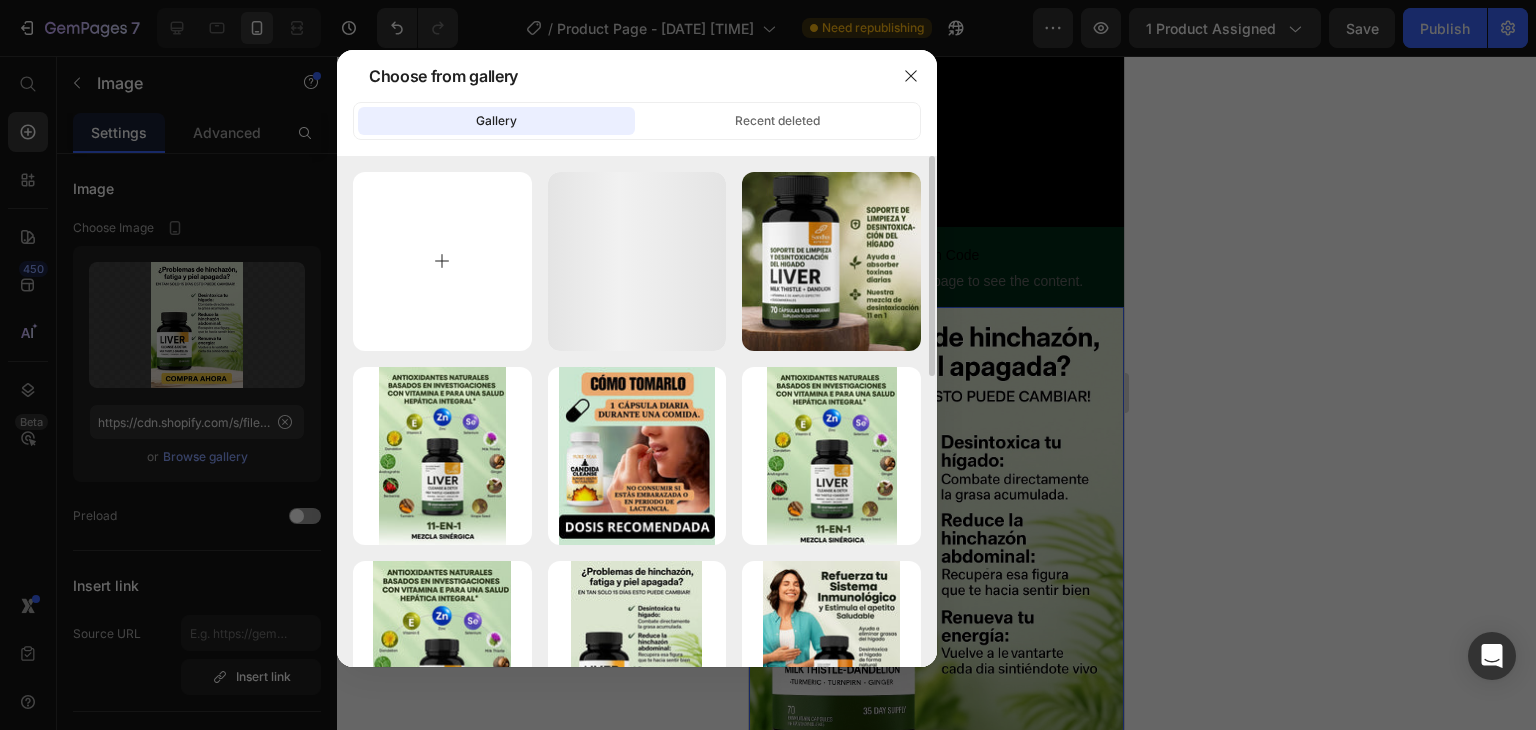 click at bounding box center [442, 261] 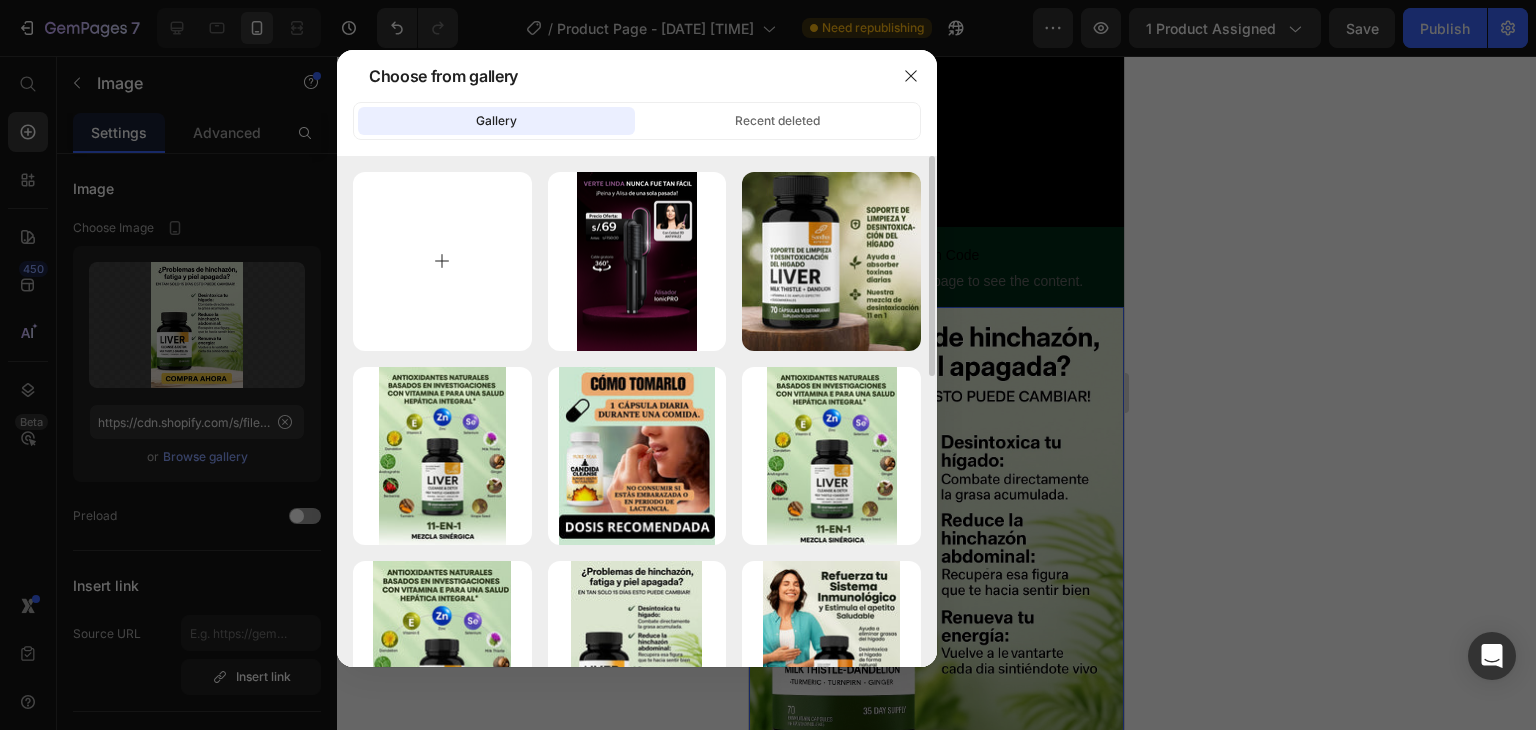 type on "C:\fakepath\gempages_570859775227593952-d68c8e2c-1c6e-411d-8490-924a89171114.webp" 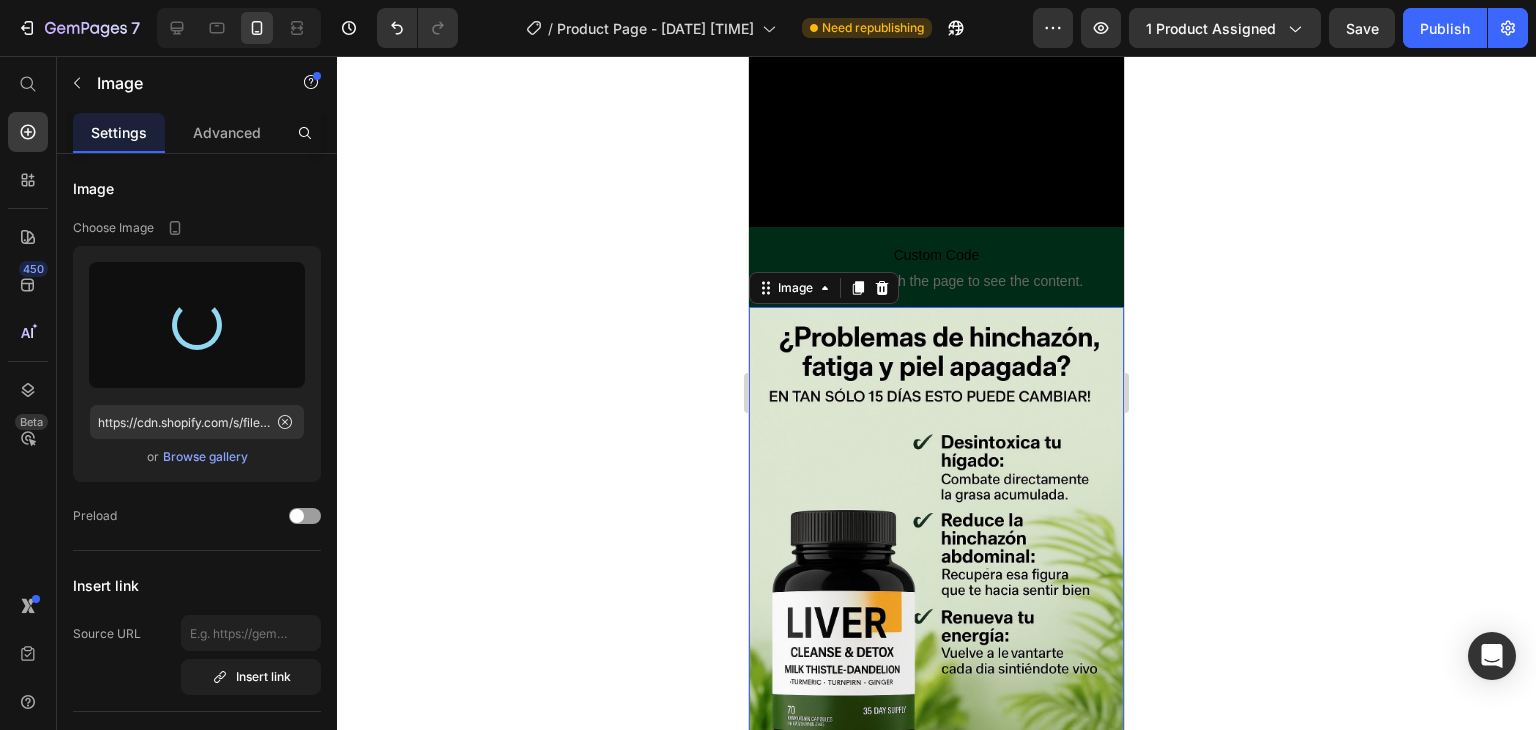 type on "https://cdn.shopify.com/s/files/1/0708/1158/2622/files/gempages_567531553832305601-fc4a7735-1af1-4146-a269-94319ff48966.webp" 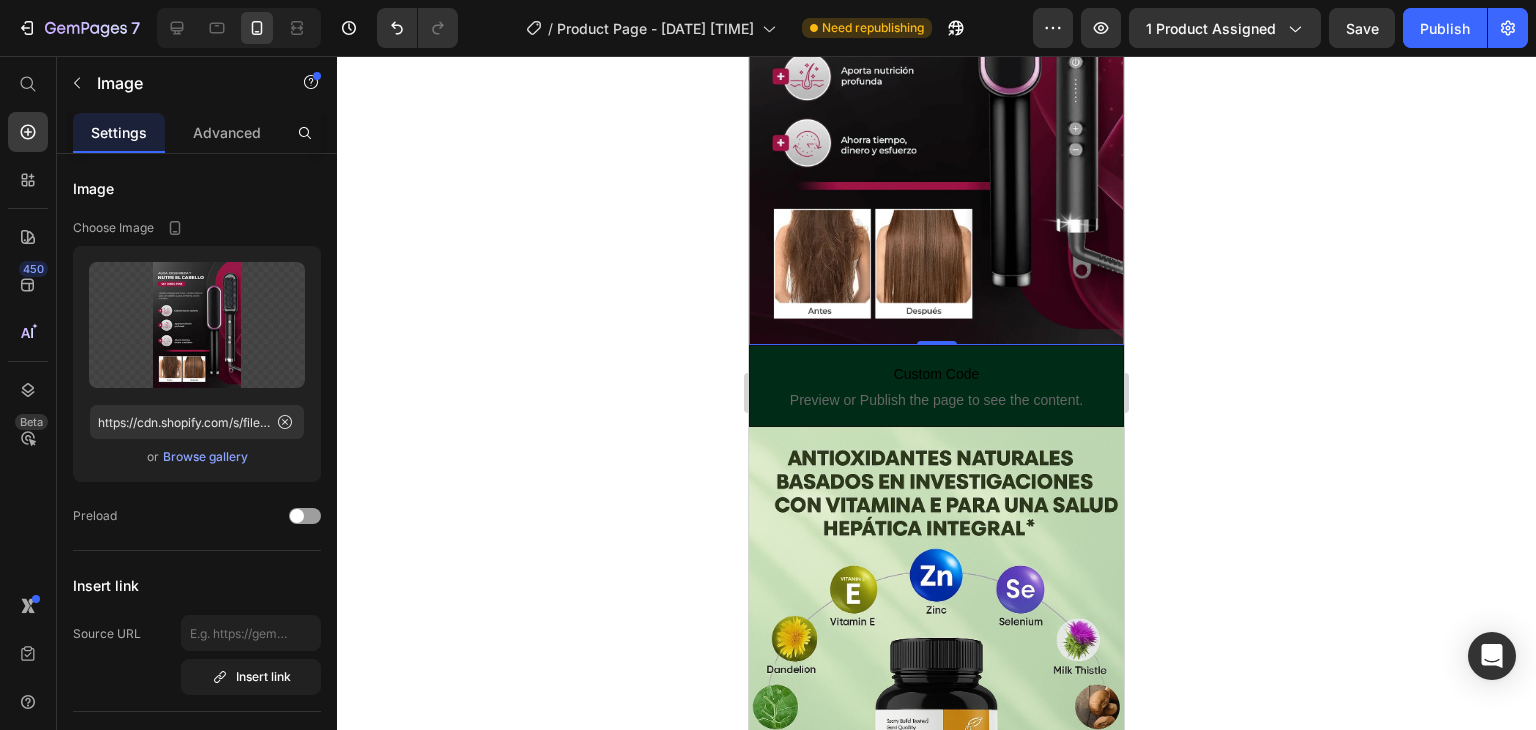 scroll, scrollTop: 1400, scrollLeft: 0, axis: vertical 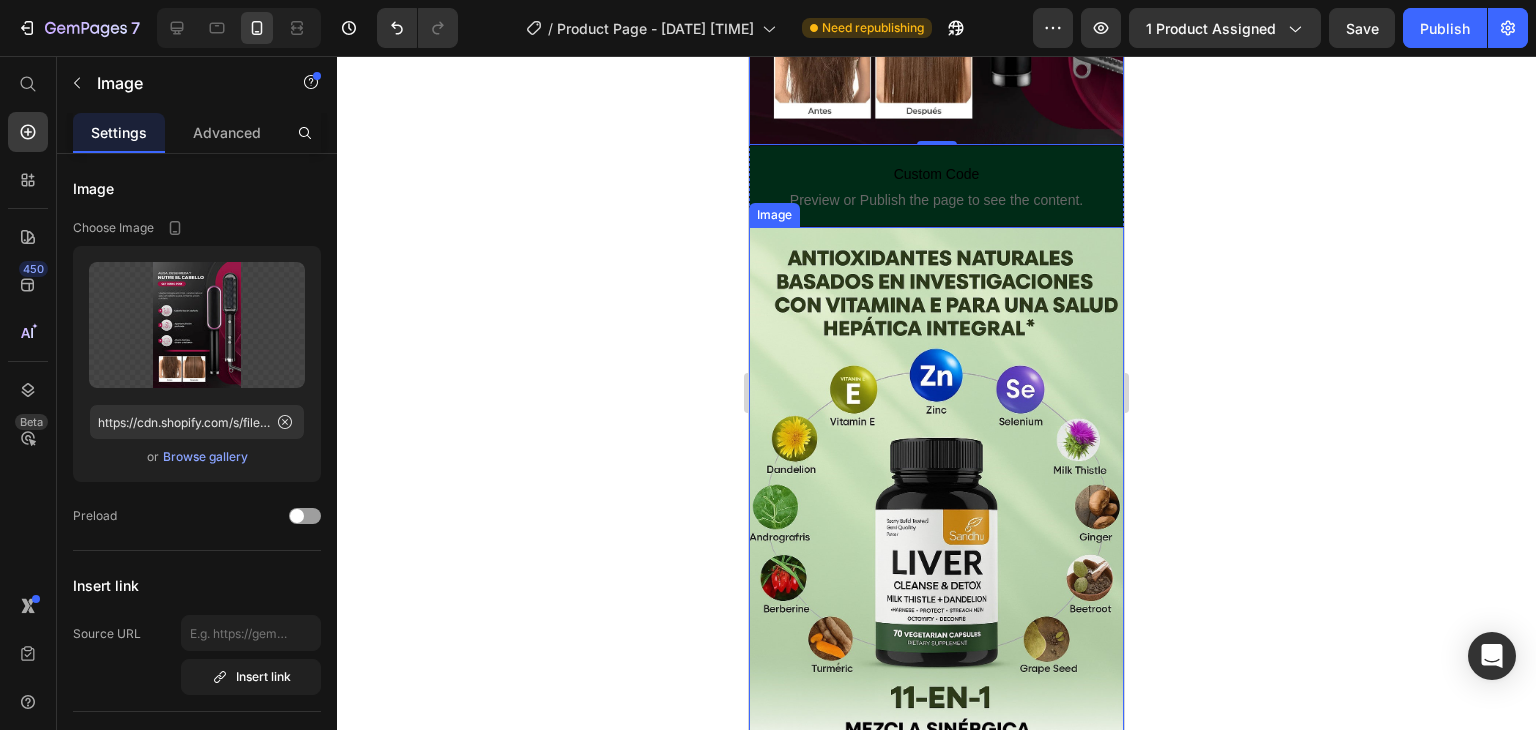 click at bounding box center [936, 490] 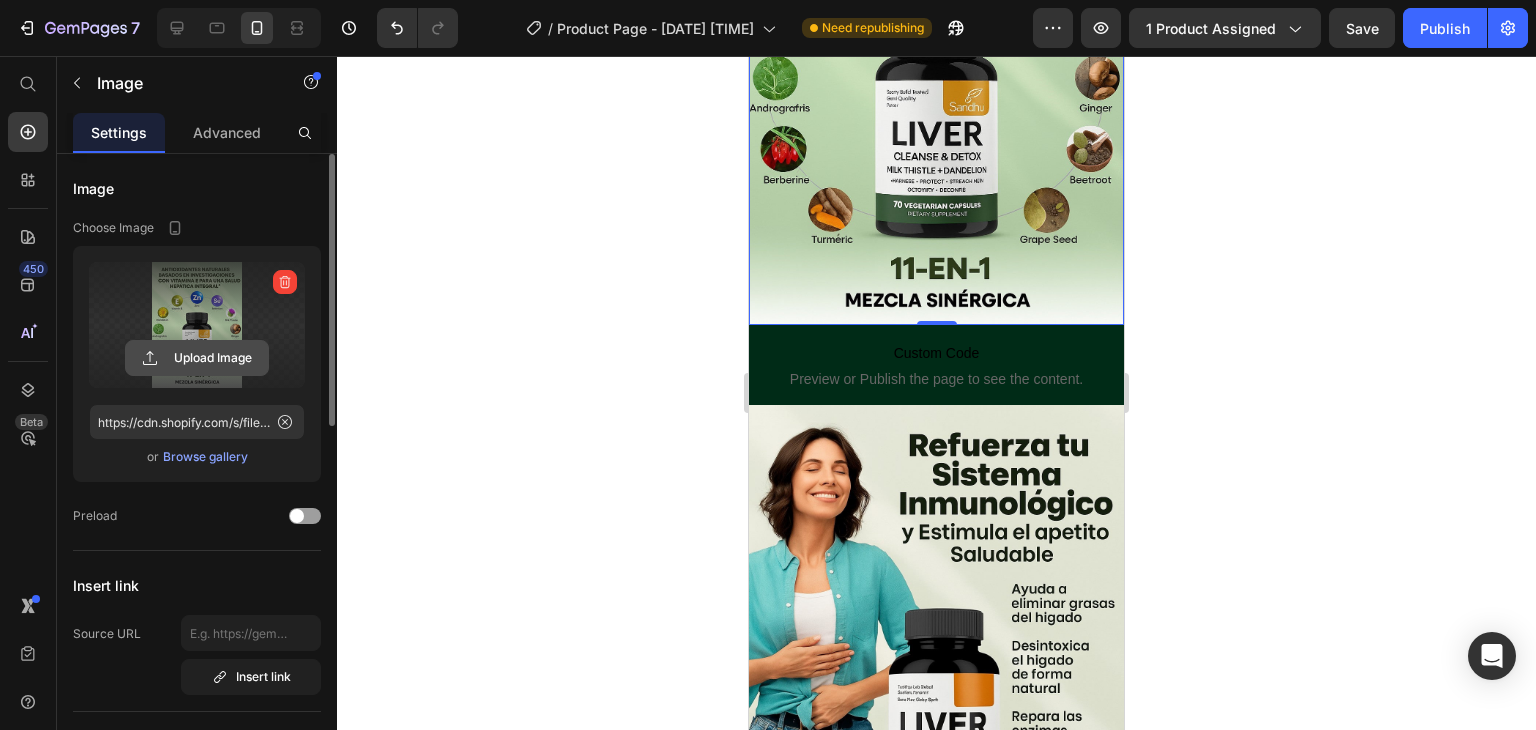 scroll, scrollTop: 1700, scrollLeft: 0, axis: vertical 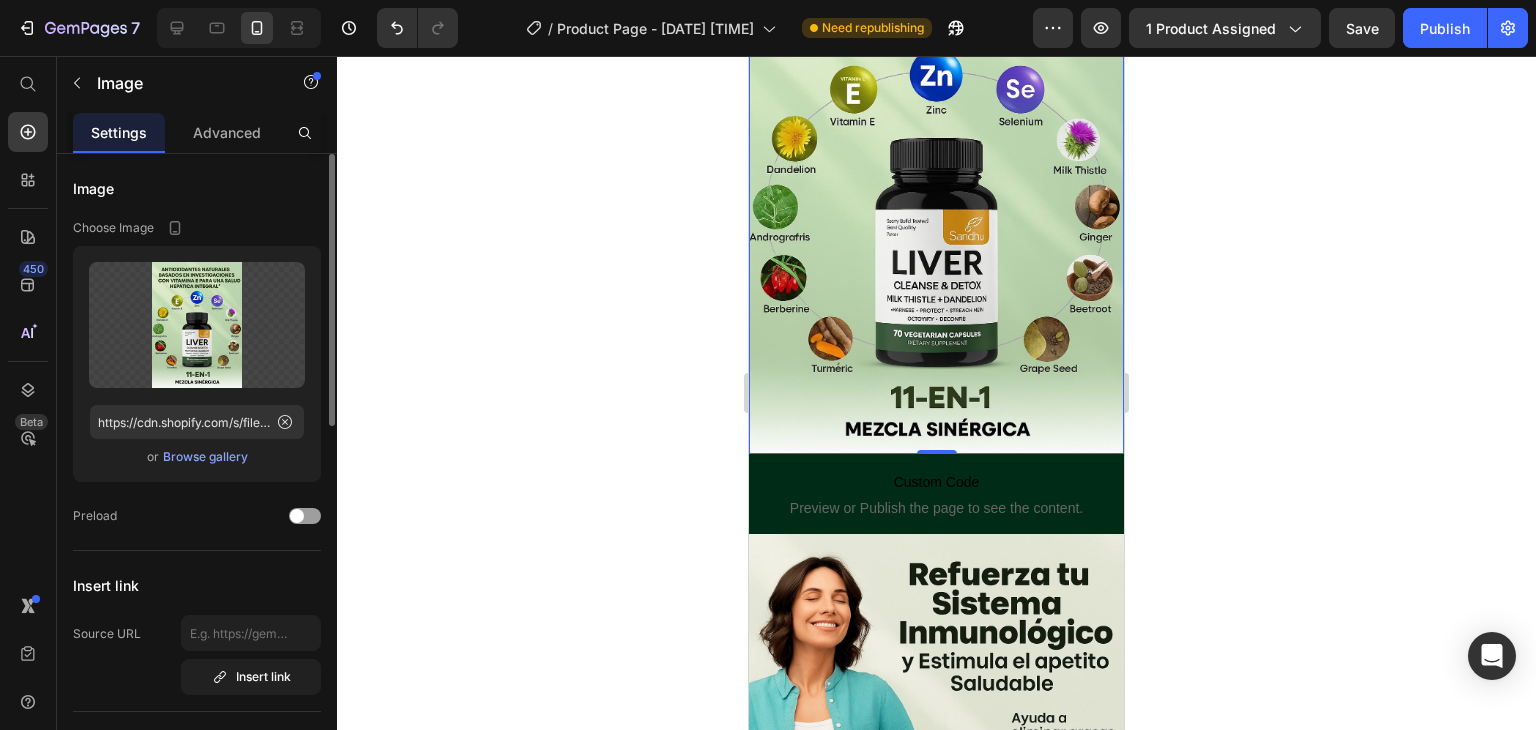 click on "Upload Image https://cdn.shopify.com/s/files/1/0708/1158/2622/files/gempages_567531553832305601-8e4b1b43-6580-4afa-9071-a506b79fd3d7.jpg  or   Browse gallery" 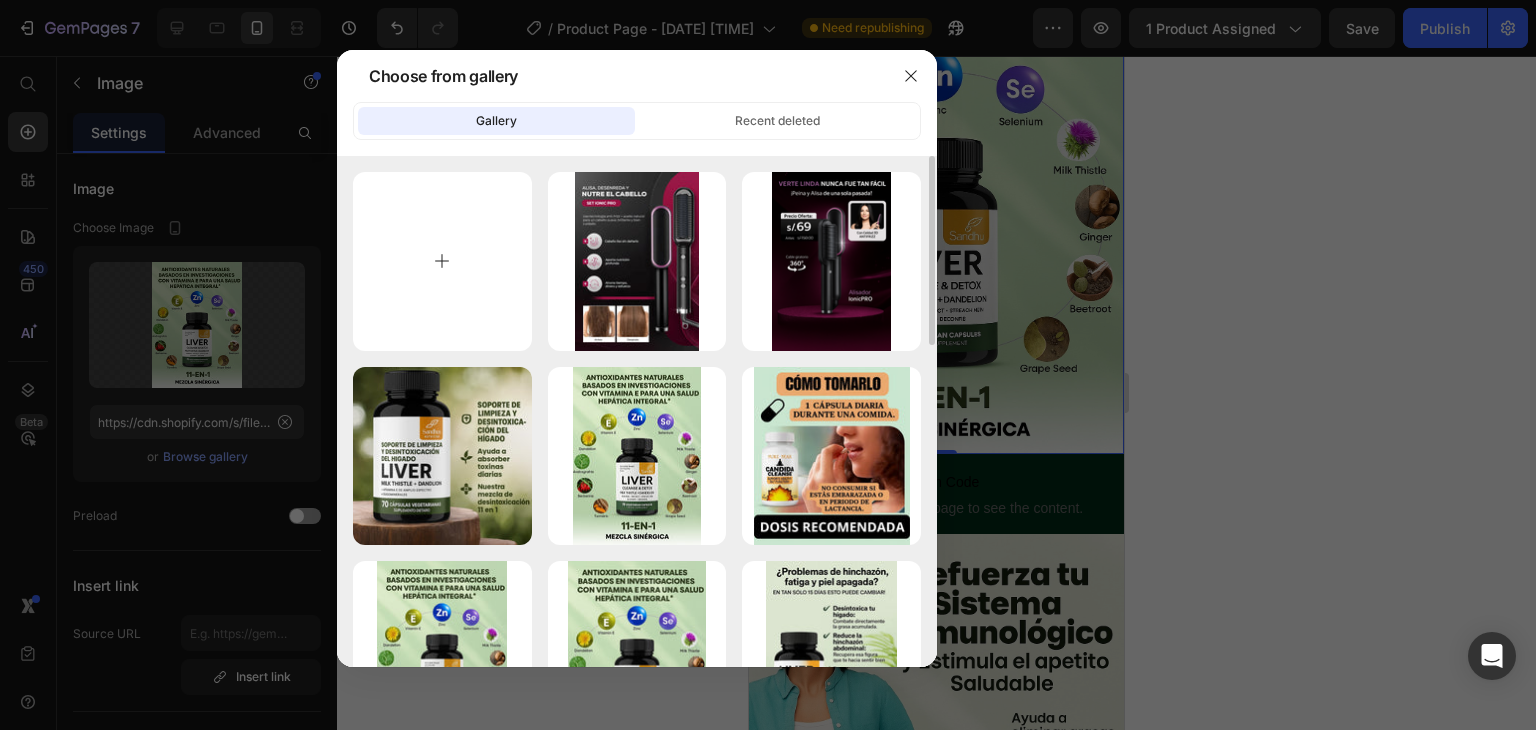 click at bounding box center [442, 261] 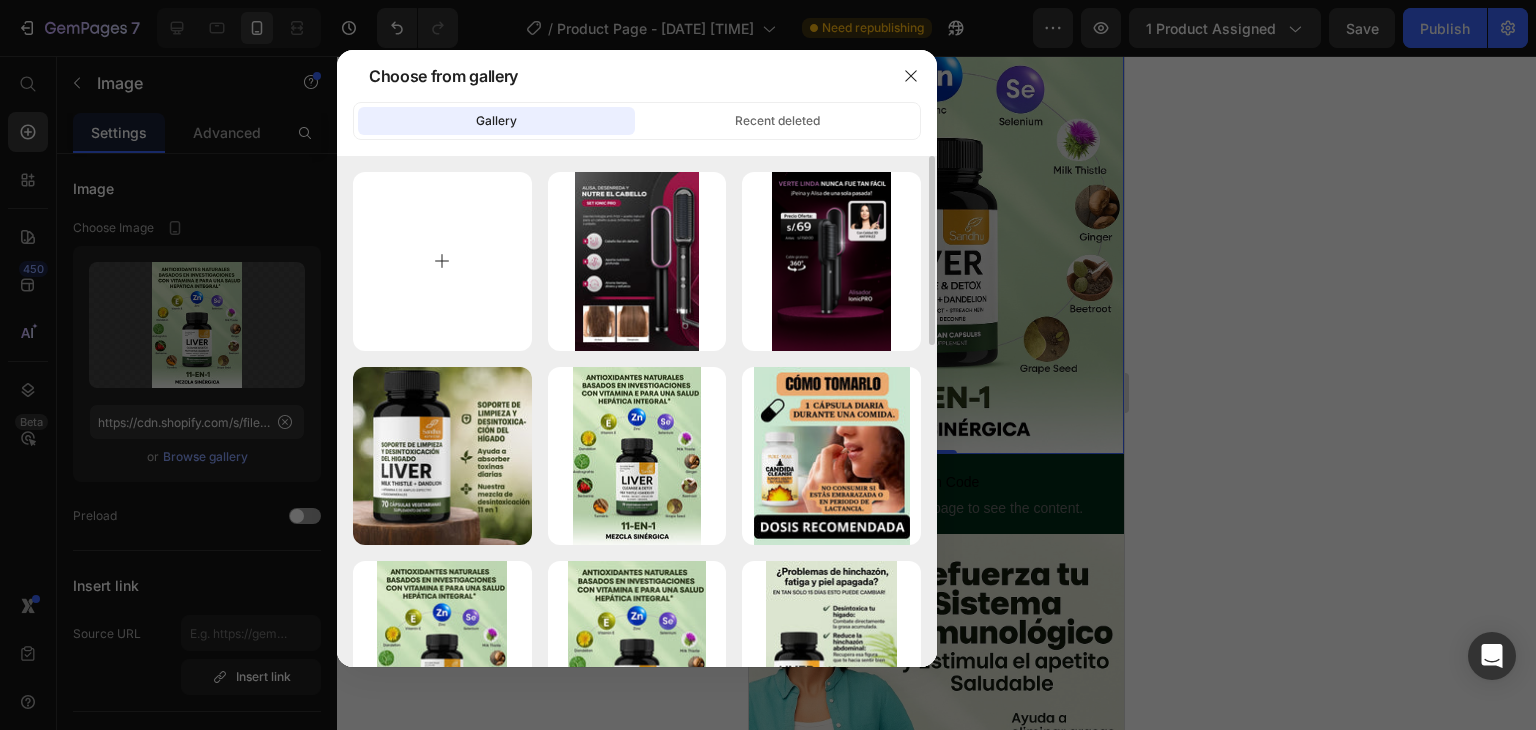 type on "C:\fakepath\gempages_570859775227593952-8721aab2-7b2e-4325-a08d-b3bc4fcc2c87.webp" 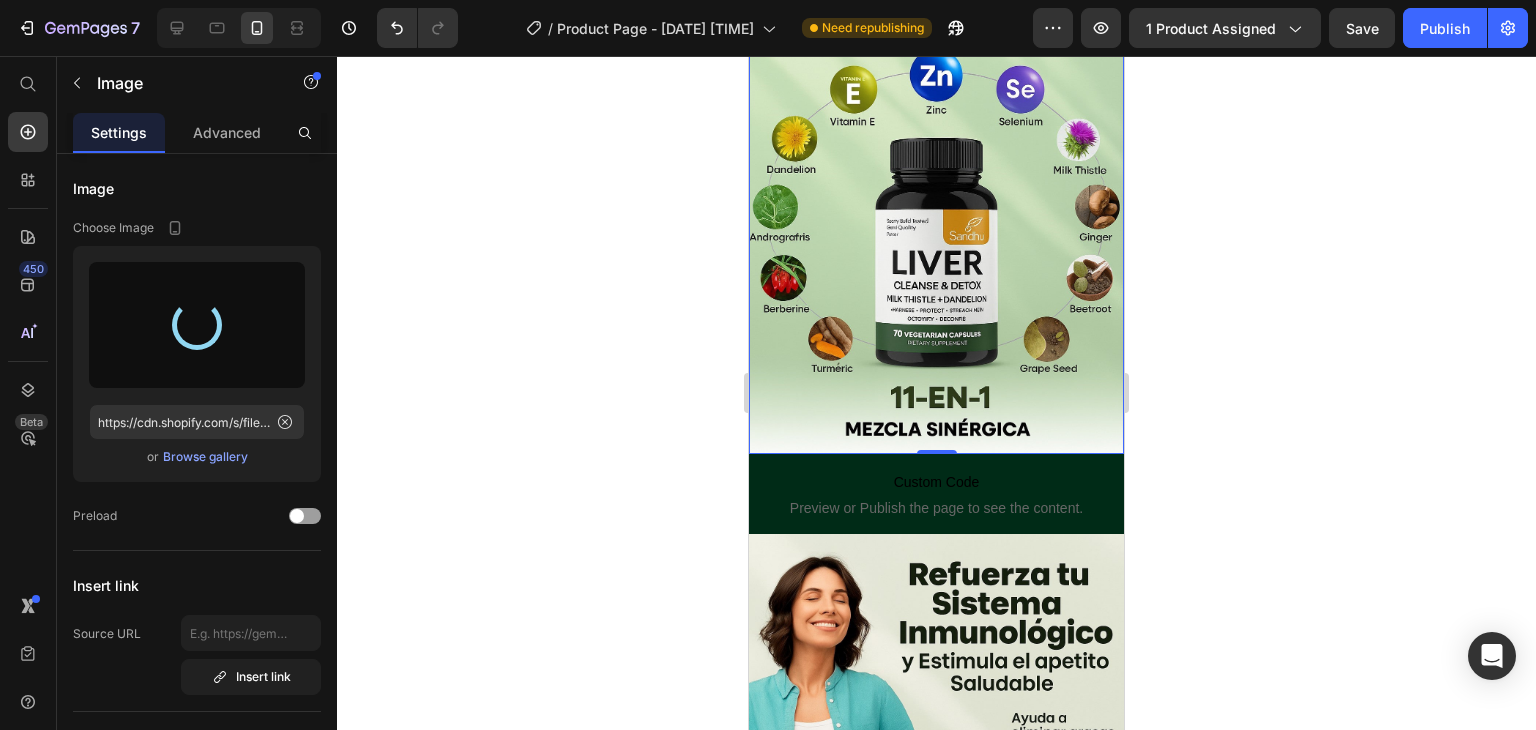 type on "https://cdn.shopify.com/s/files/1/0708/1158/2622/files/gempages_567531553832305601-04c28b64-fdd1-4bf6-9bac-0589a1e9c30b.webp" 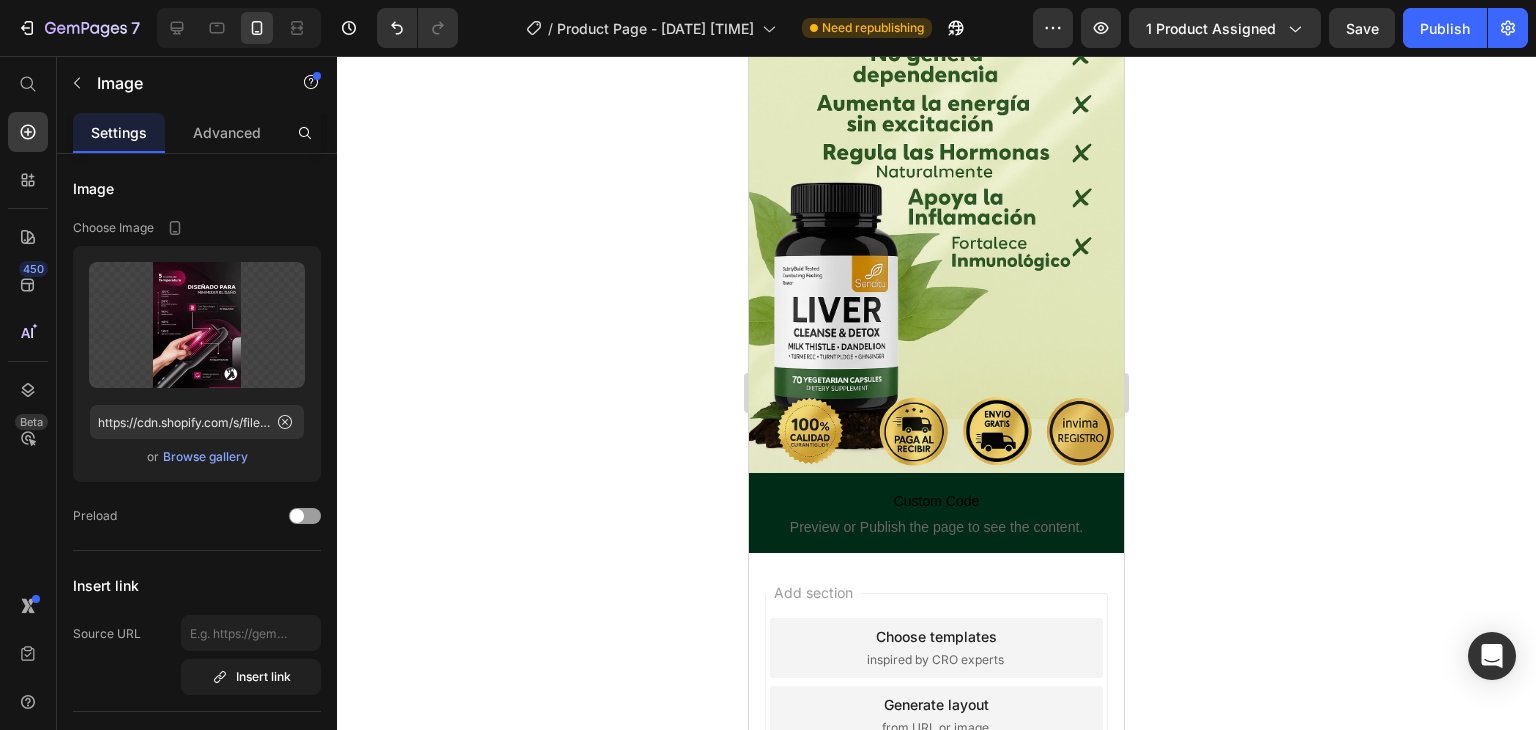 scroll, scrollTop: 3469, scrollLeft: 0, axis: vertical 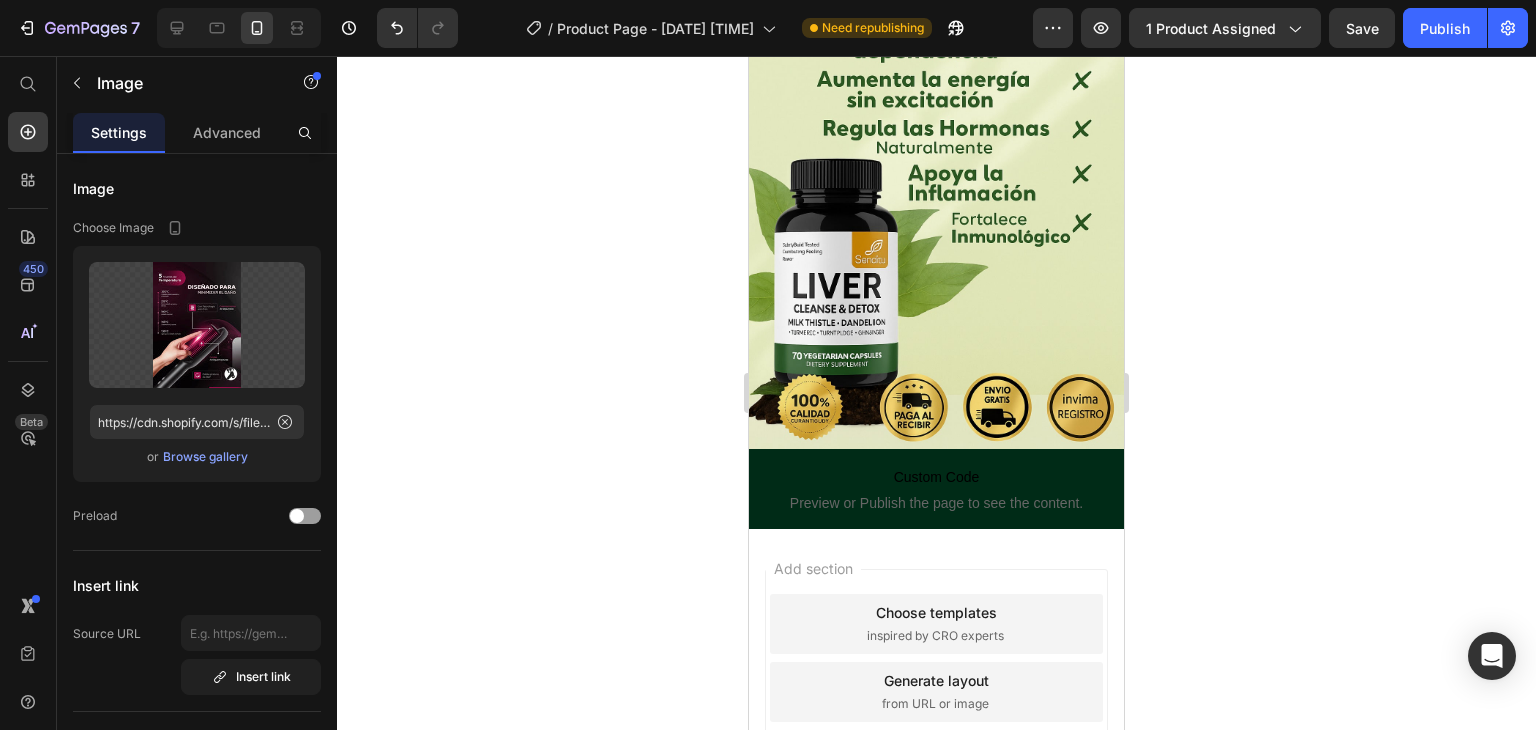 click at bounding box center [936, 167] 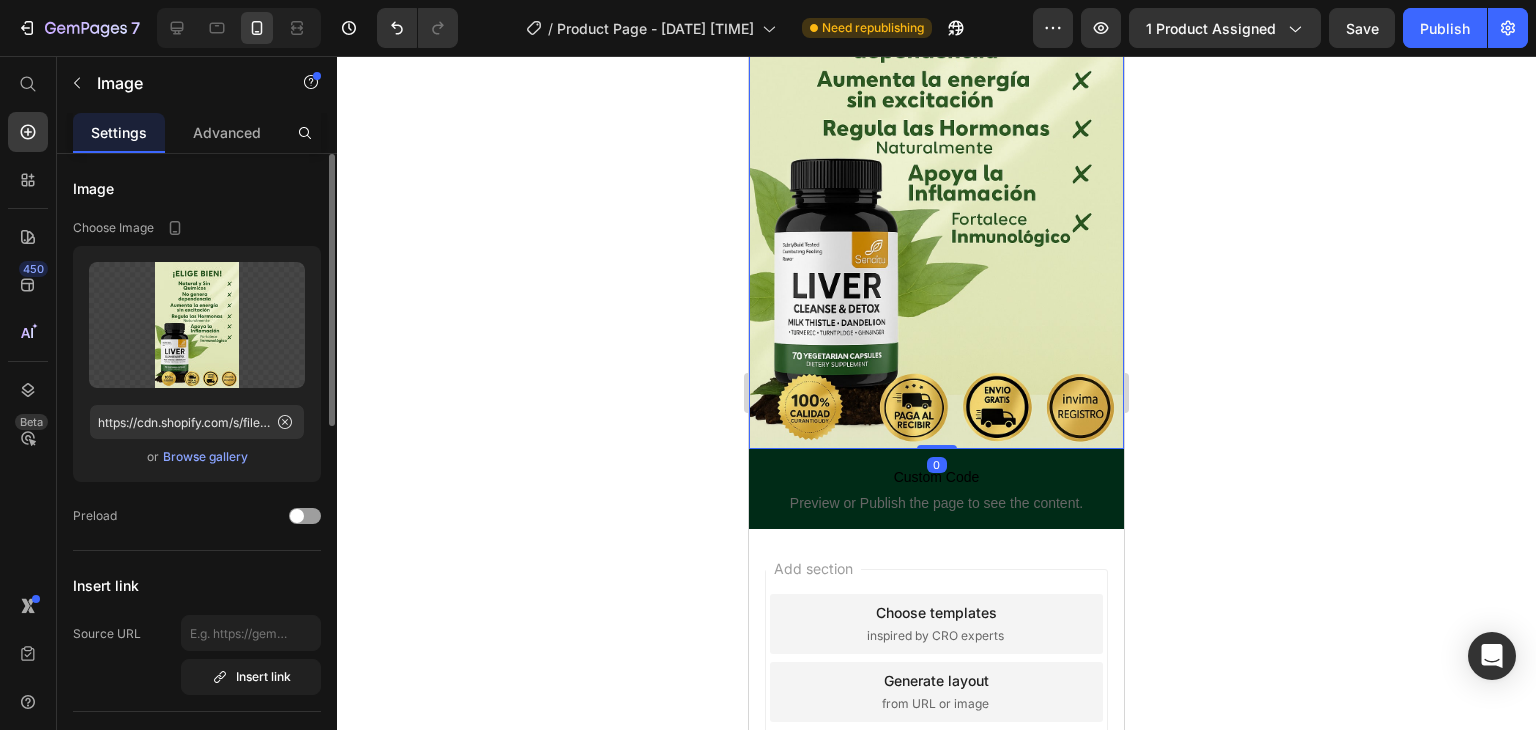 click on "Browse gallery" at bounding box center [205, 457] 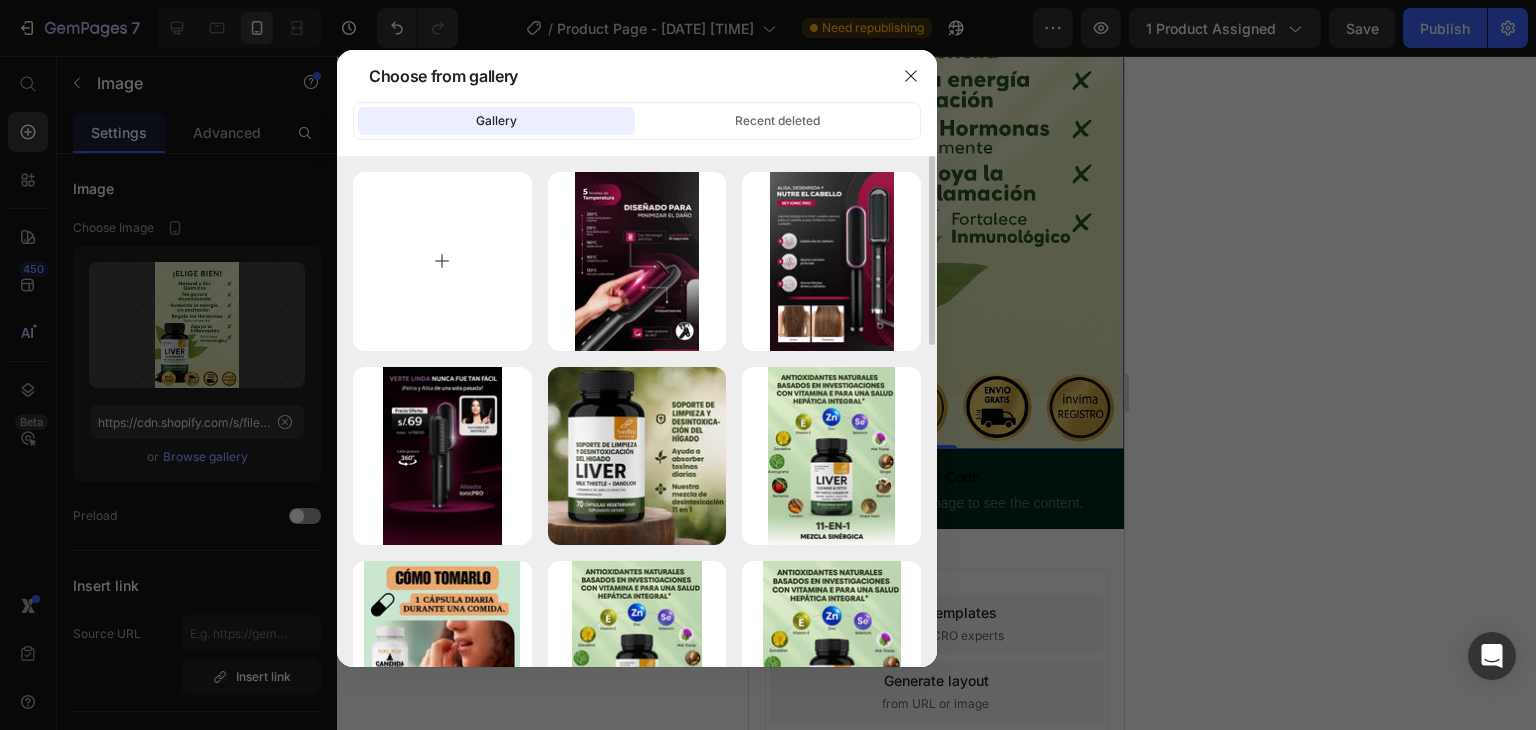 click at bounding box center (442, 261) 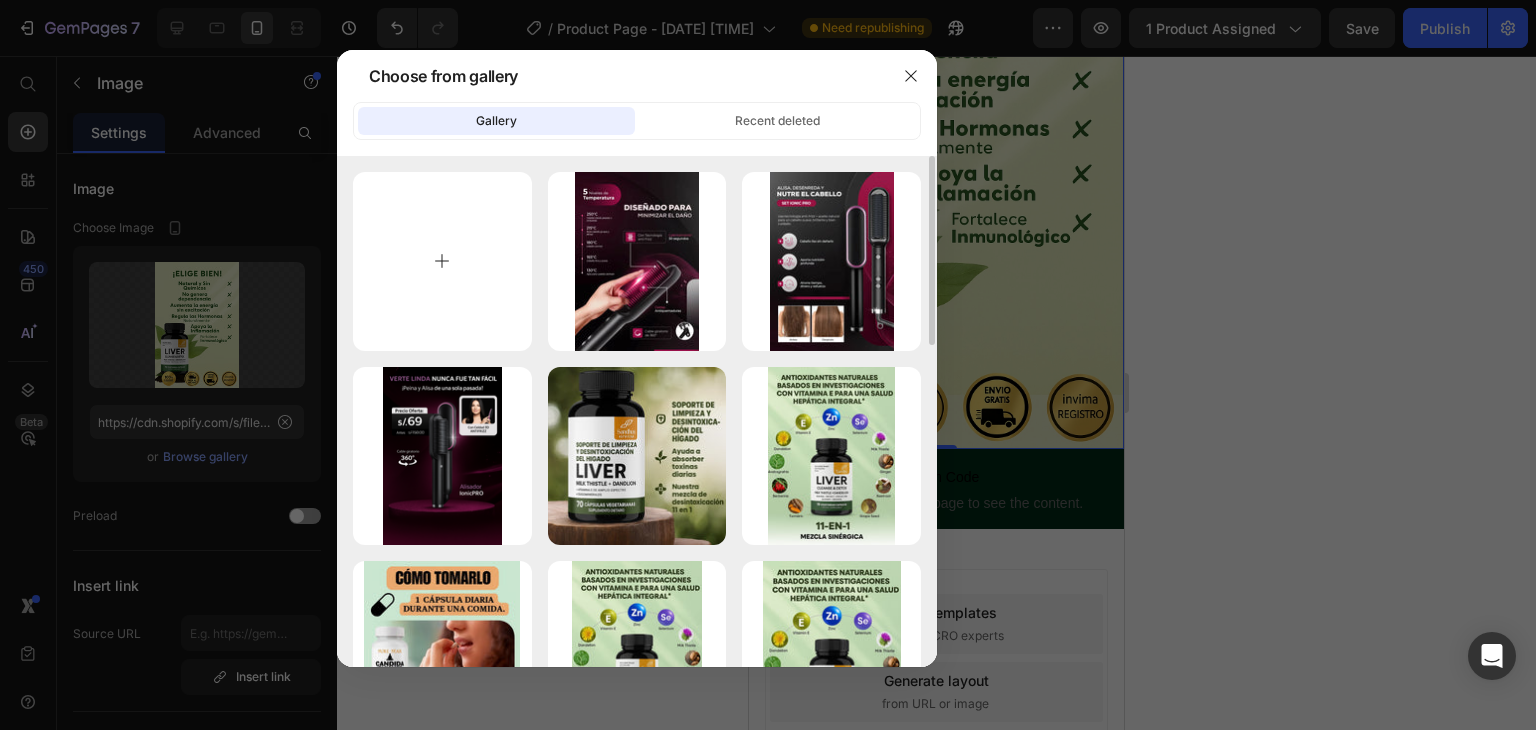 type on "C:\fakepath\gempages_570859775227593952-34d151af-10c8-4db1-98e1-b90cac7955ac.webp" 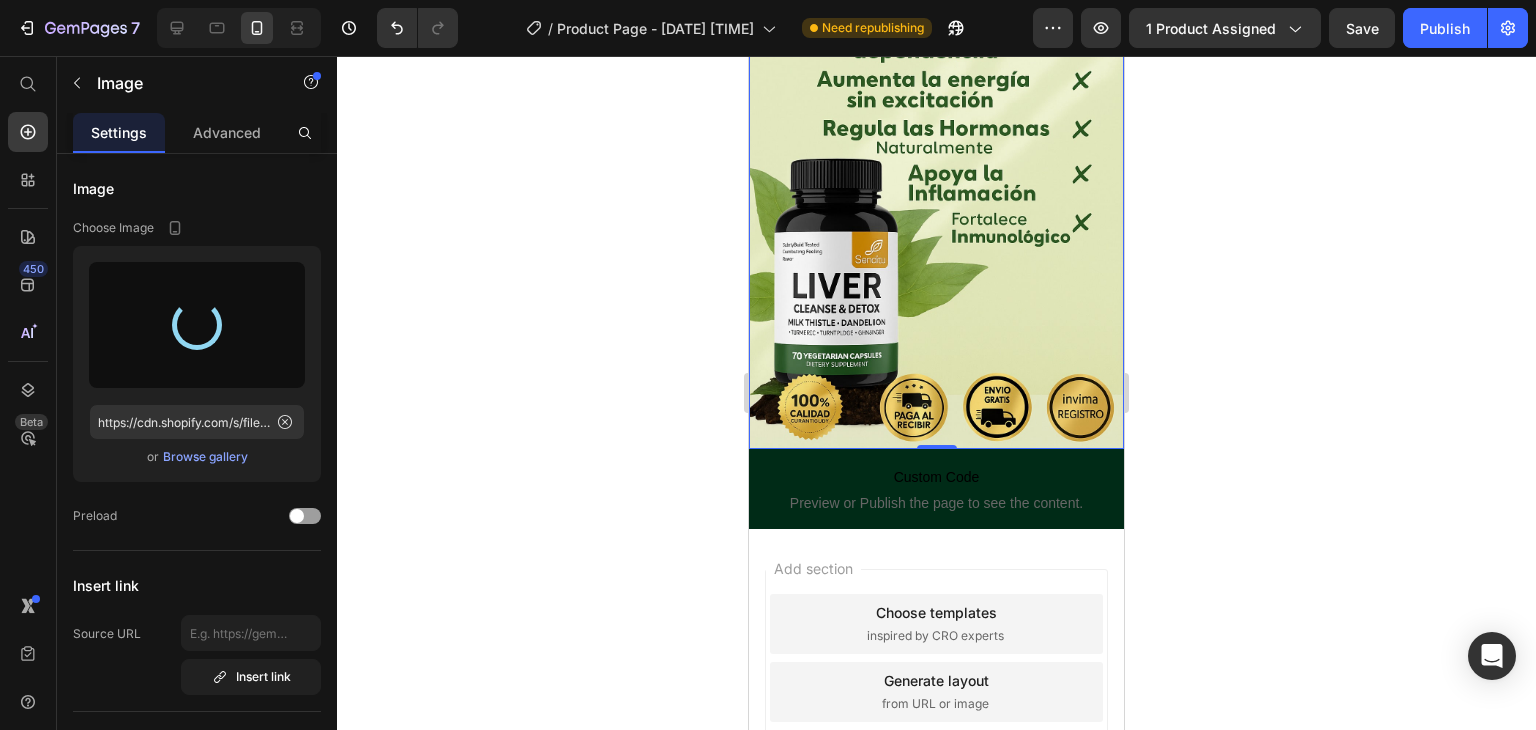 type on "https://cdn.shopify.com/s/files/1/0708/1158/2622/files/gempages_567531553832305601-834d5a1e-c20f-4d32-a39e-3d4631566d92.webp" 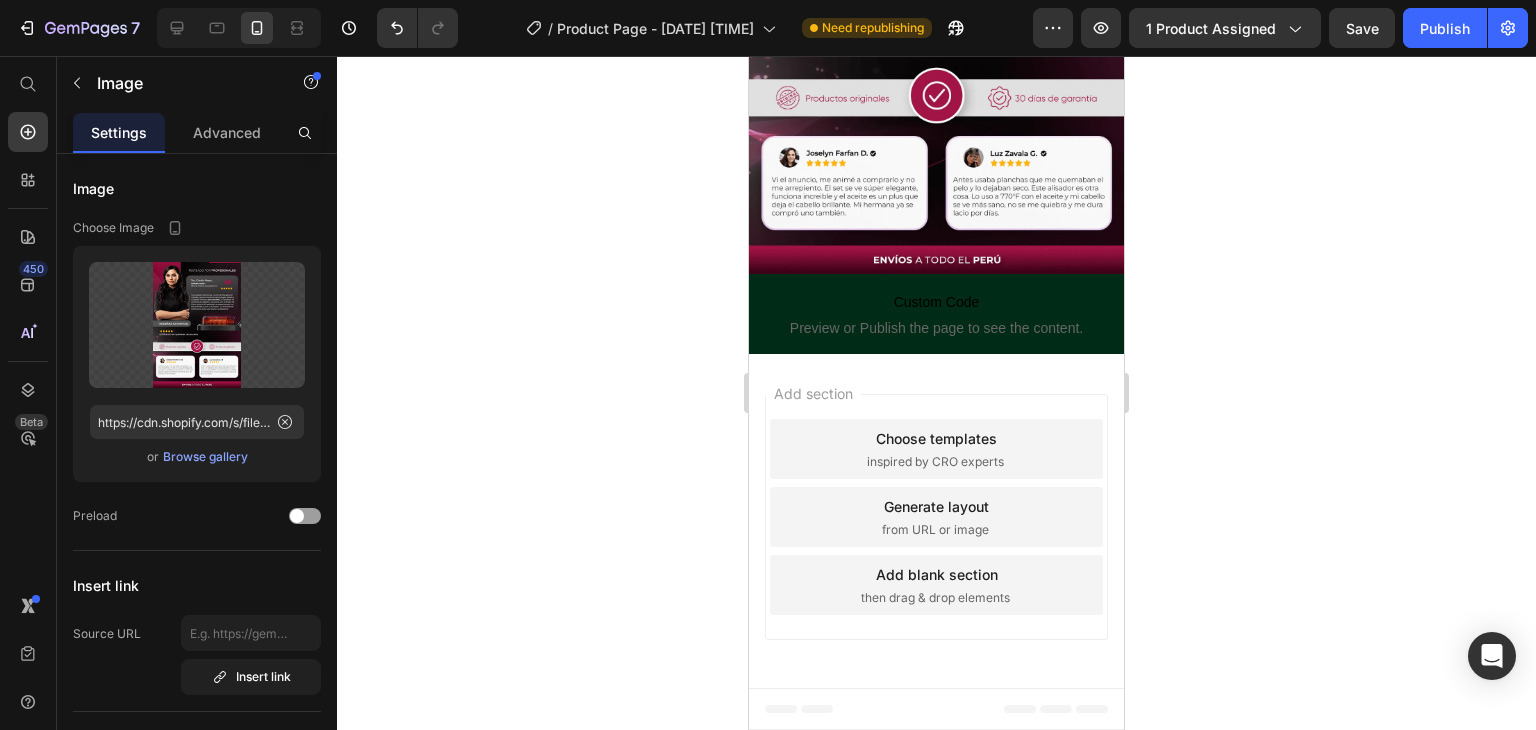 scroll, scrollTop: 3246, scrollLeft: 0, axis: vertical 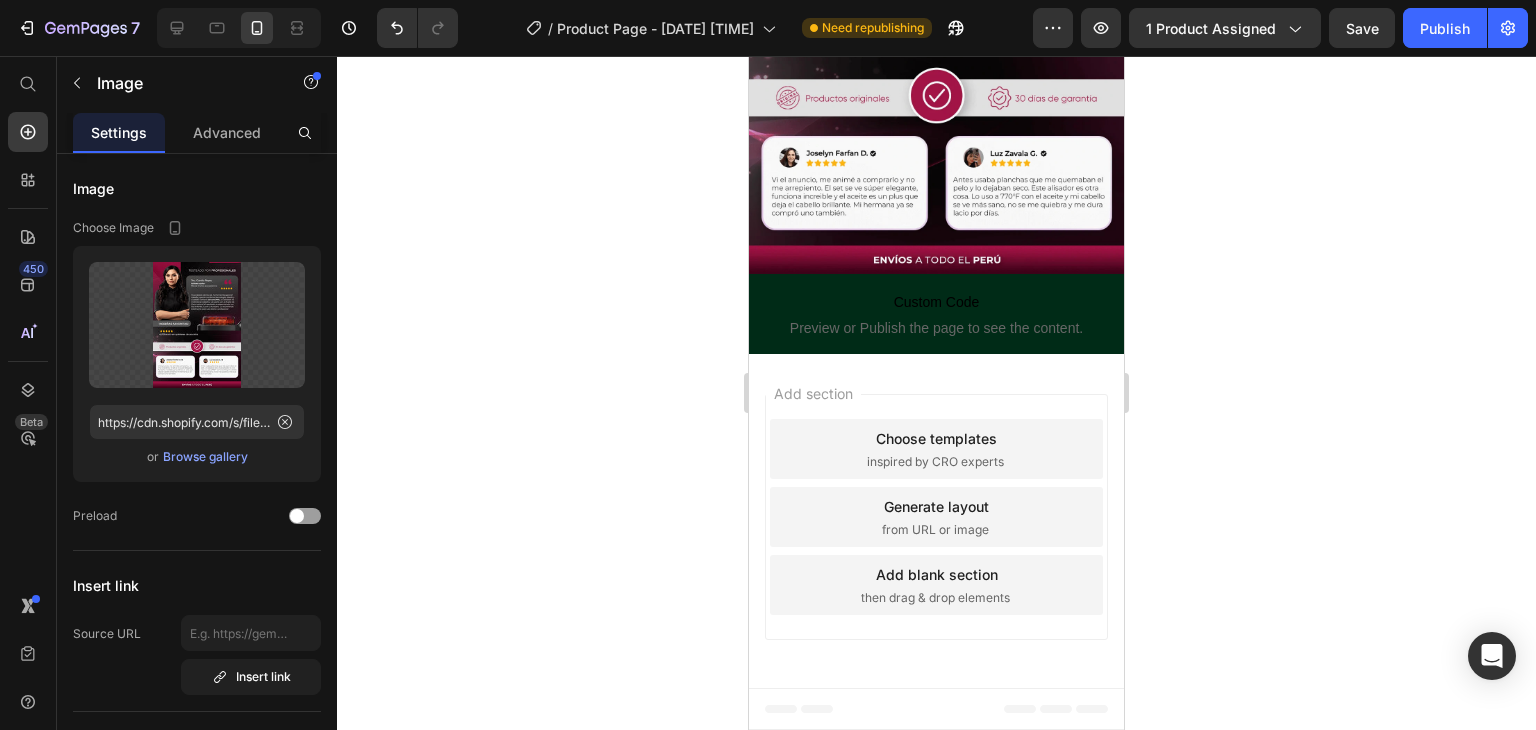 click at bounding box center [936, 5] 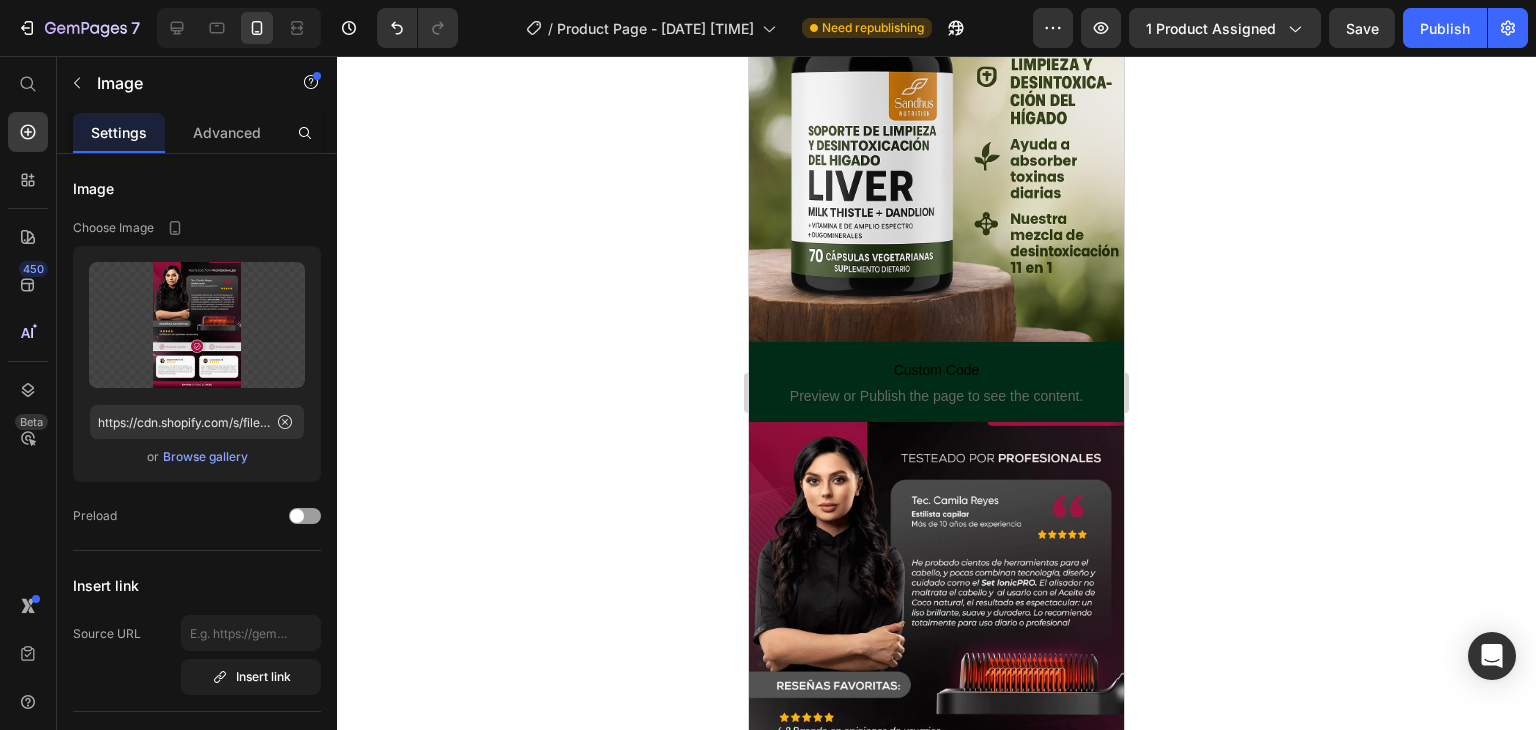 scroll, scrollTop: 3146, scrollLeft: 0, axis: vertical 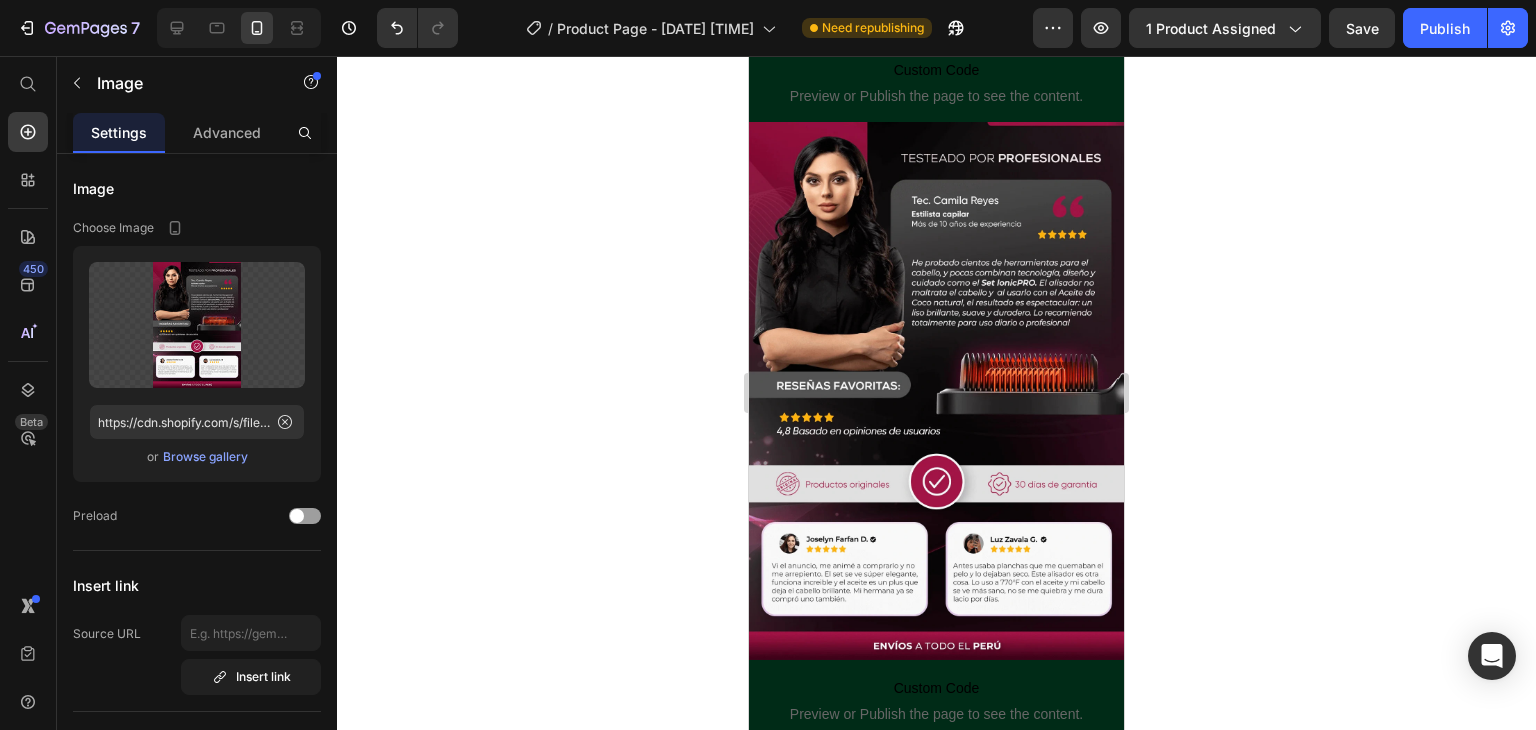 click at bounding box center [936, 391] 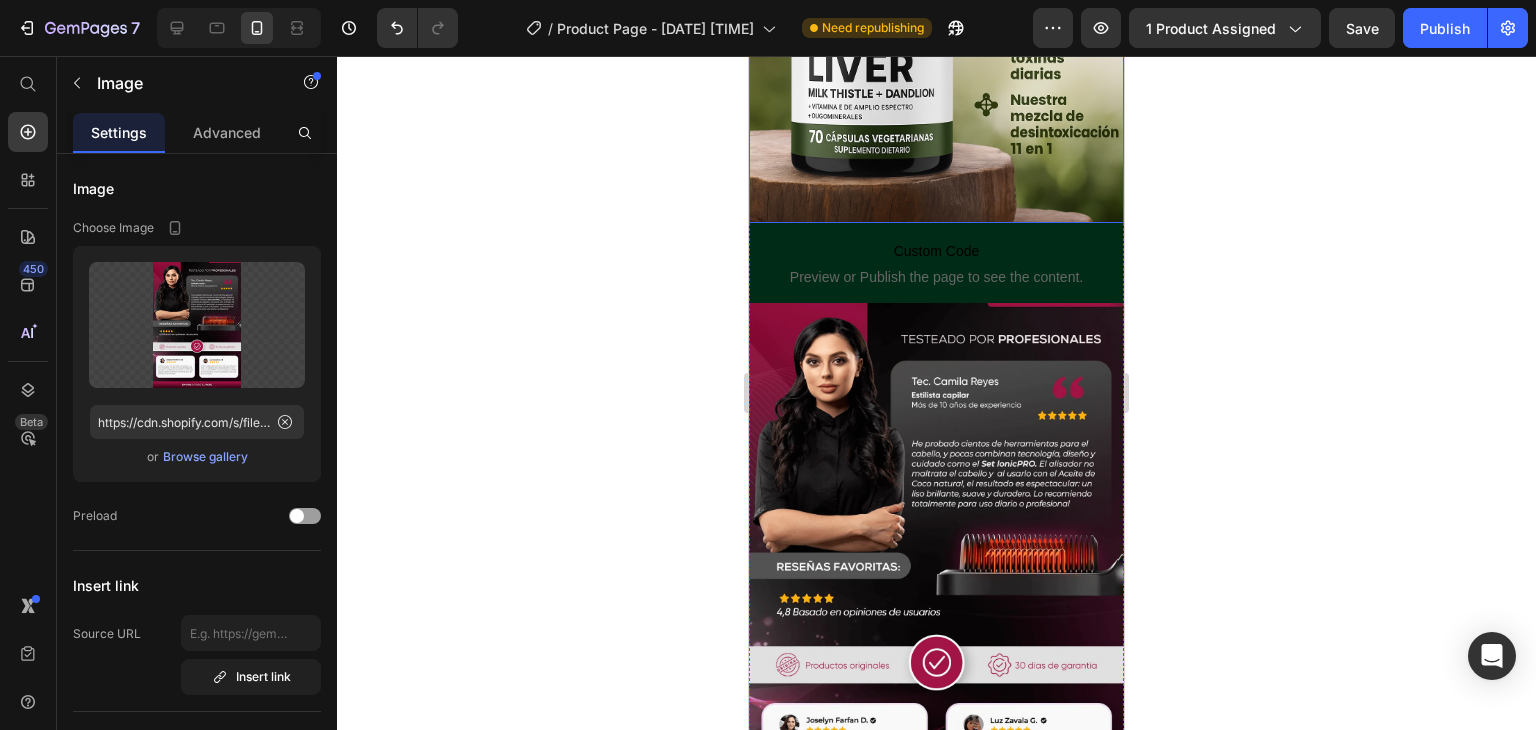 scroll, scrollTop: 3246, scrollLeft: 0, axis: vertical 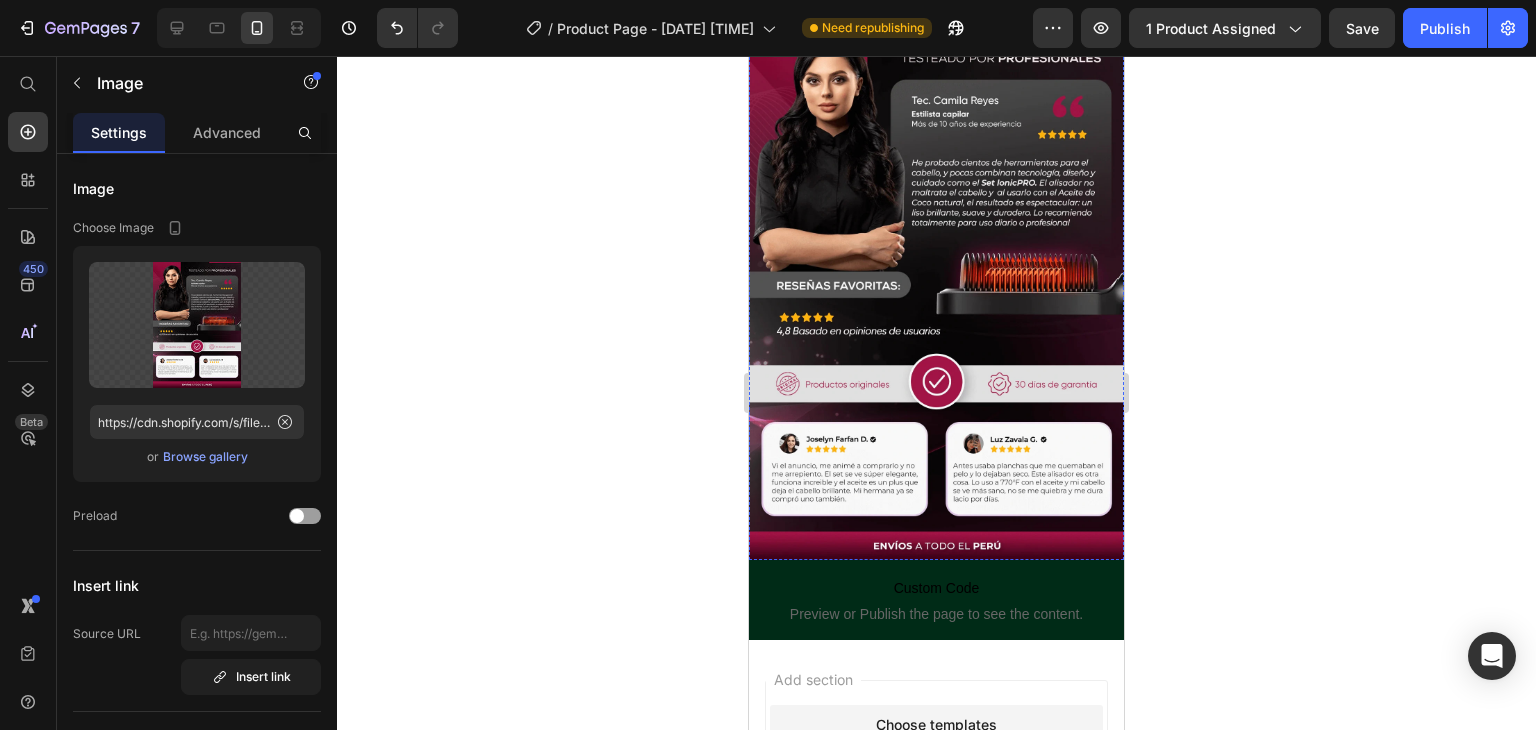 click at bounding box center [936, 291] 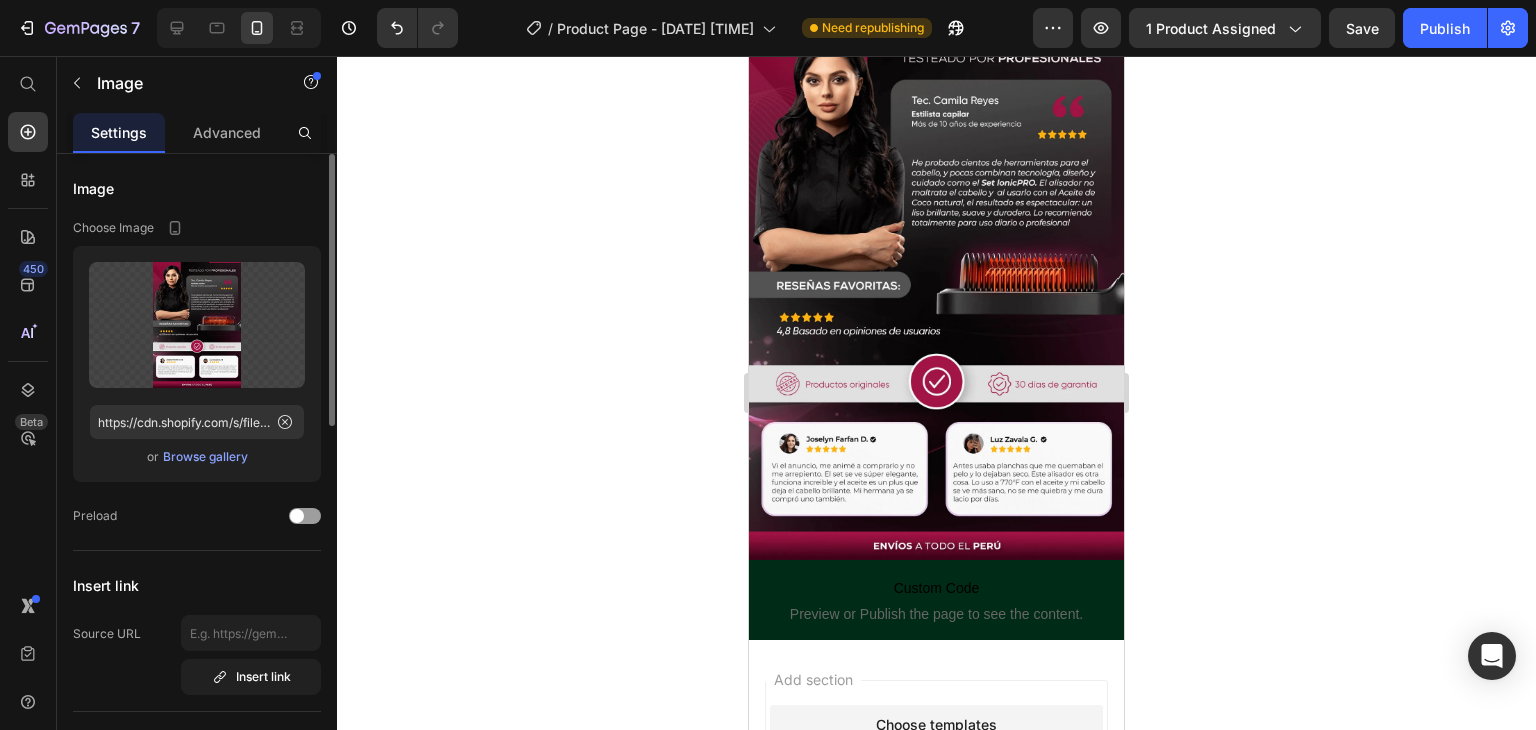 click on "Browse gallery" at bounding box center [205, 457] 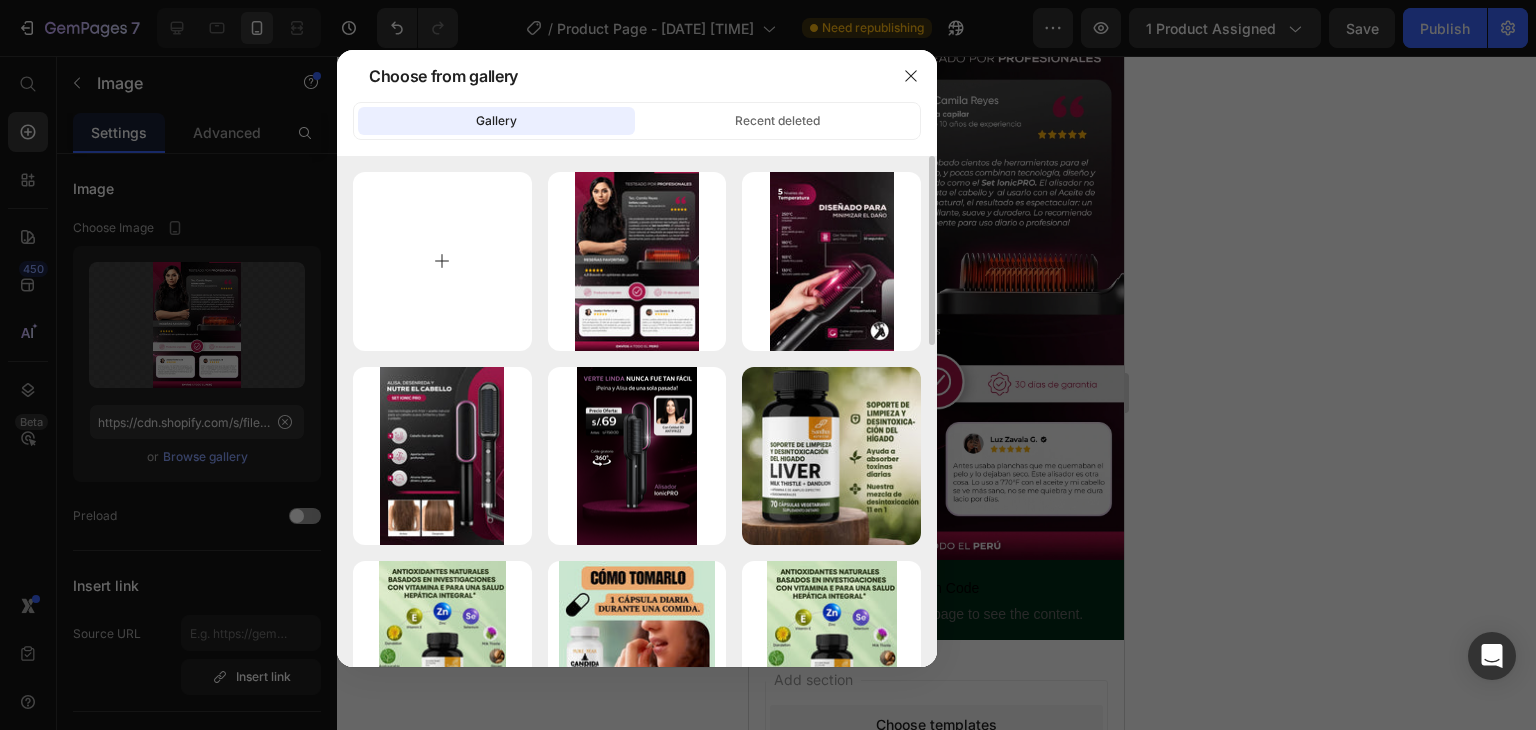 click at bounding box center (442, 261) 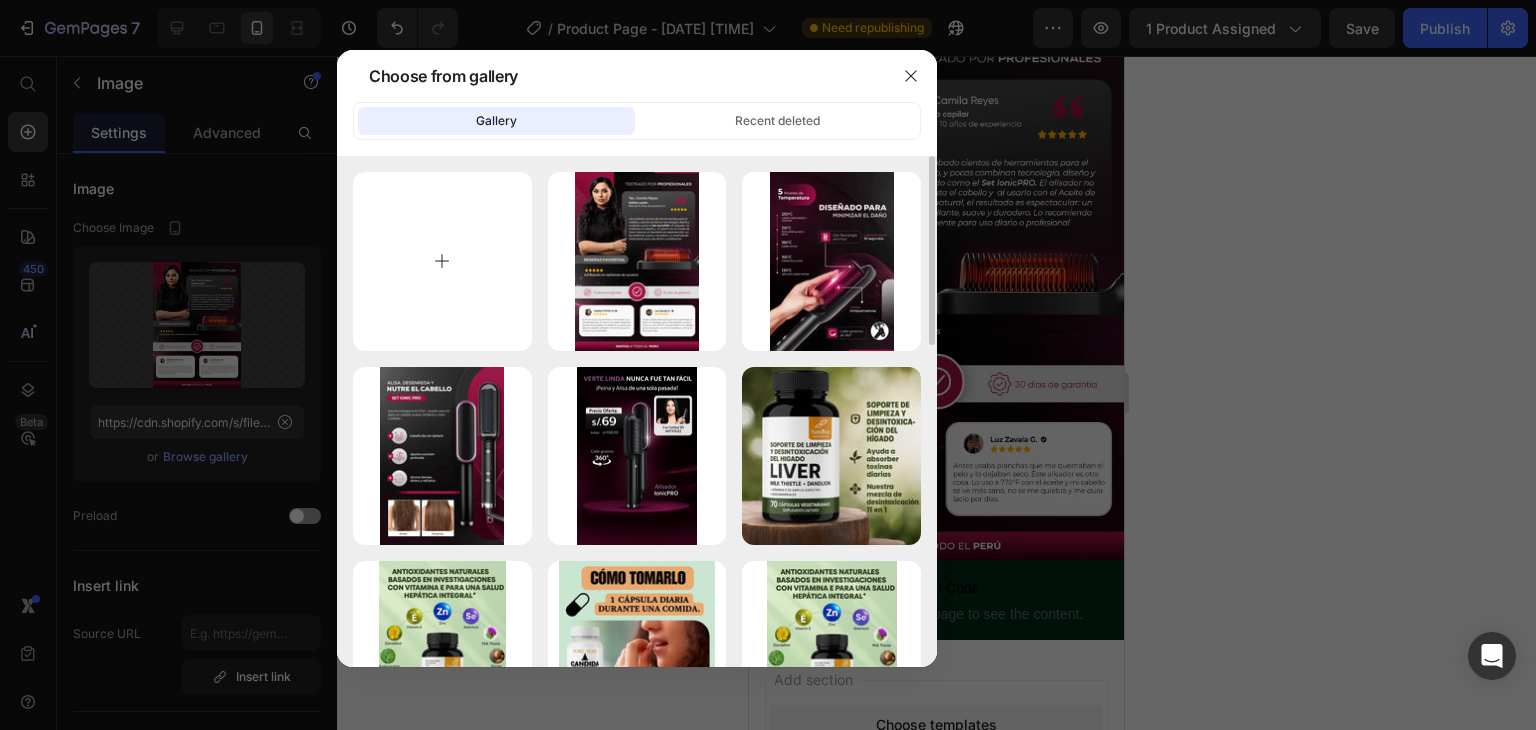type on "C:\fakepath\gempages_549248055539401573-bb566695-6c6b-4fbf-ab67-5bcc32090d93.webp" 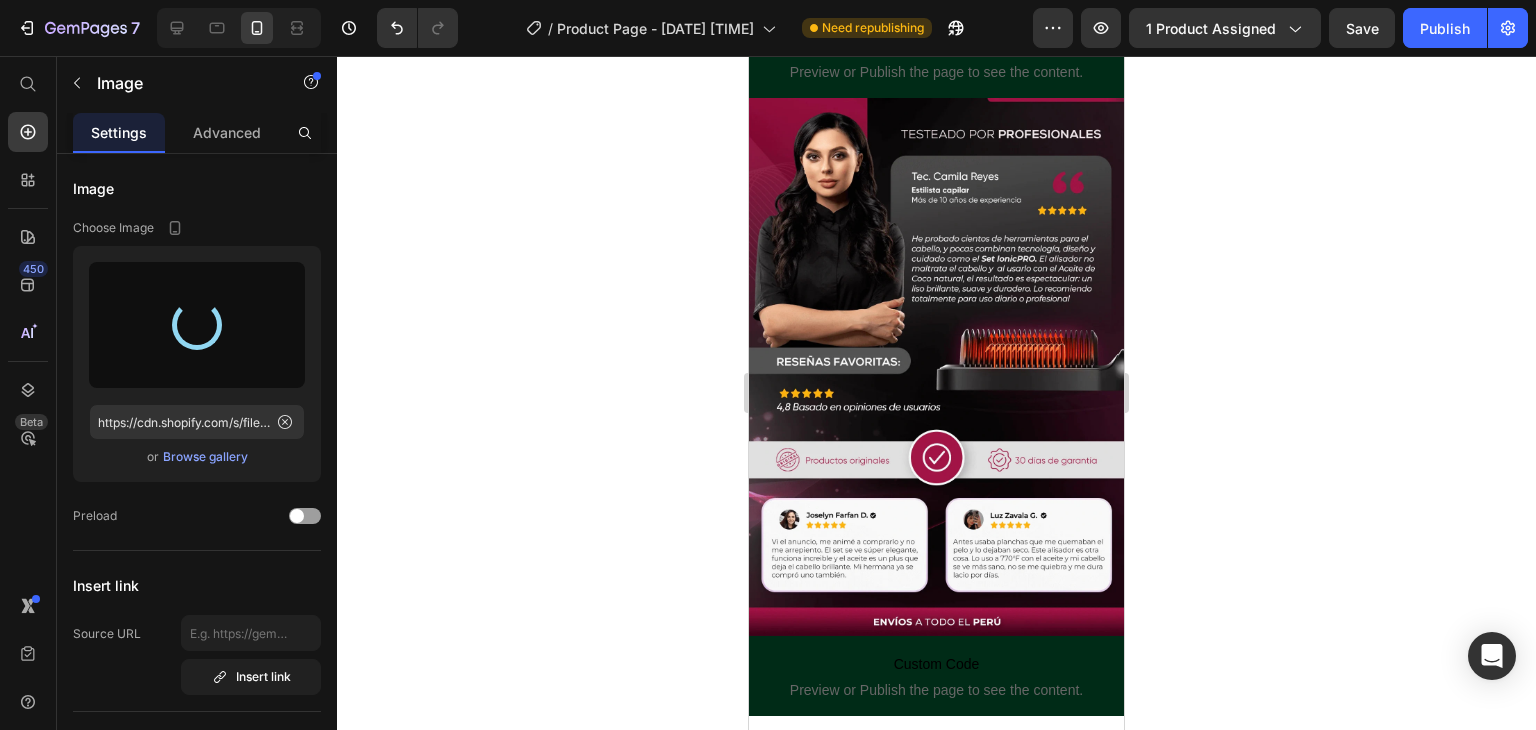 type on "https://cdn.shopify.com/s/files/1/0708/1158/2622/files/gempages_567531553832305601-ba76a5fa-7de8-4cf4-a976-f183dd972c9e.webp" 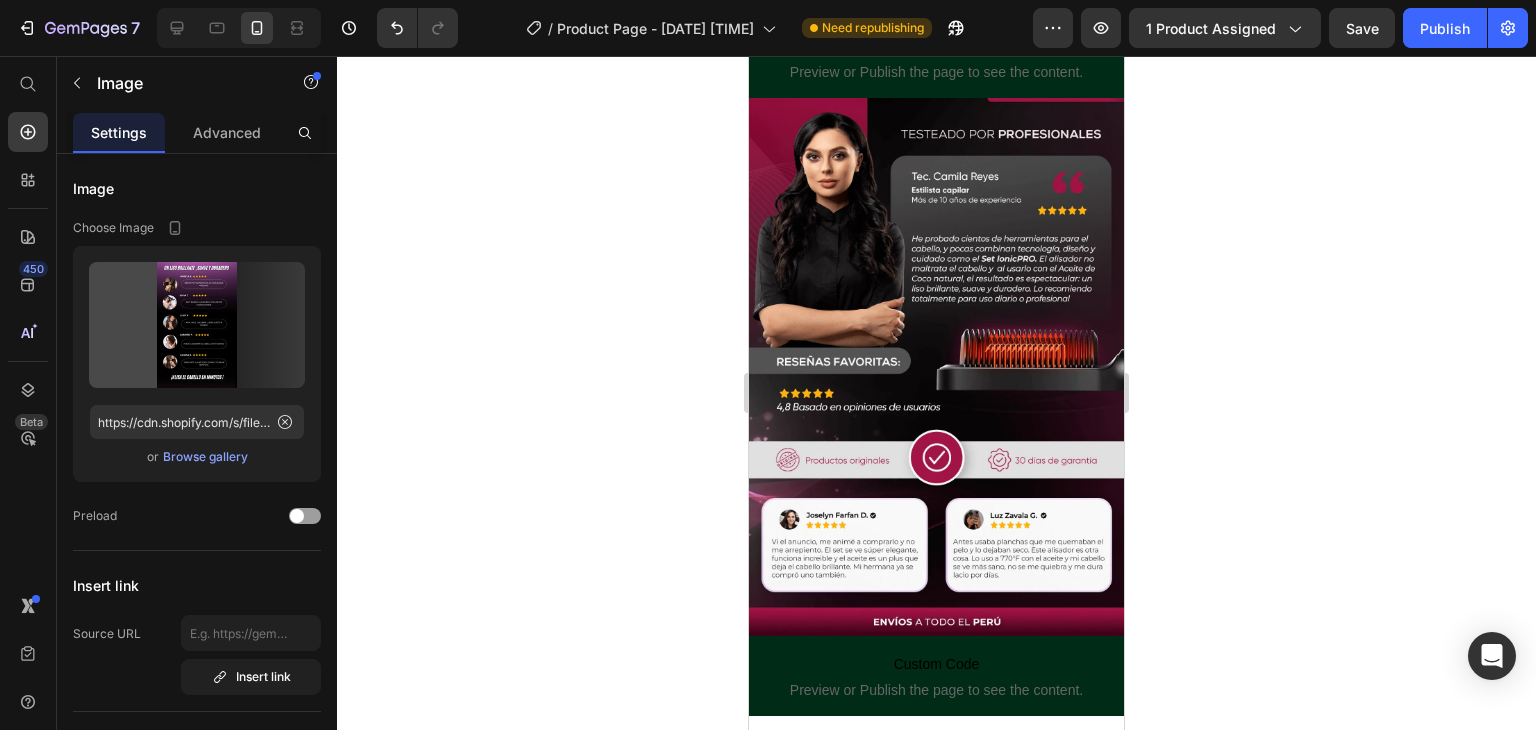 scroll, scrollTop: 3346, scrollLeft: 0, axis: vertical 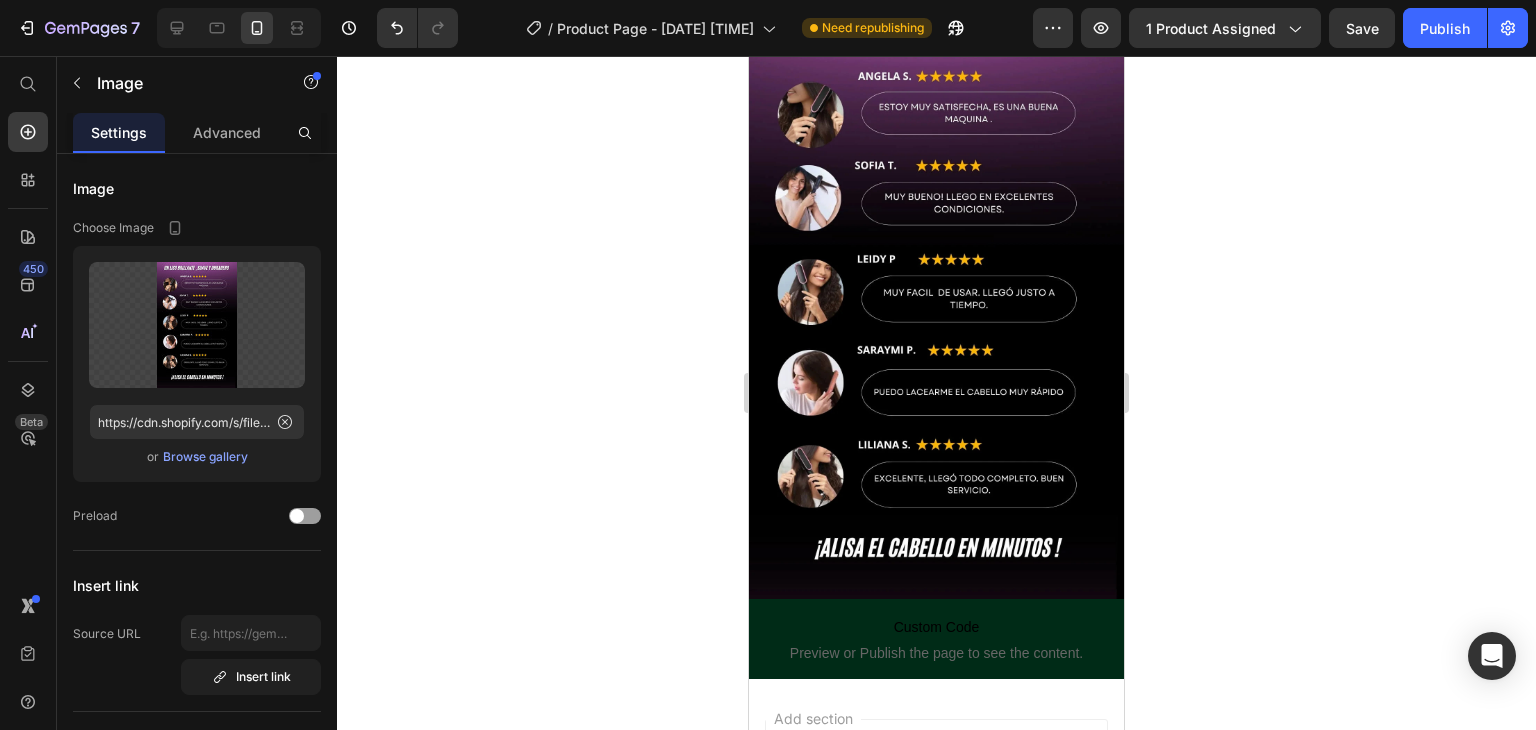 click at bounding box center (936, 304) 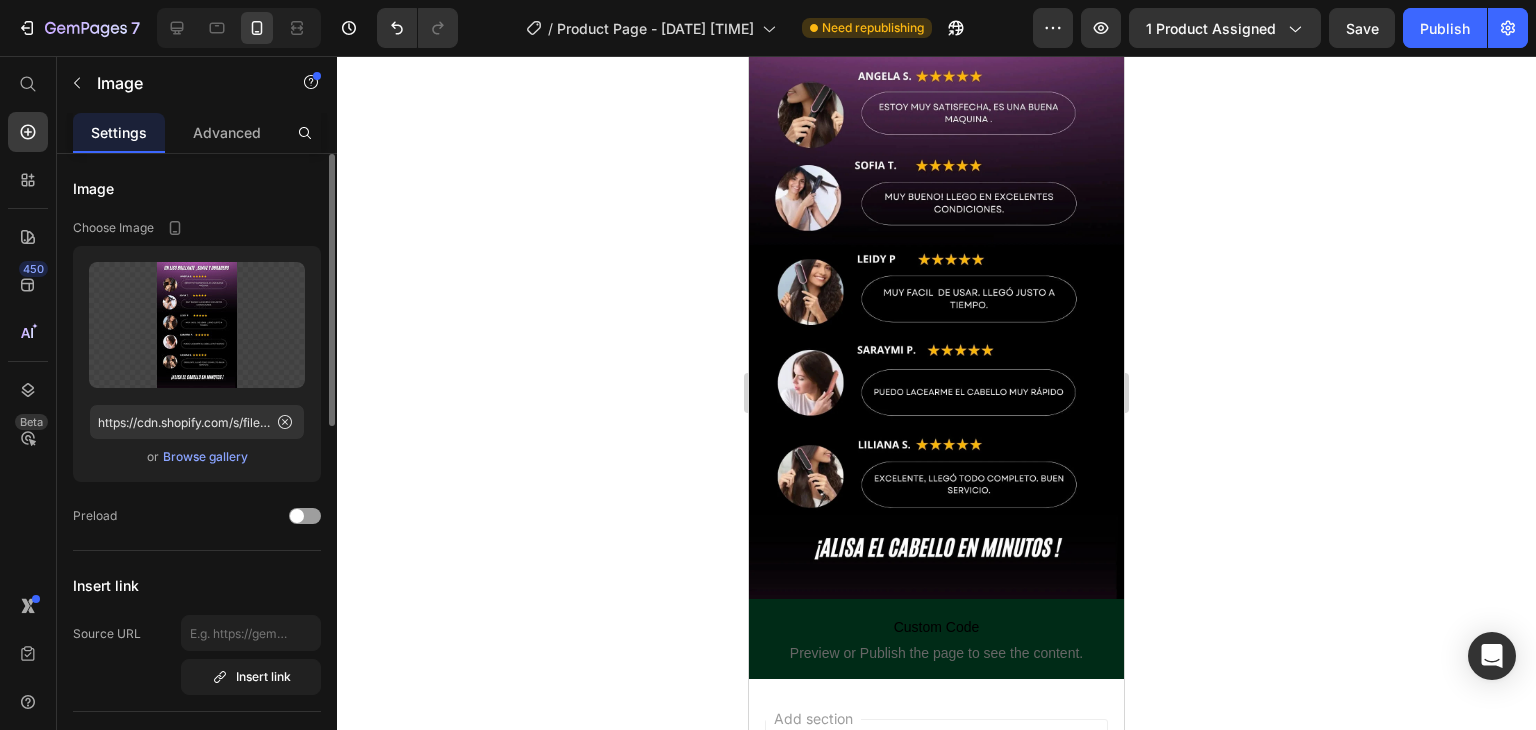 click on "Browse gallery" at bounding box center (205, 457) 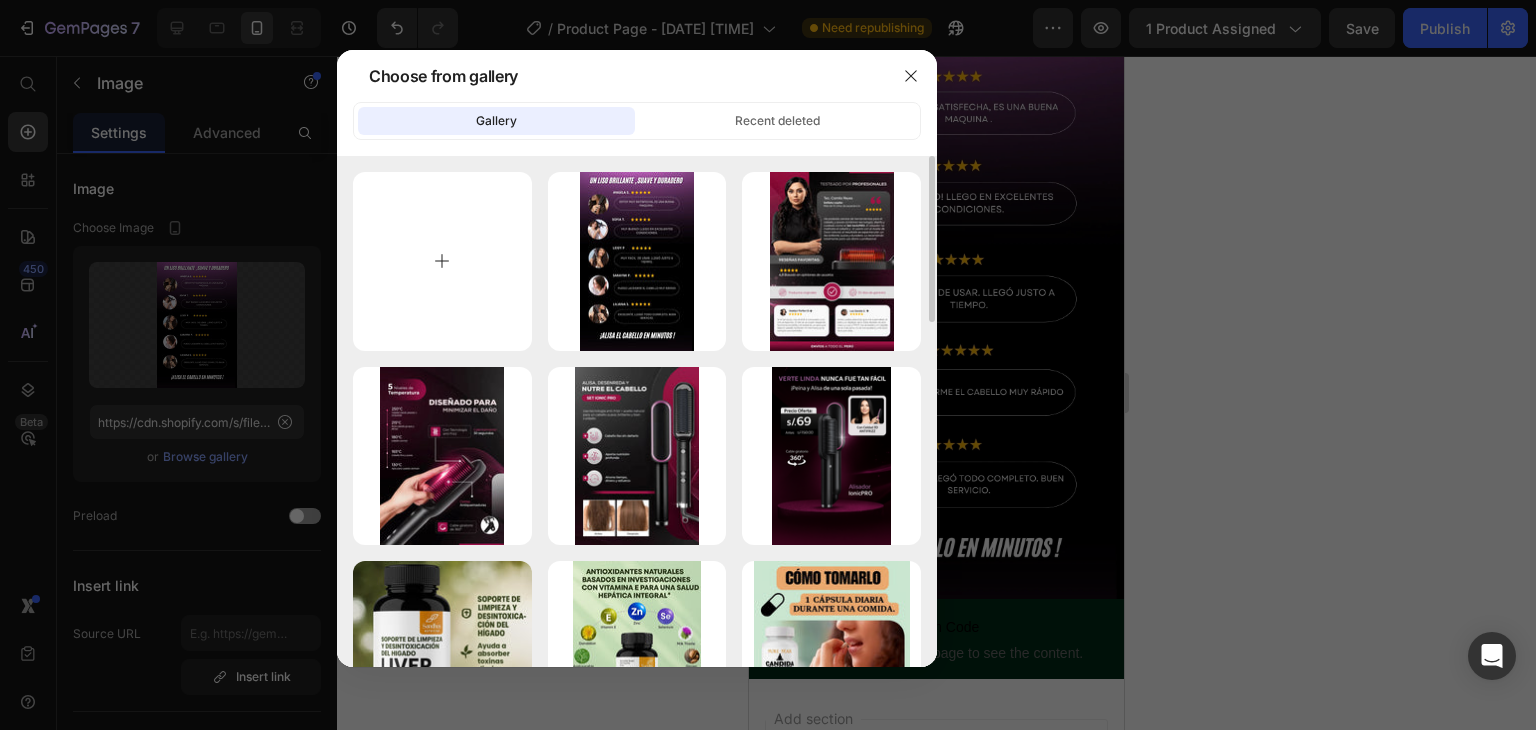 click at bounding box center [442, 261] 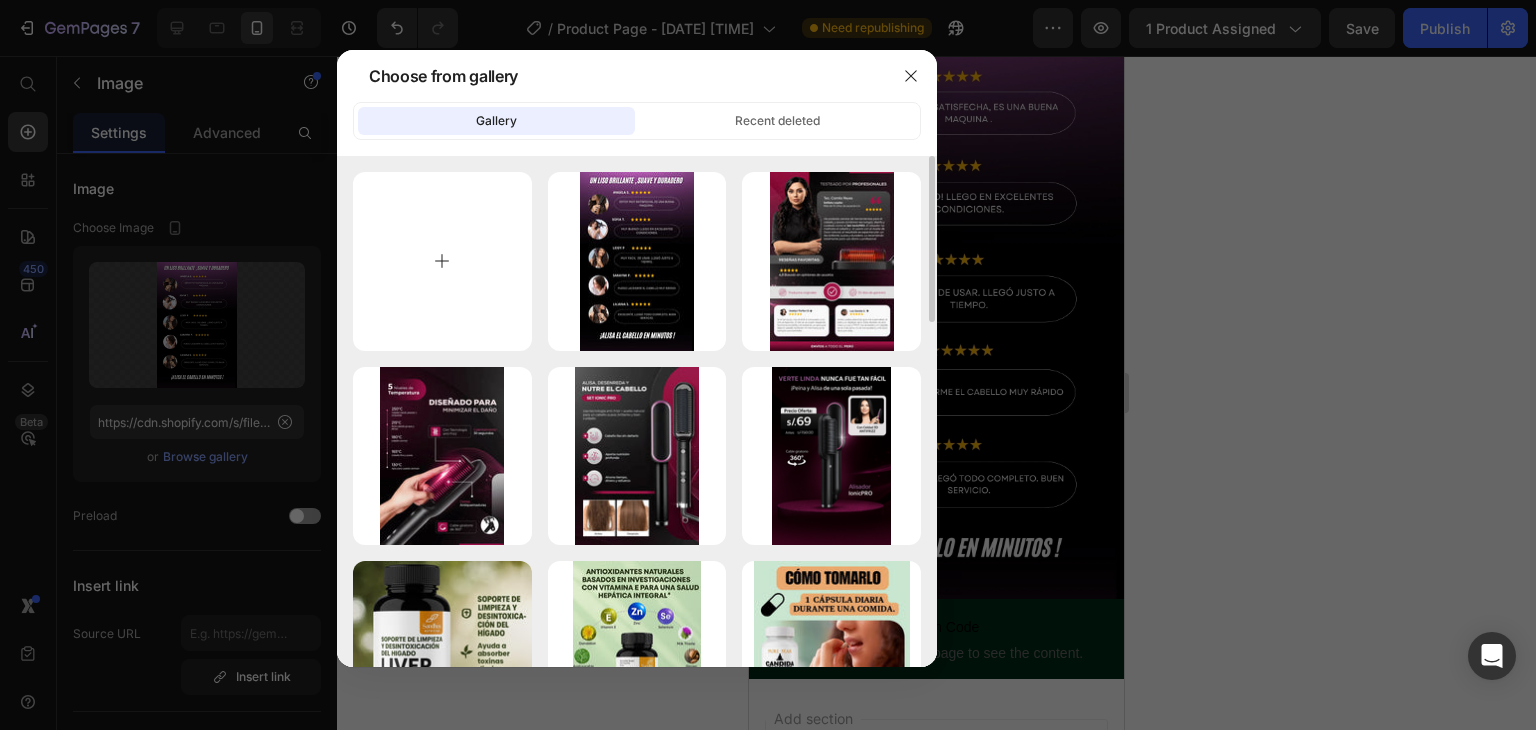 type on "C:\fakepath\gempages_549248055539401573-cc0327af-6e52-4841-b613-97d82aeb6d44.webp" 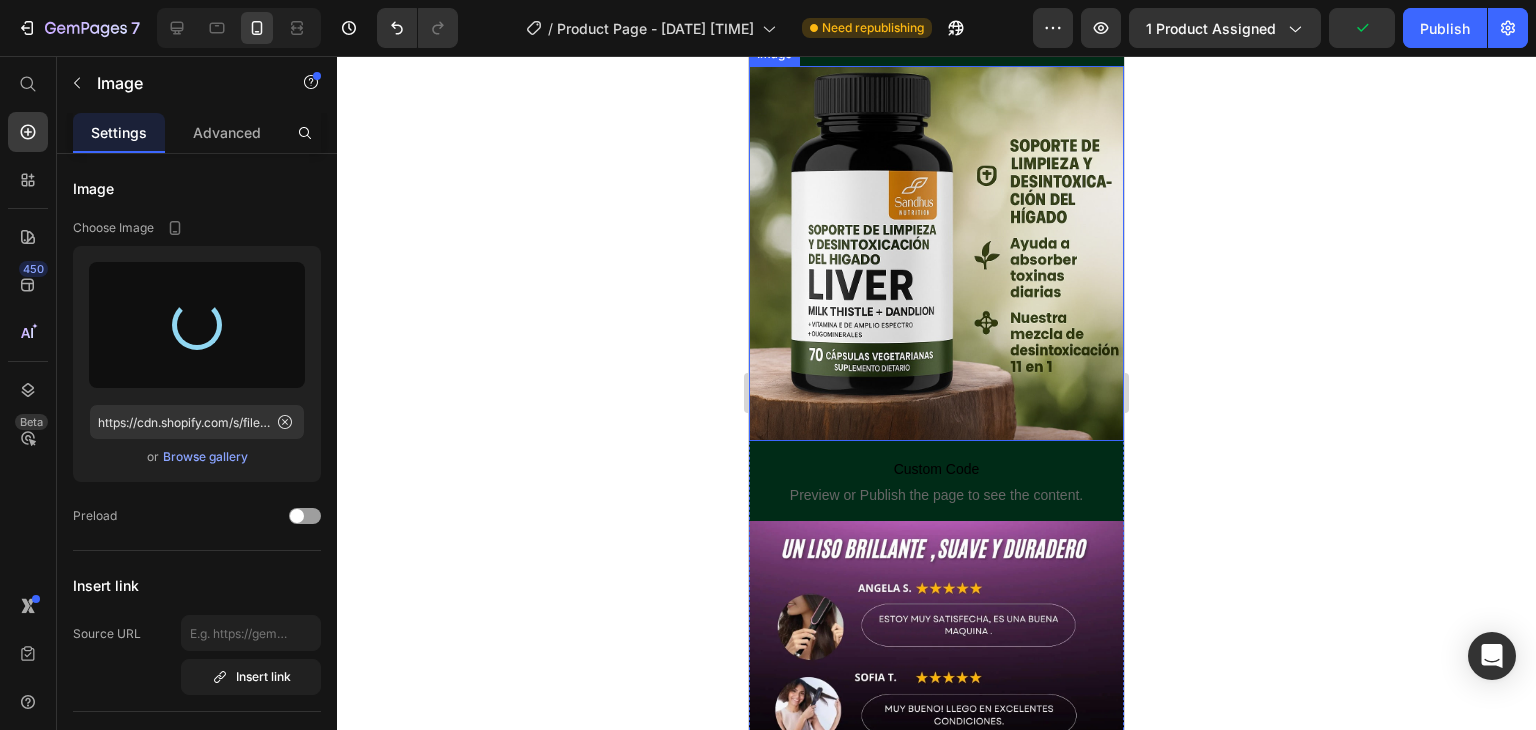 scroll, scrollTop: 2746, scrollLeft: 0, axis: vertical 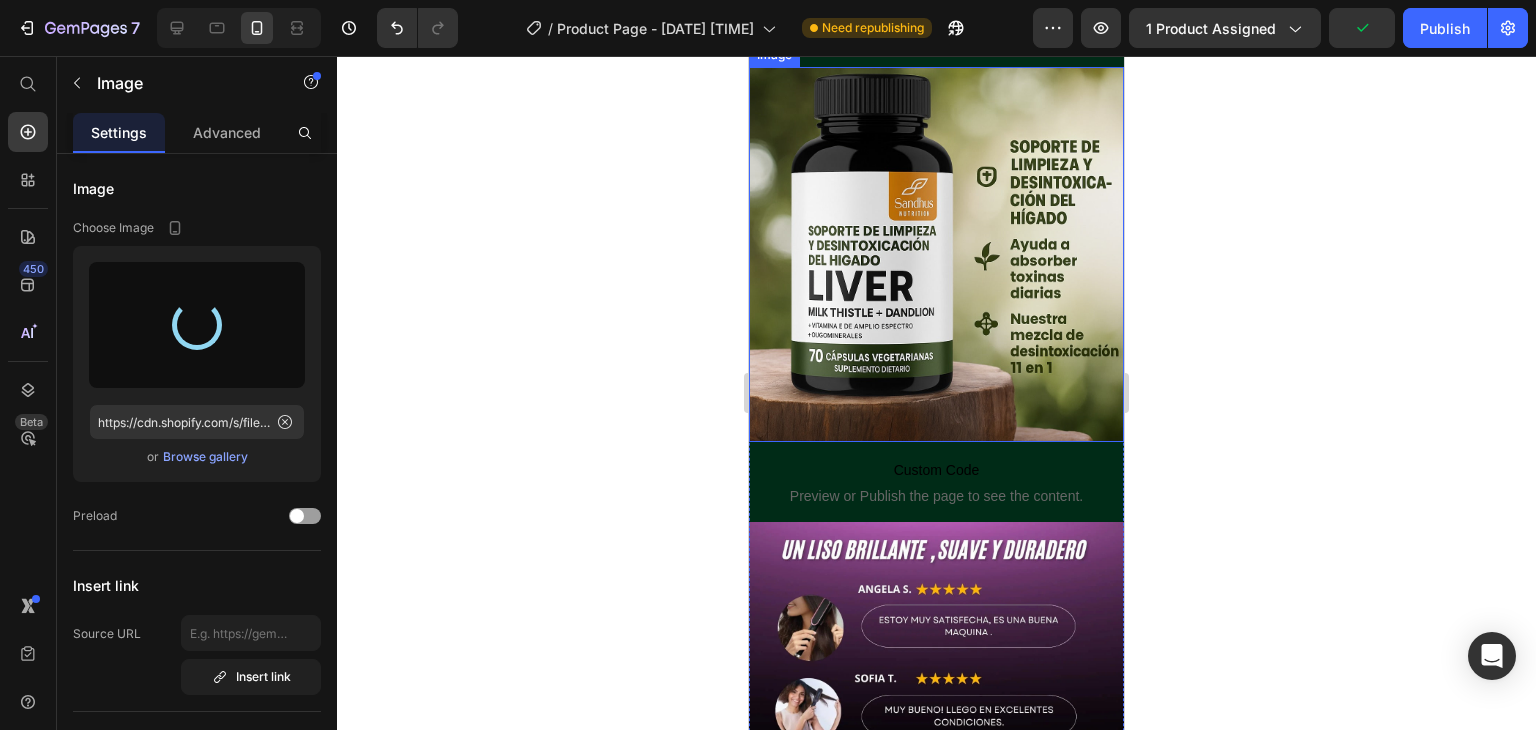 click at bounding box center (936, 254) 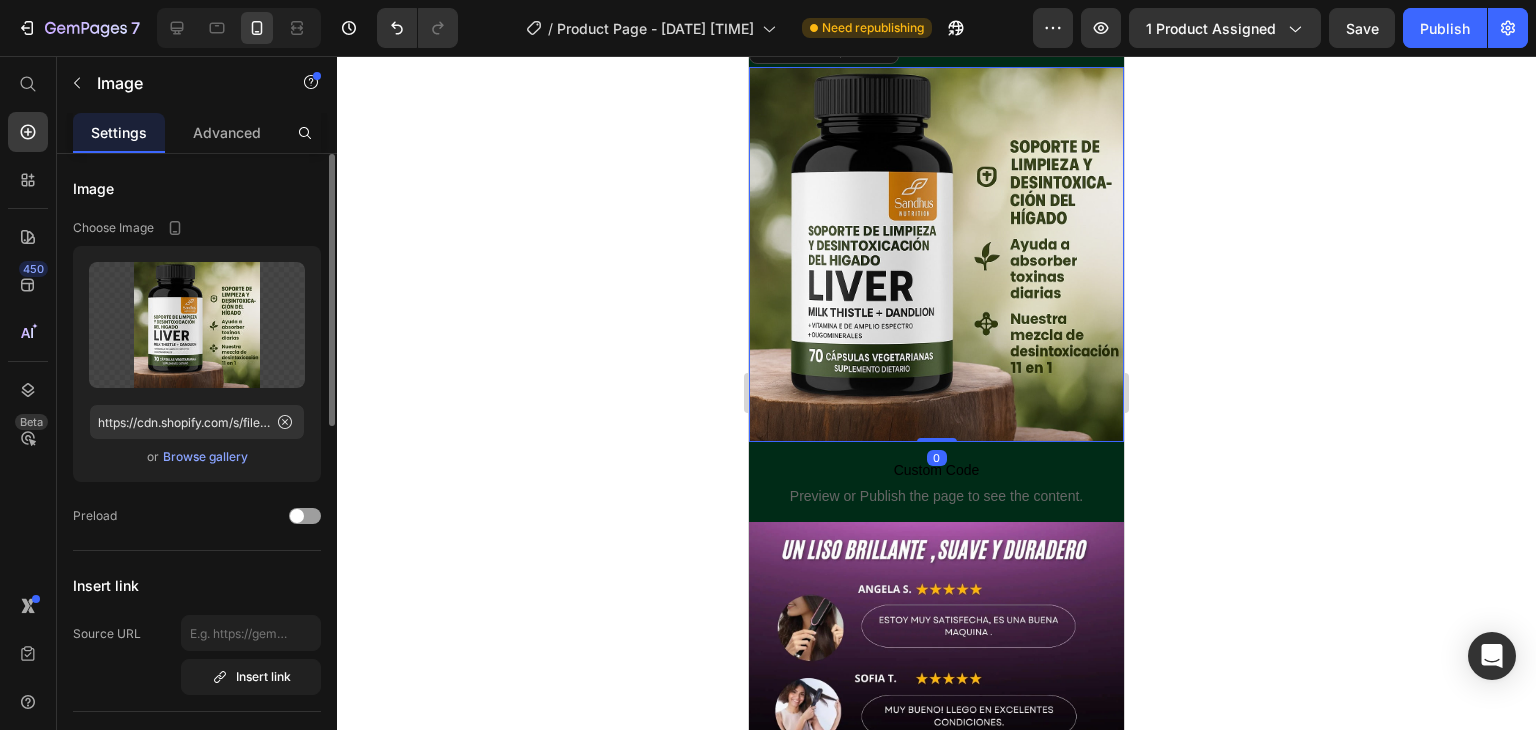 click on "Browse gallery" at bounding box center (205, 457) 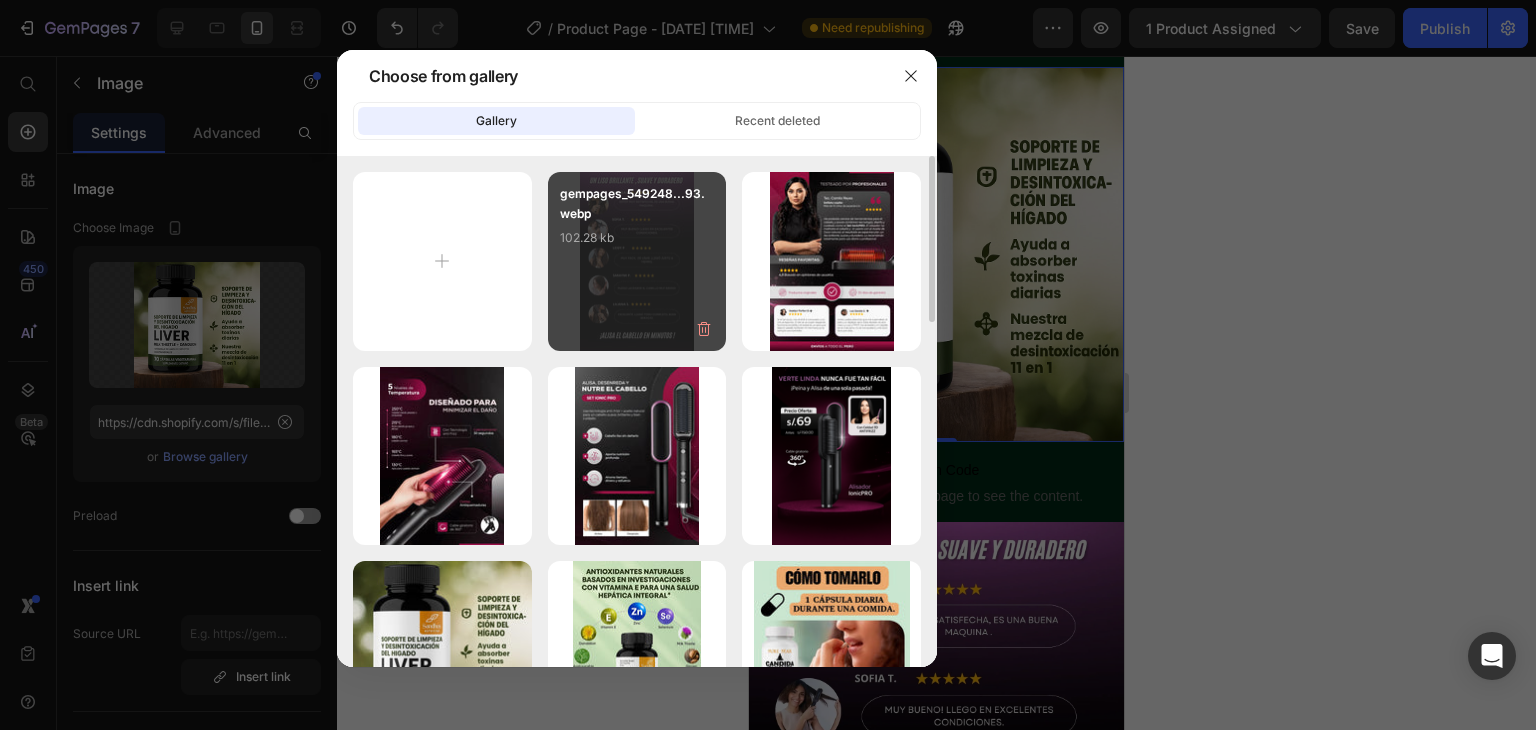 click on "102.28 kb" at bounding box center [637, 238] 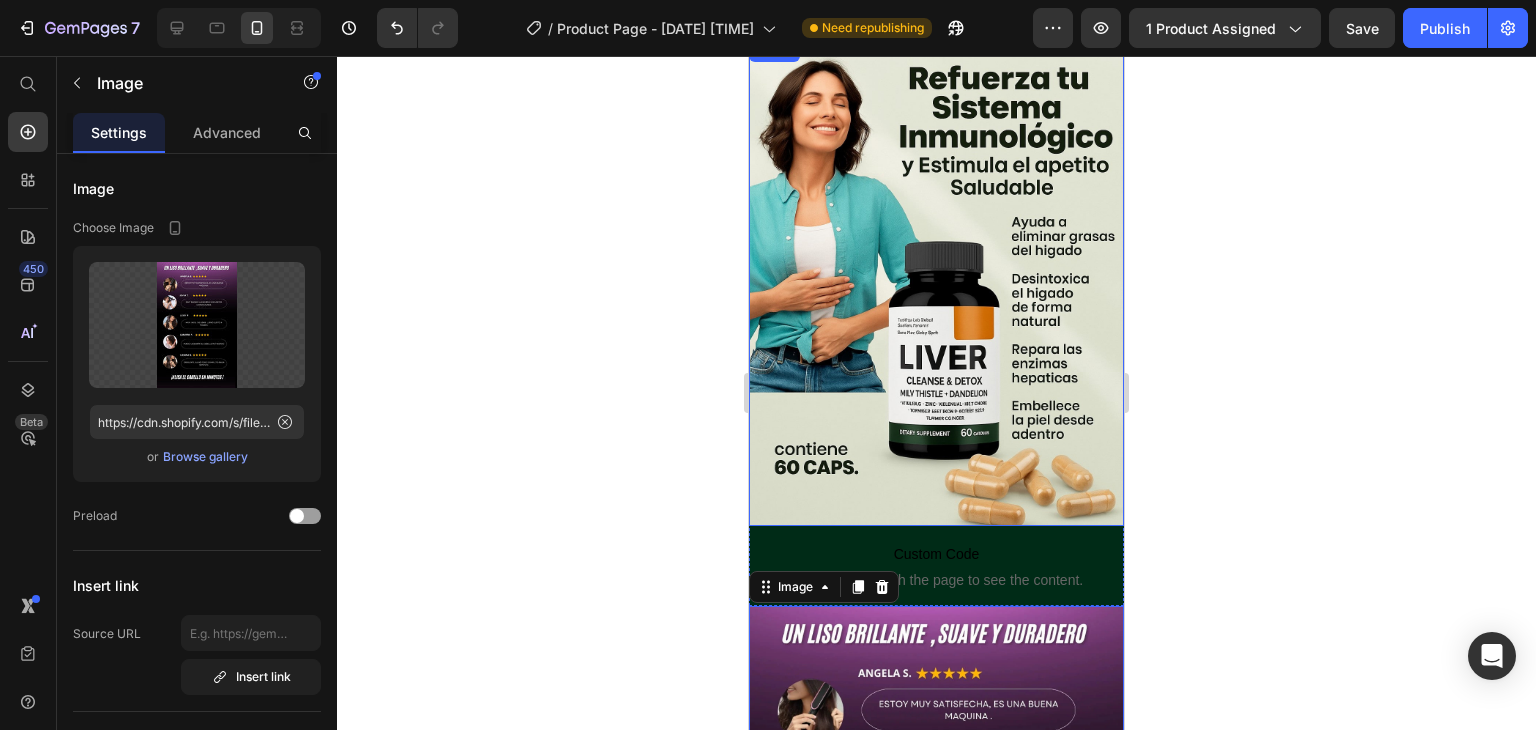 scroll, scrollTop: 2246, scrollLeft: 0, axis: vertical 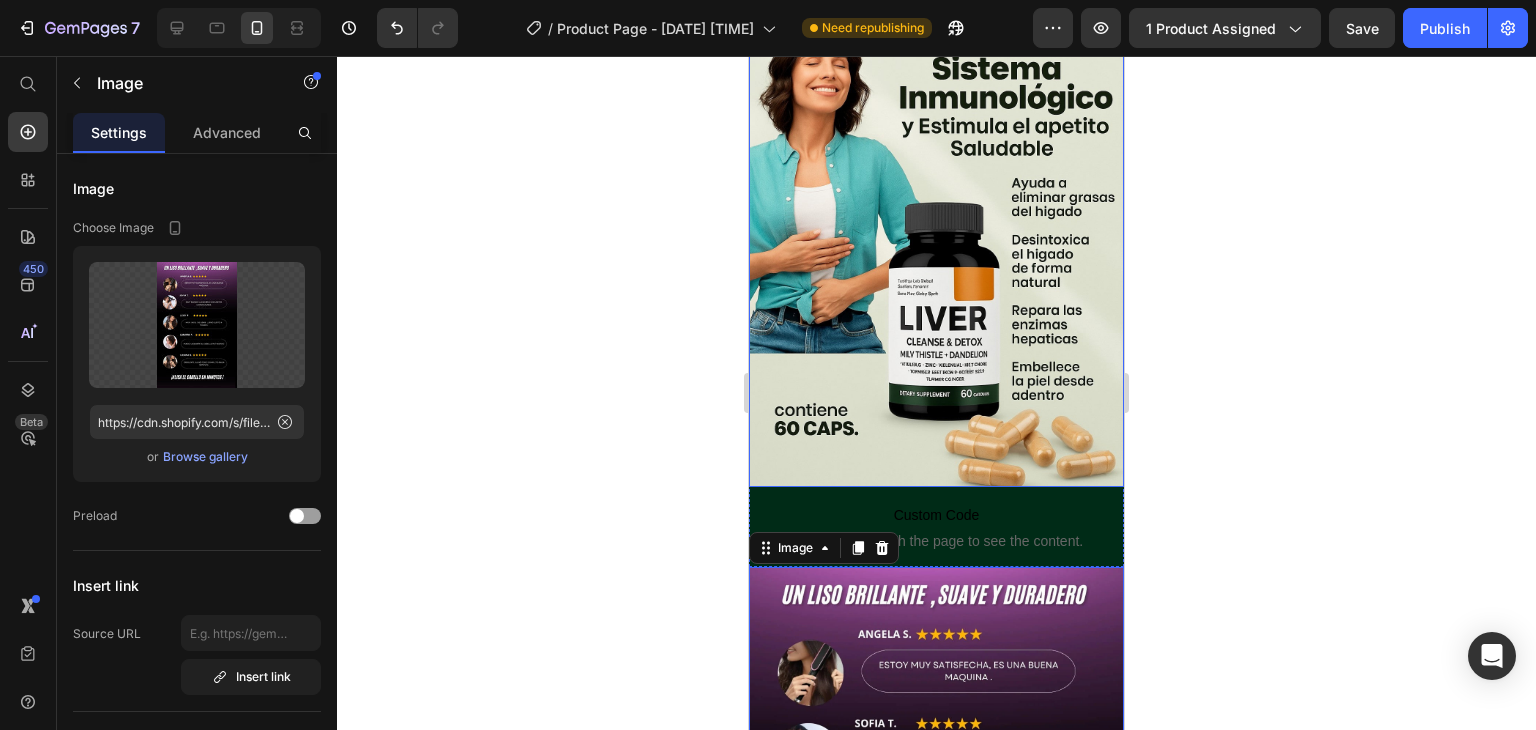 click at bounding box center [936, 243] 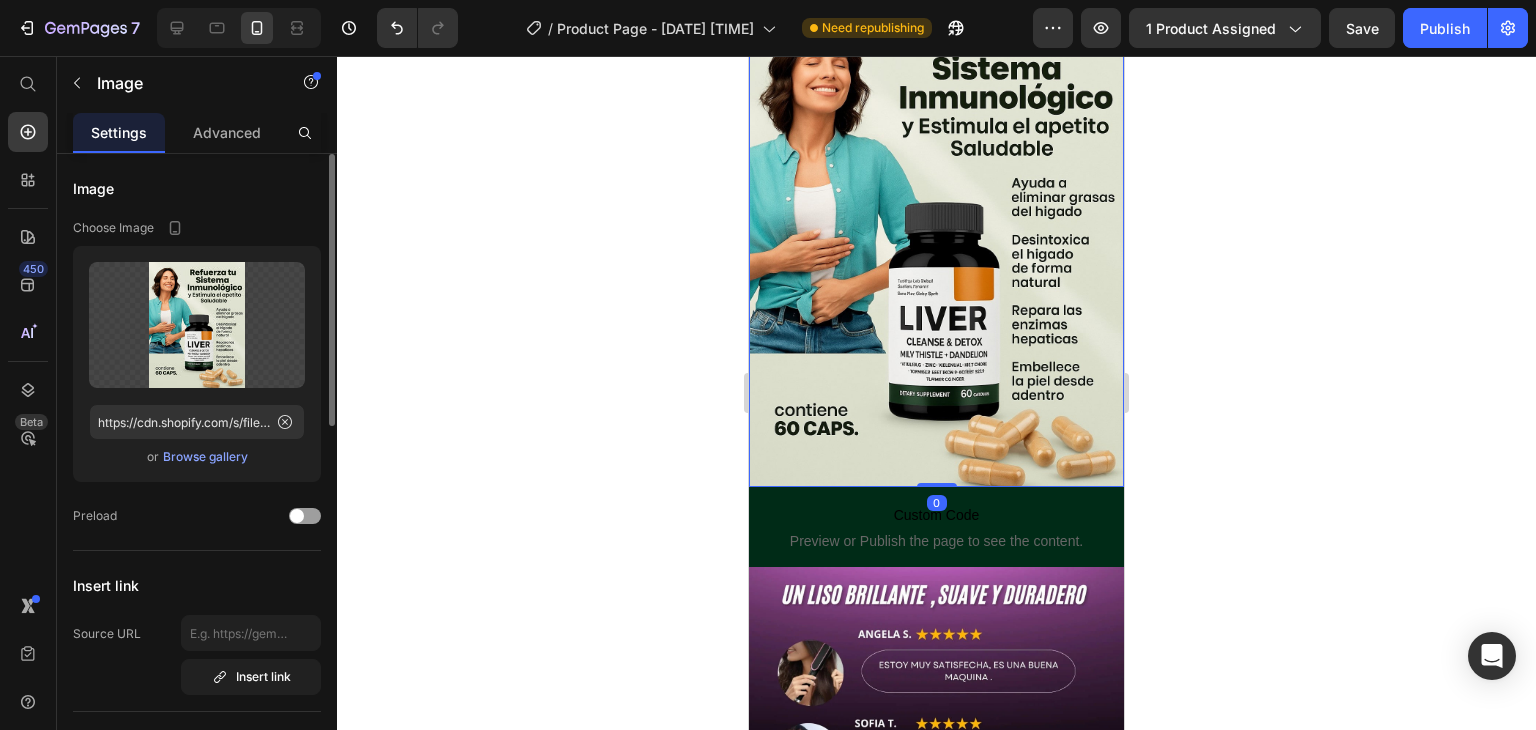 click on "Browse gallery" at bounding box center (205, 457) 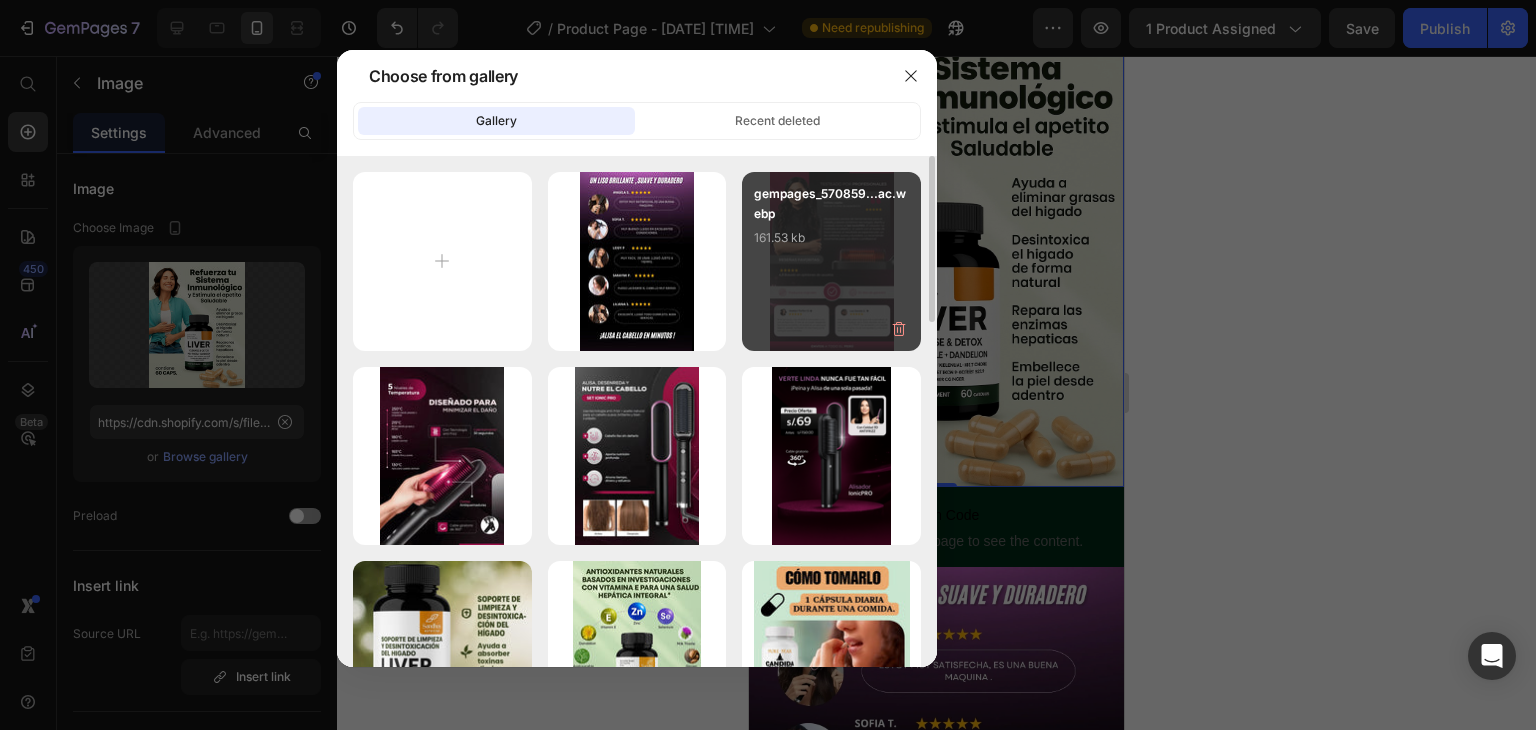 click on "gempages_570859...ac.webp" at bounding box center (831, 204) 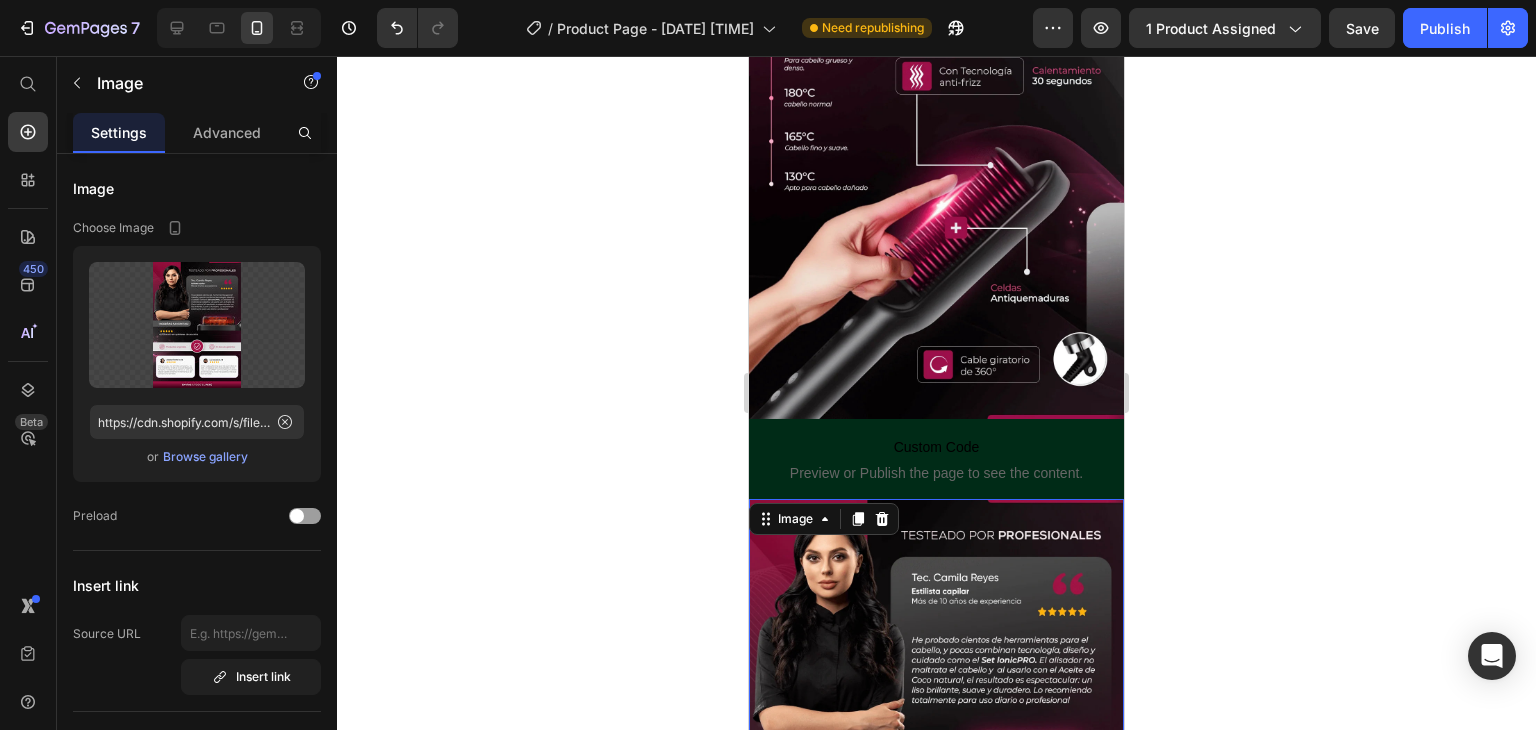click 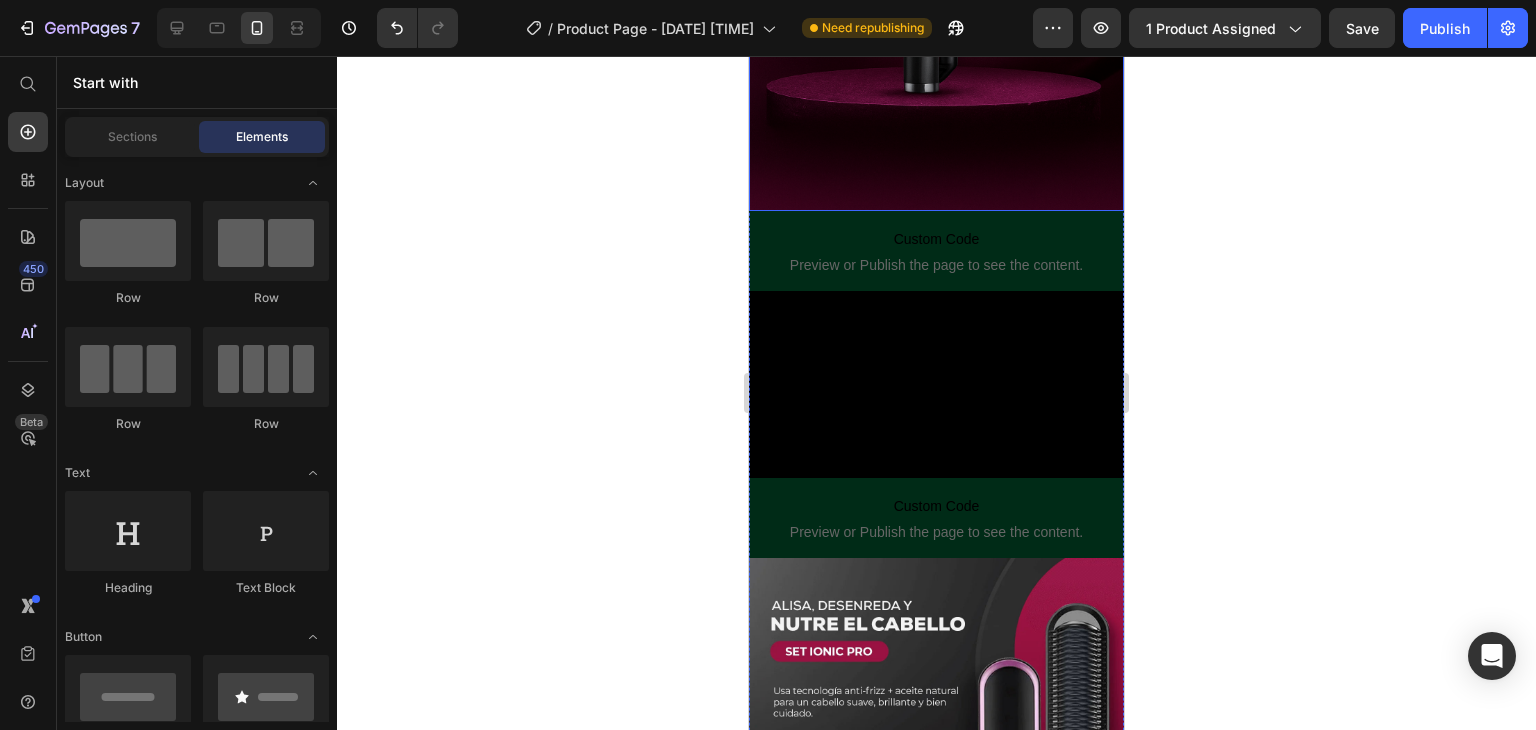 scroll, scrollTop: 546, scrollLeft: 0, axis: vertical 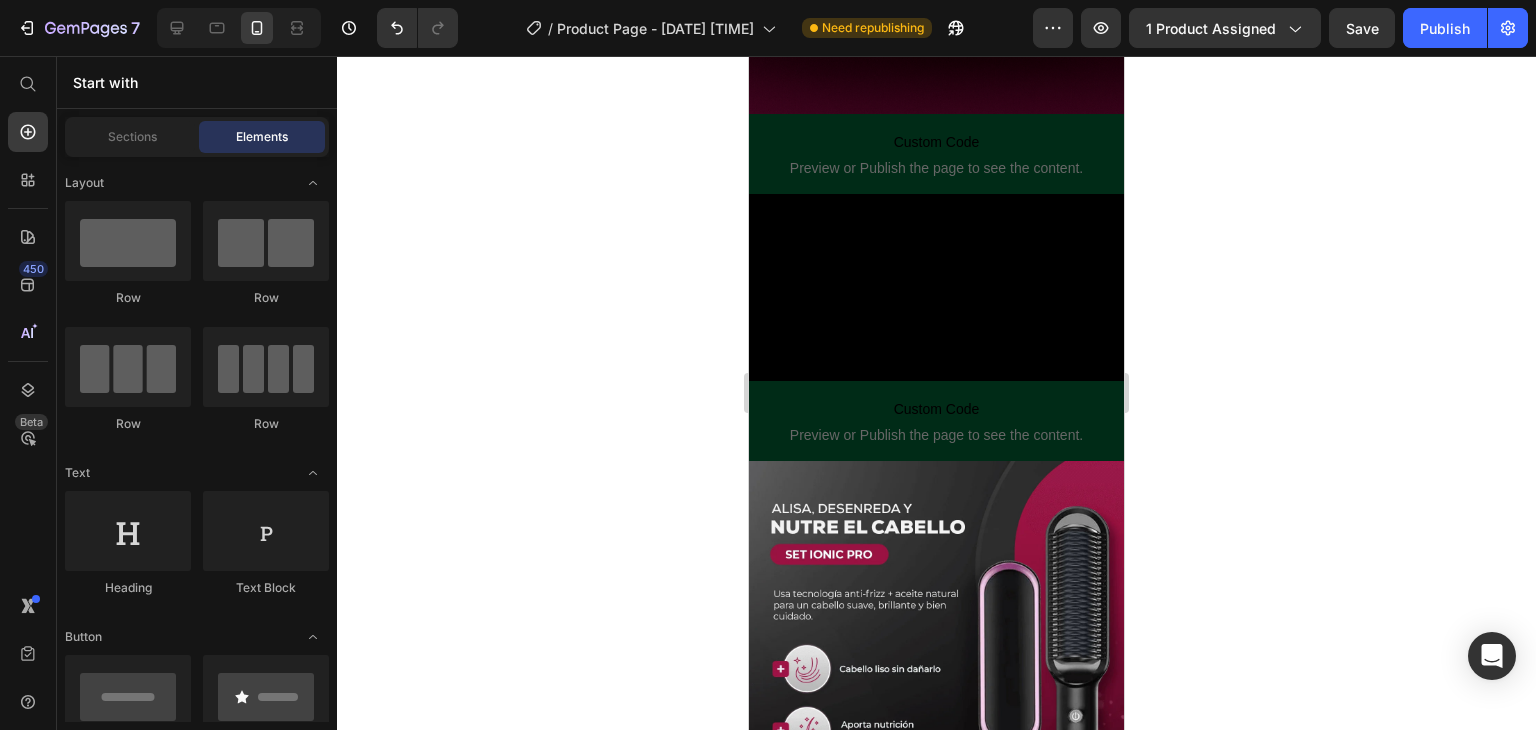 click at bounding box center (936, 288) 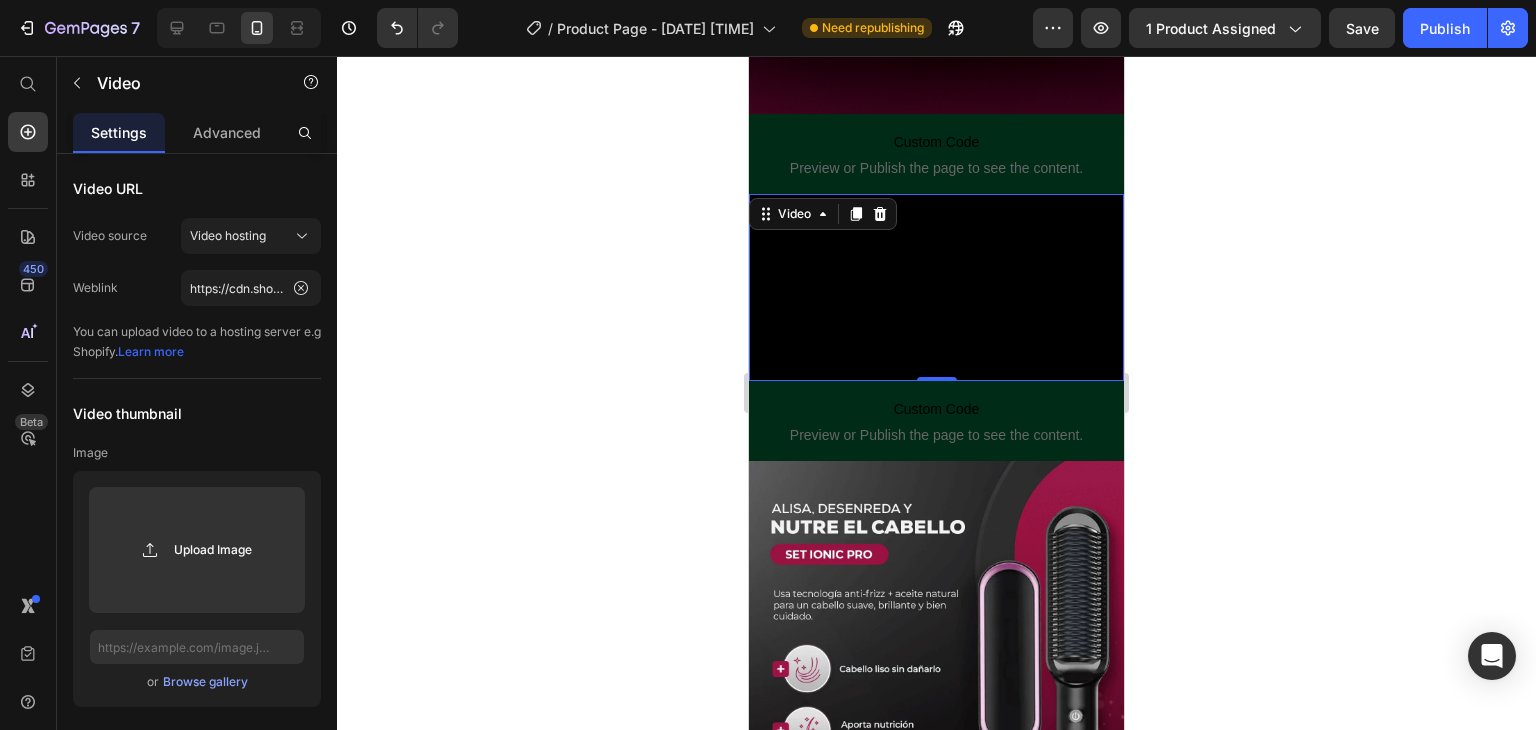 click 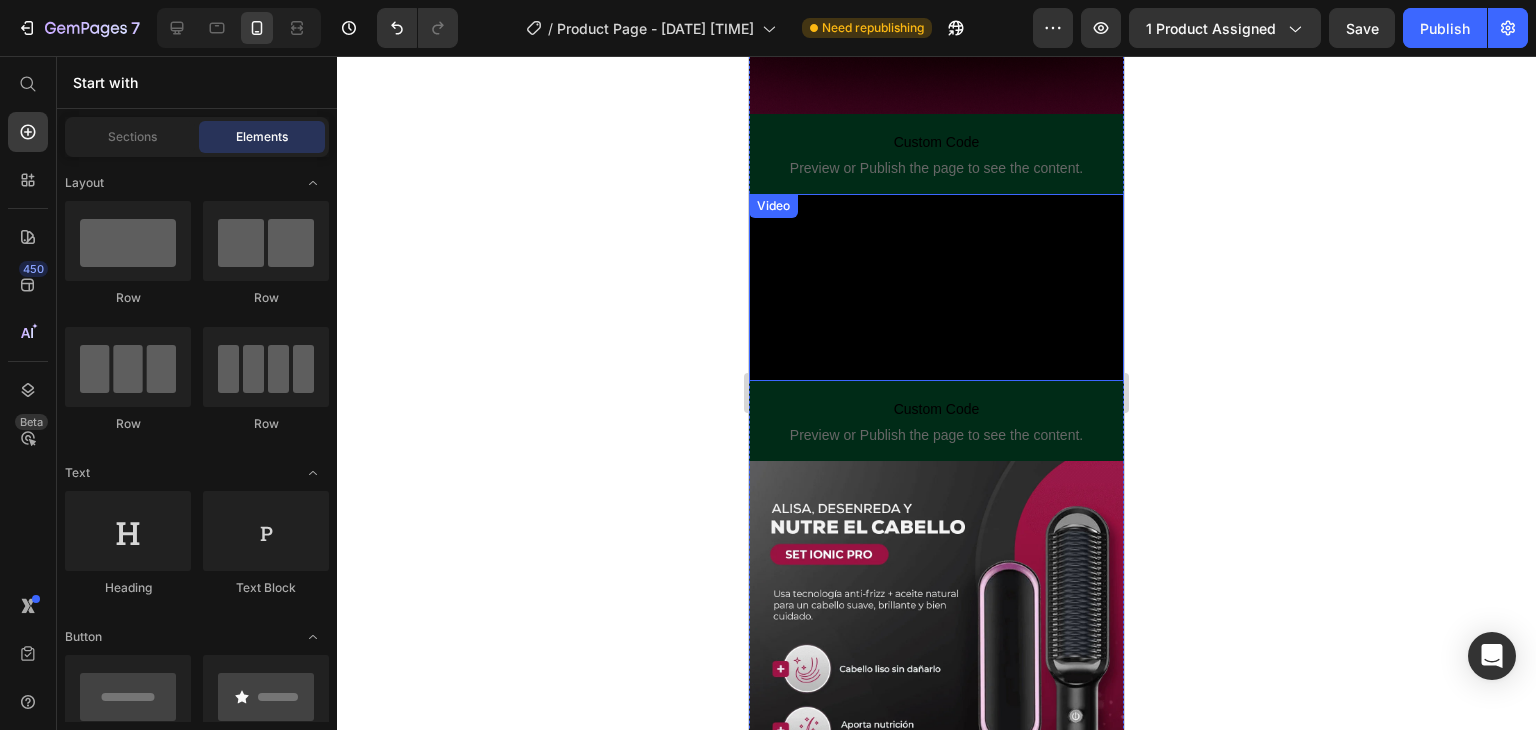 click at bounding box center (936, 288) 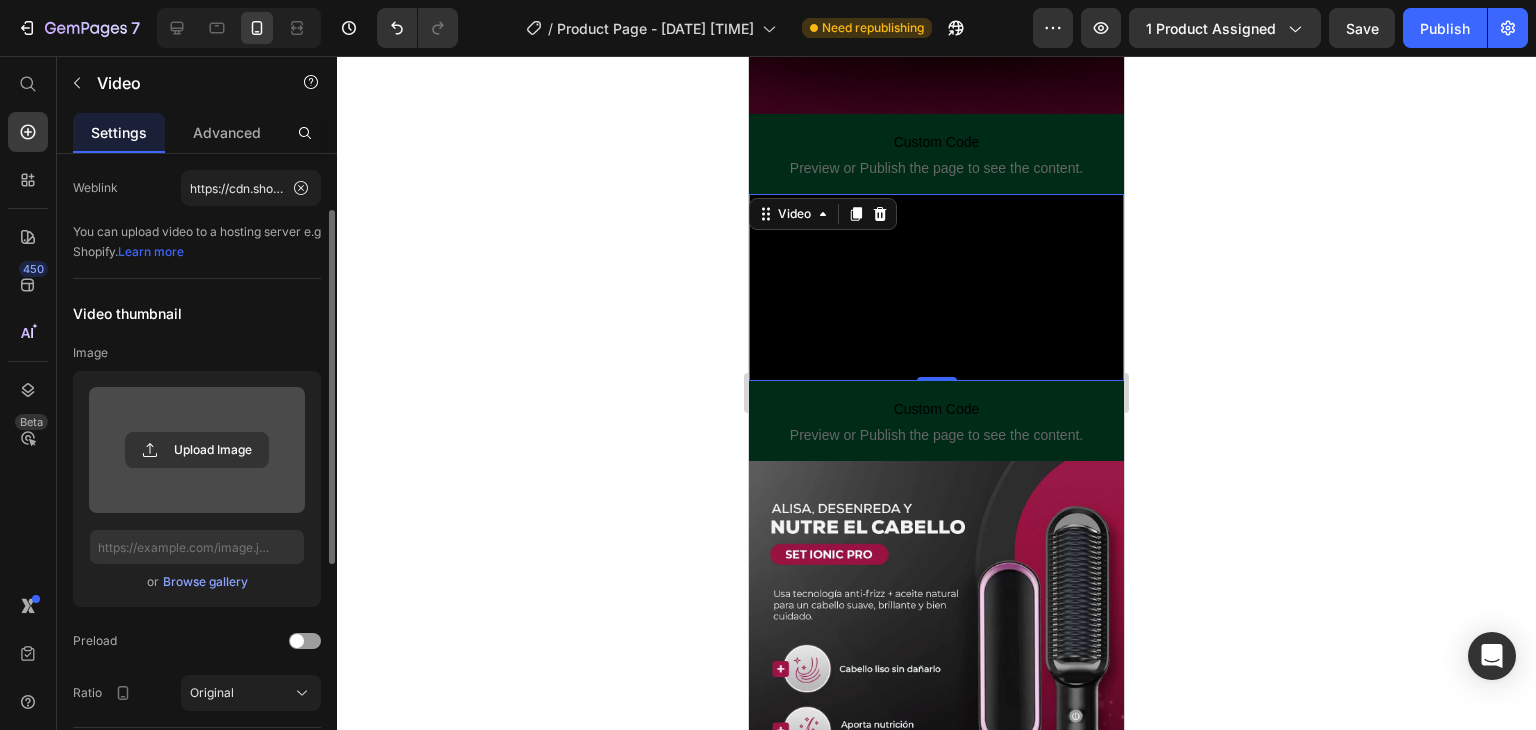 scroll, scrollTop: 300, scrollLeft: 0, axis: vertical 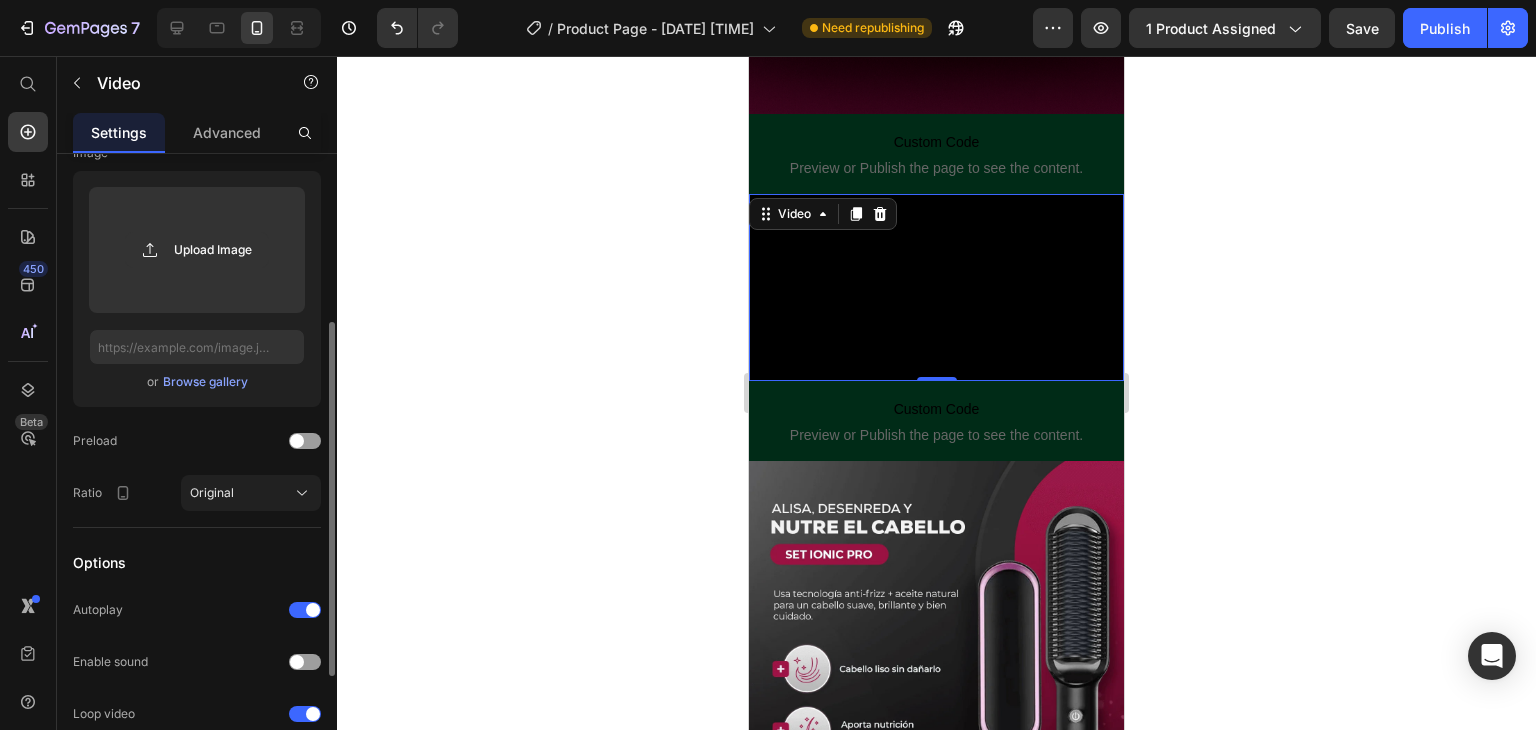 click on "Browse gallery" at bounding box center (205, 382) 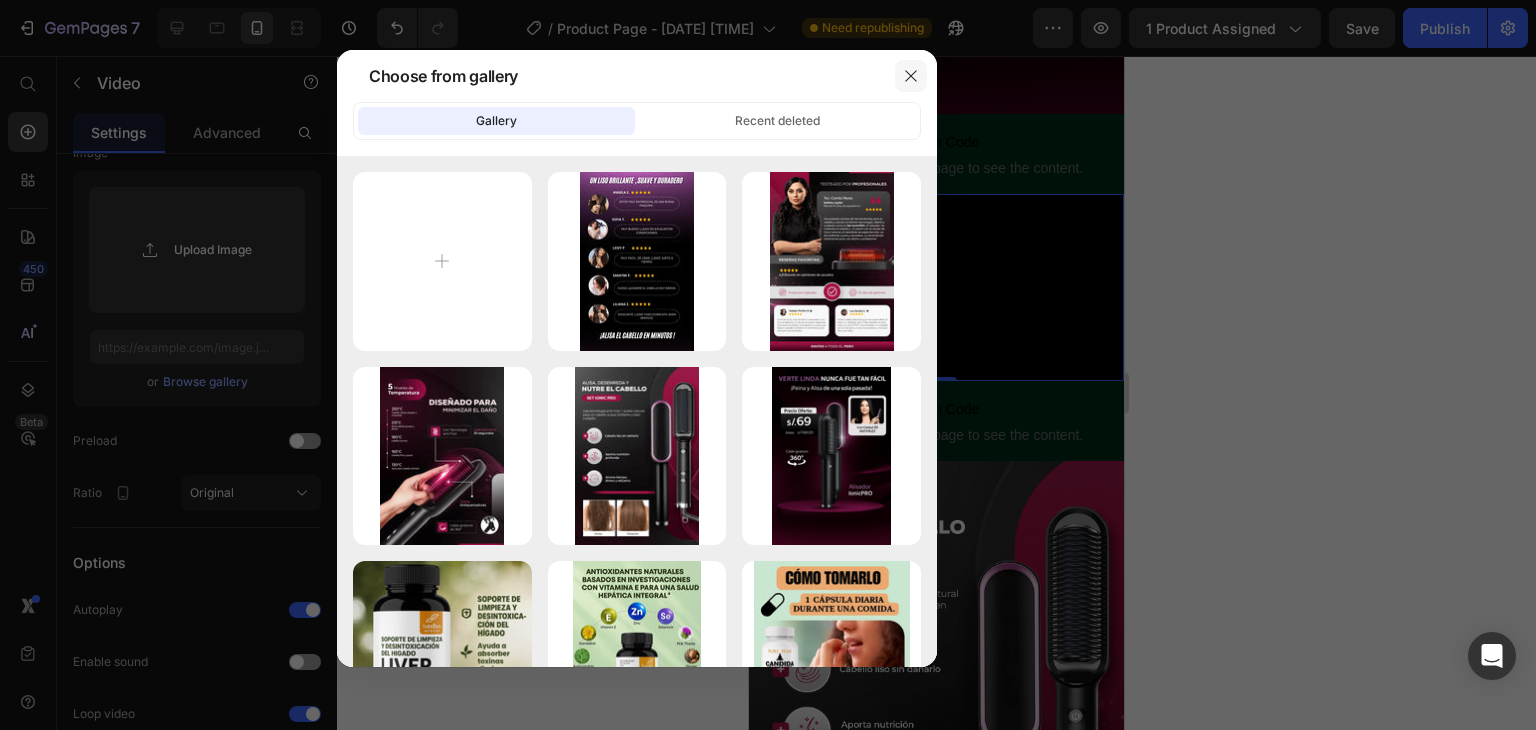 click at bounding box center [911, 76] 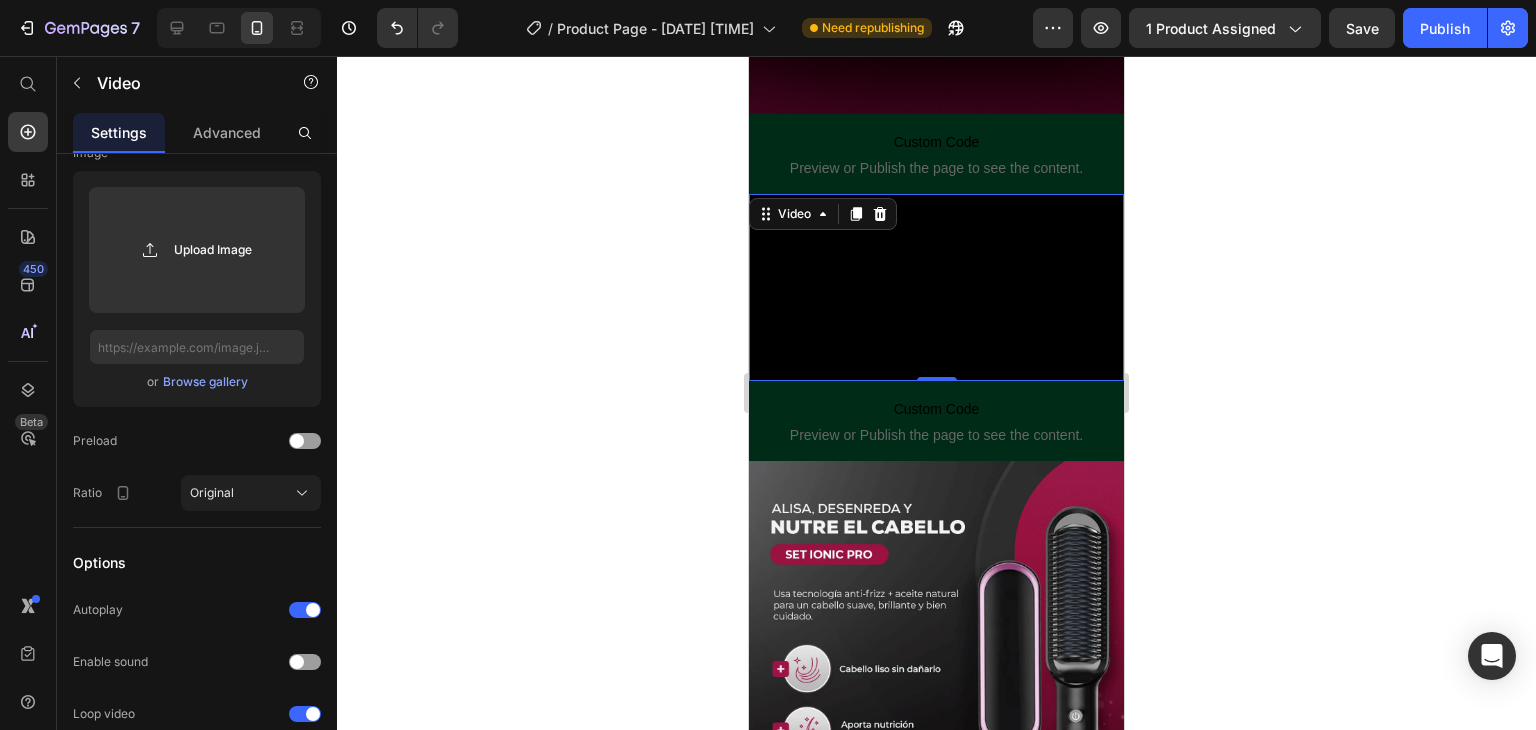 click at bounding box center (936, 288) 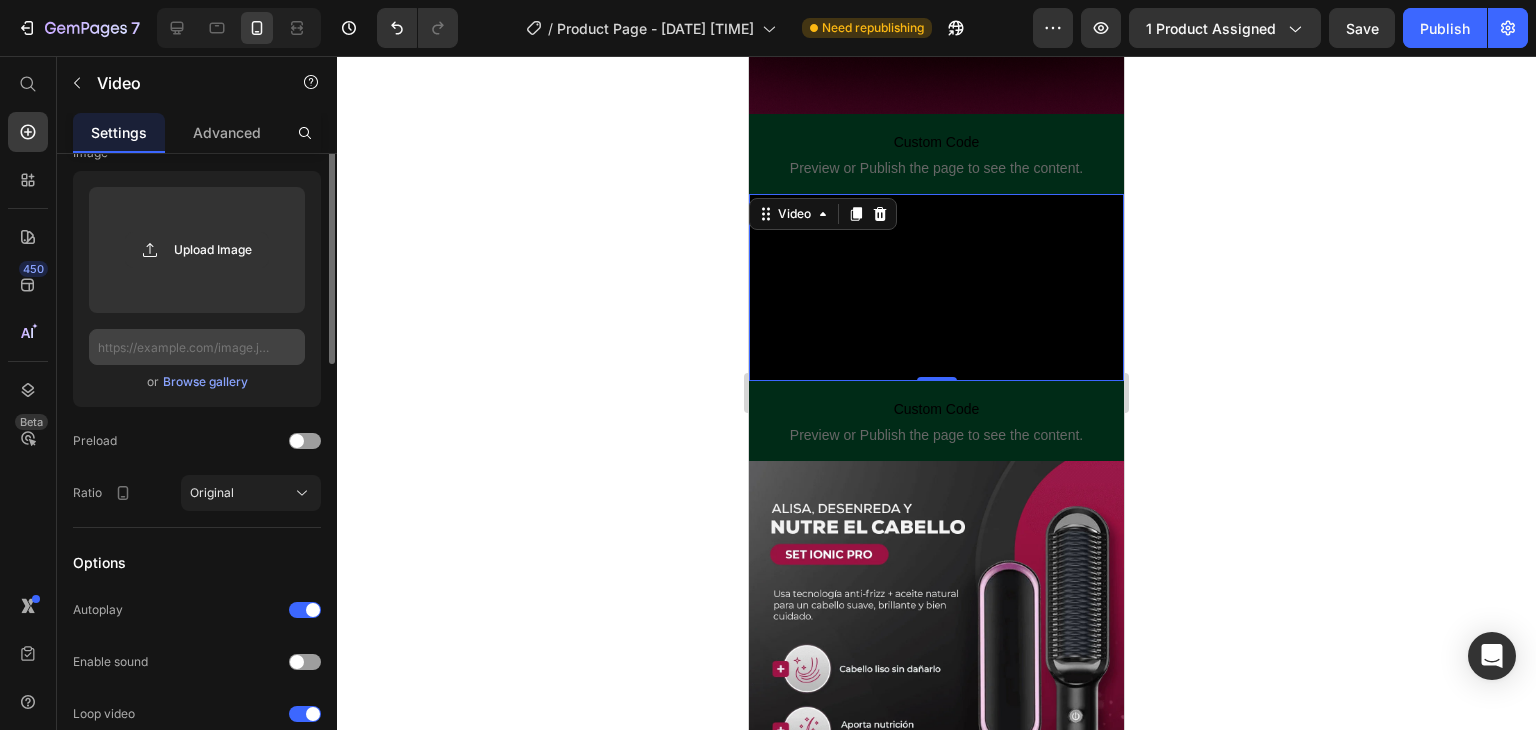 scroll, scrollTop: 100, scrollLeft: 0, axis: vertical 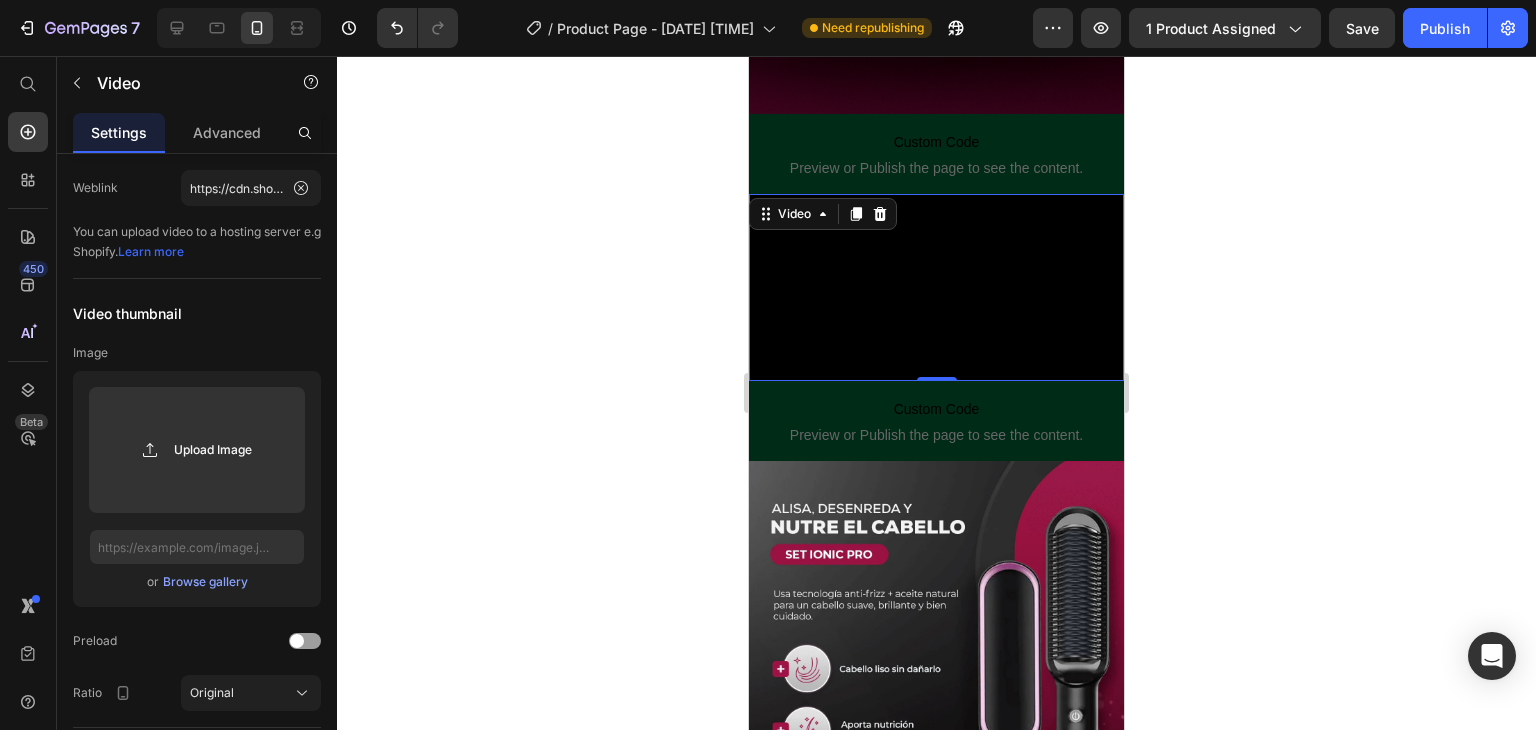 click at bounding box center [936, 288] 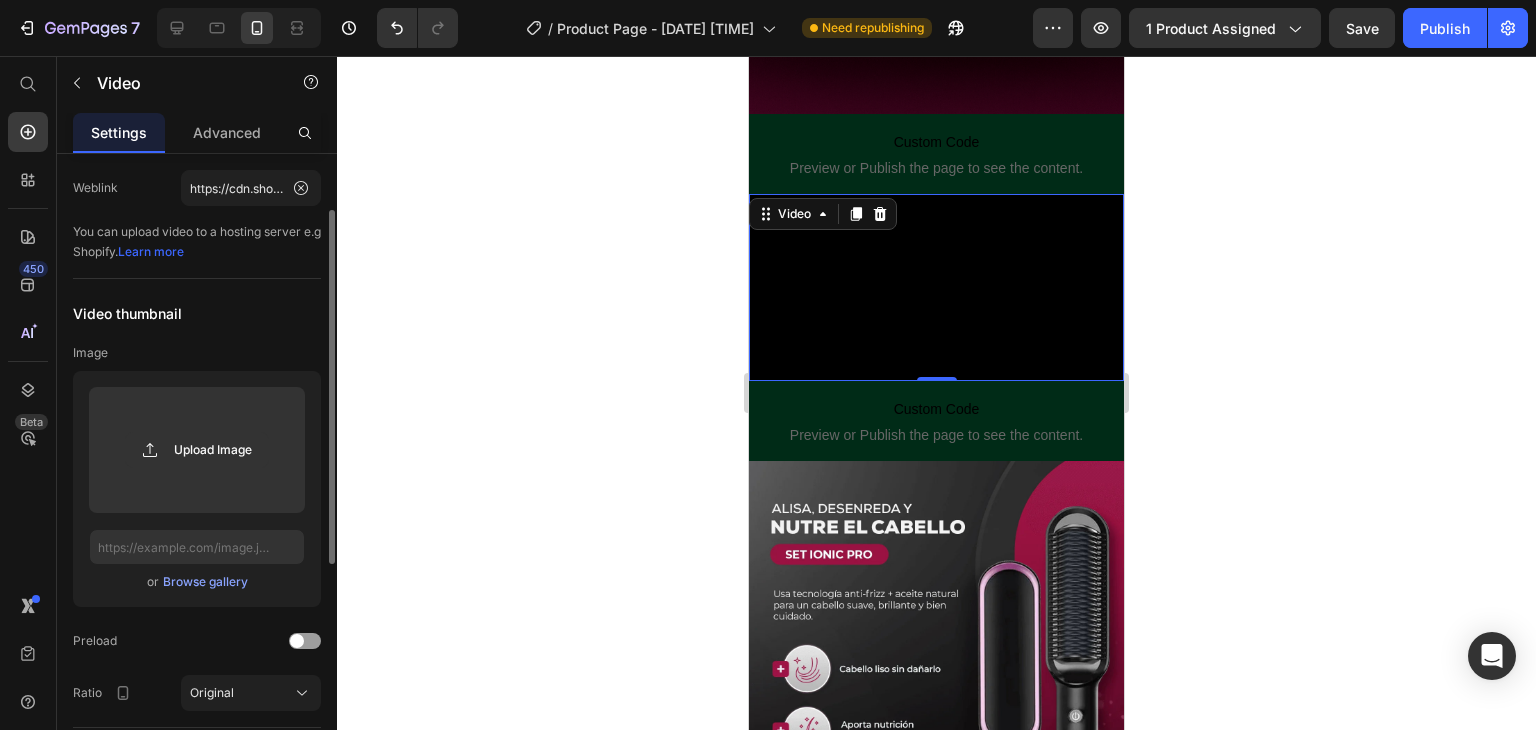 scroll, scrollTop: 0, scrollLeft: 0, axis: both 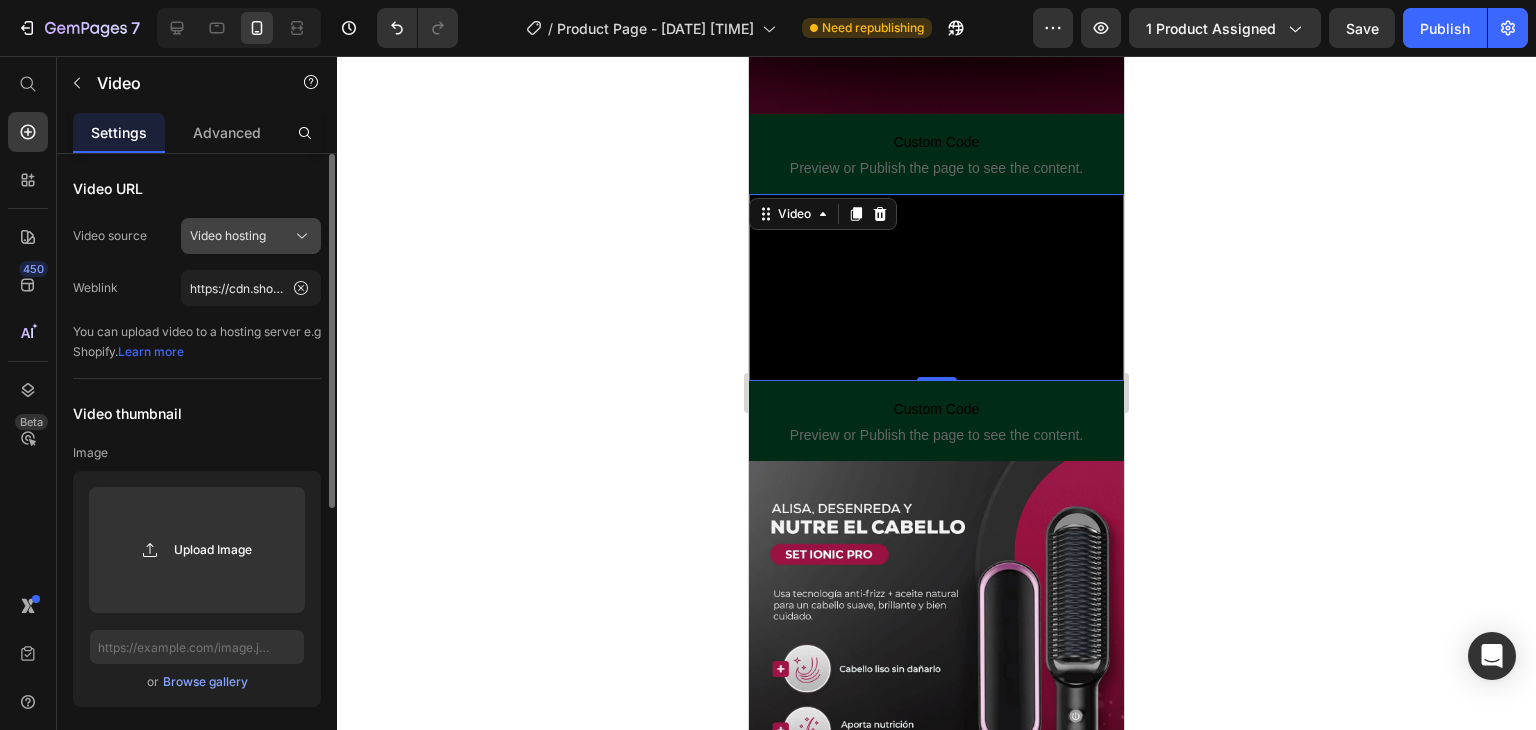click on "Video hosting" at bounding box center [251, 236] 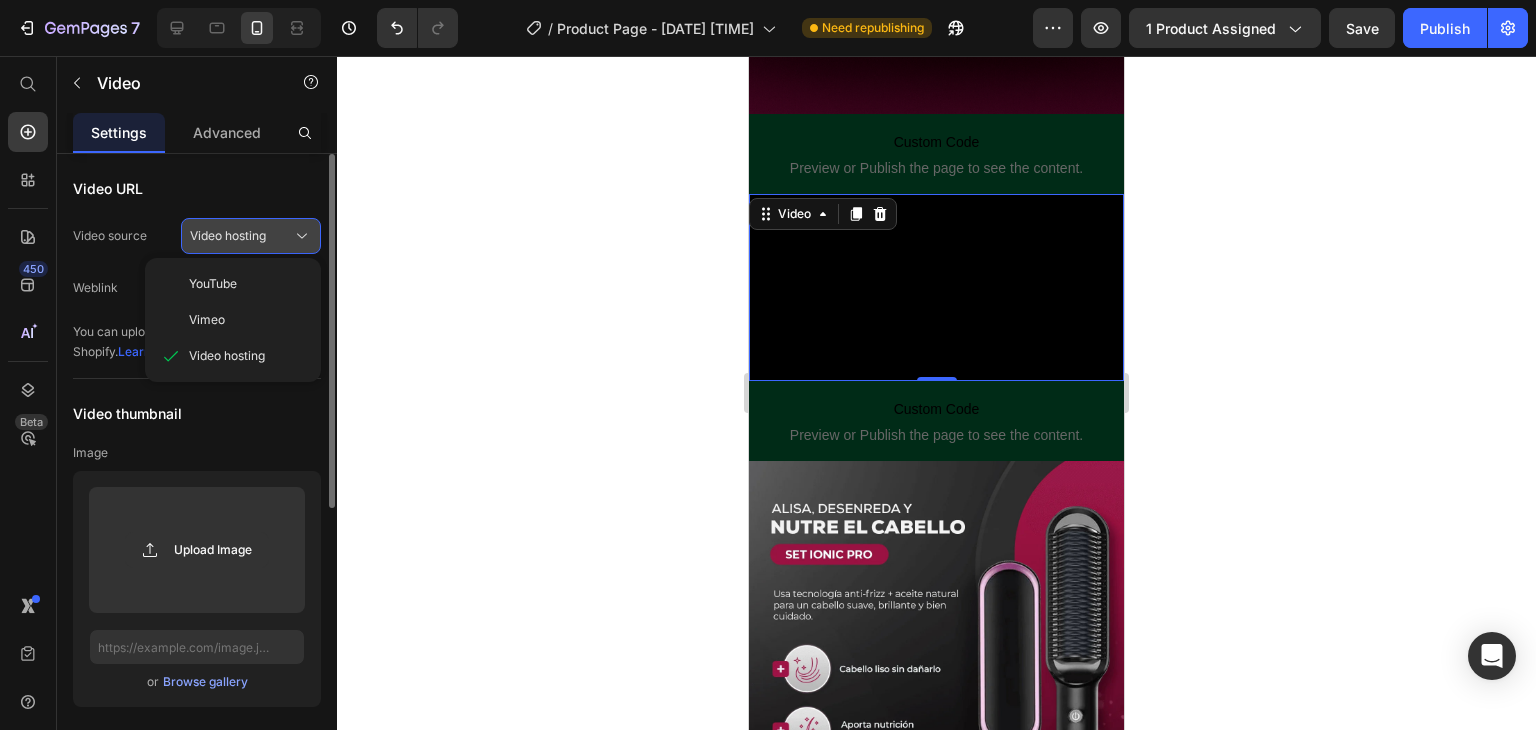 click on "Video hosting" at bounding box center (251, 236) 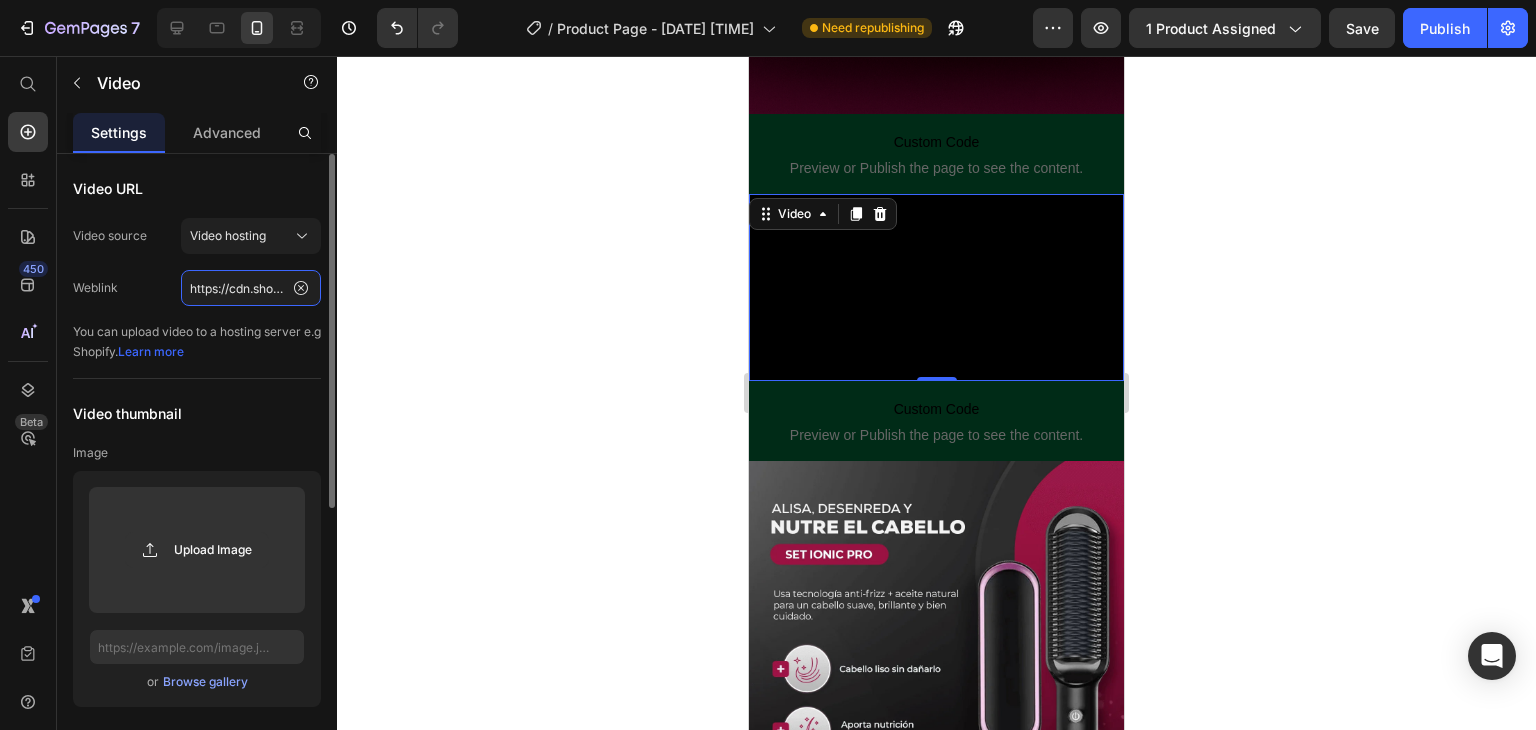 click on "https://cdn.shopify.com/videos/c/o/v/f1669b42378e4d7e81973f232ccf59e2.mp4" 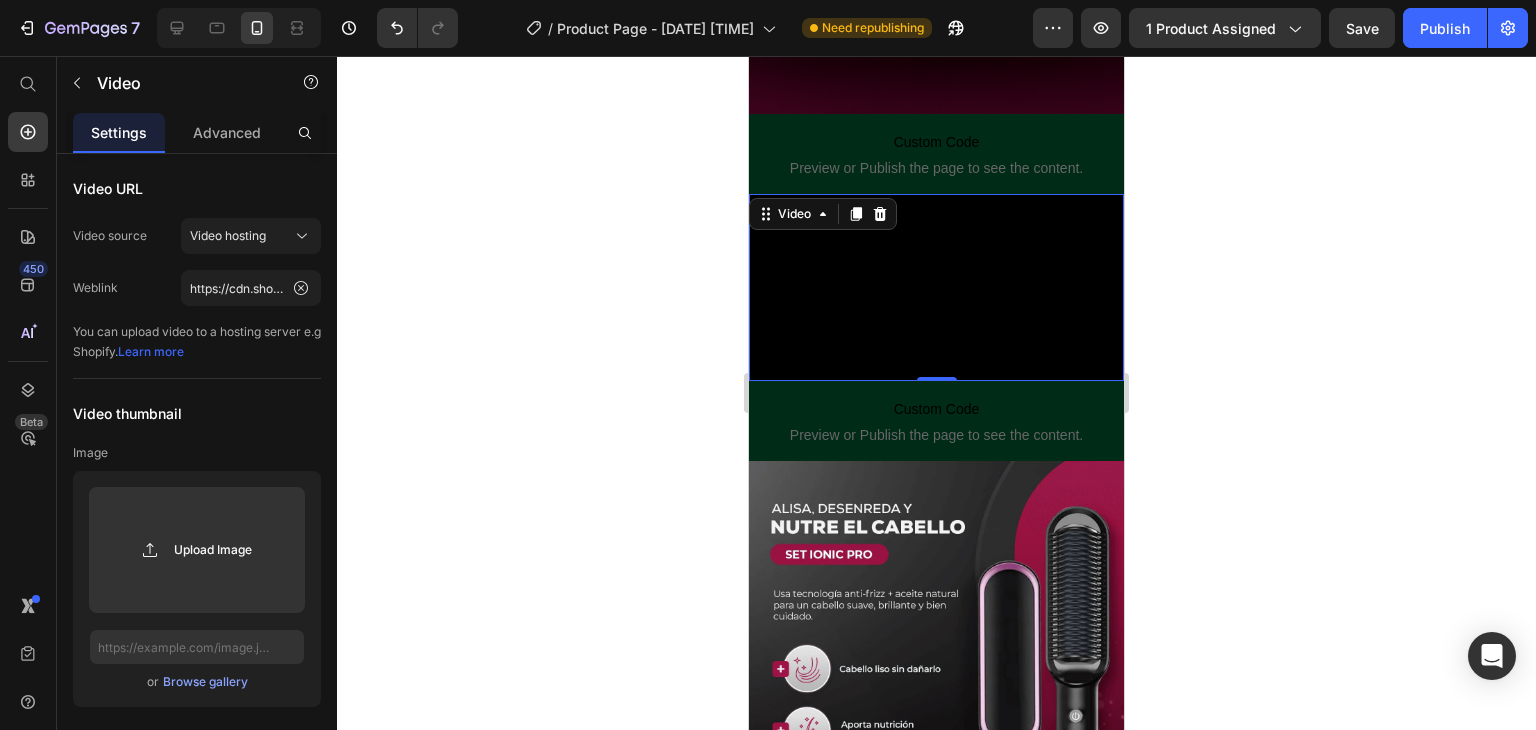 click 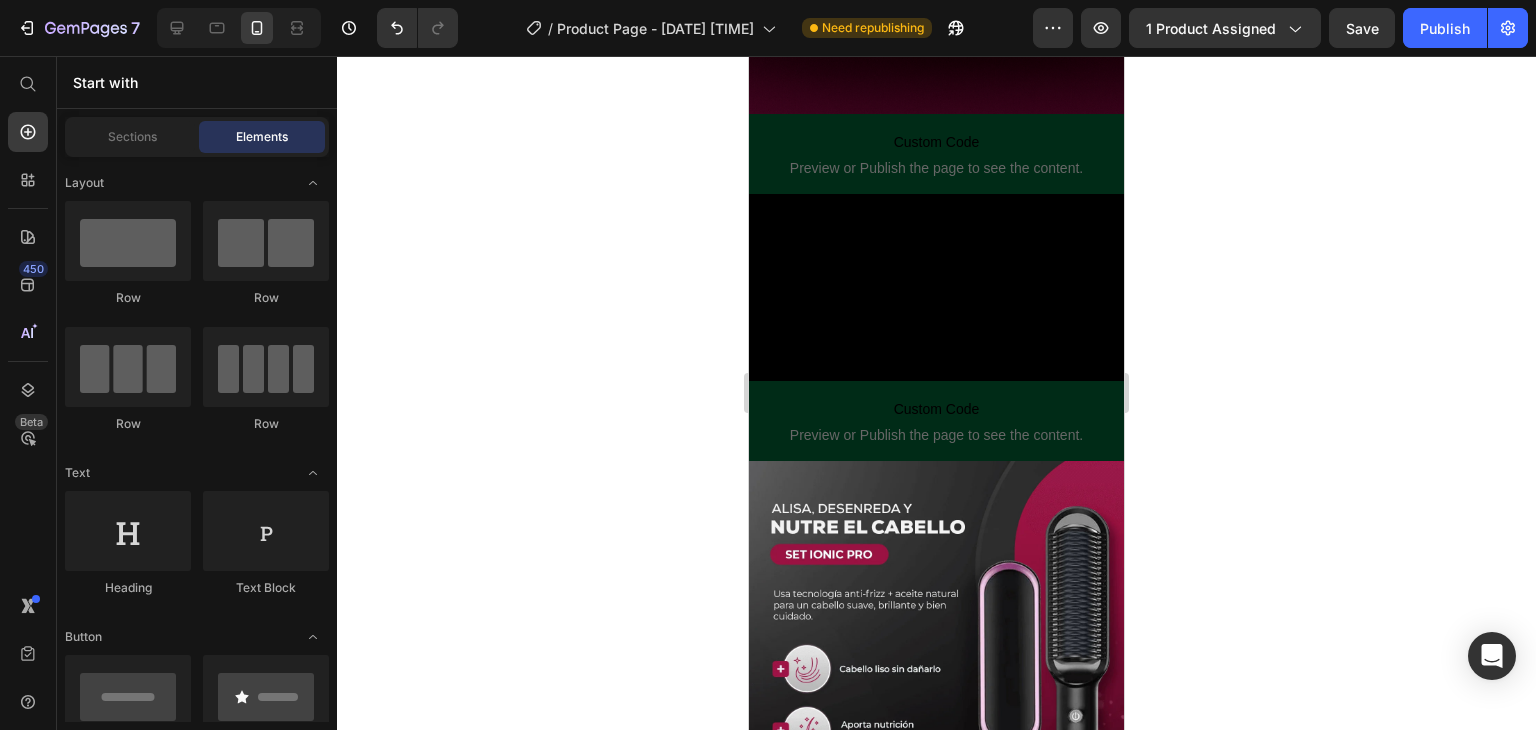 click 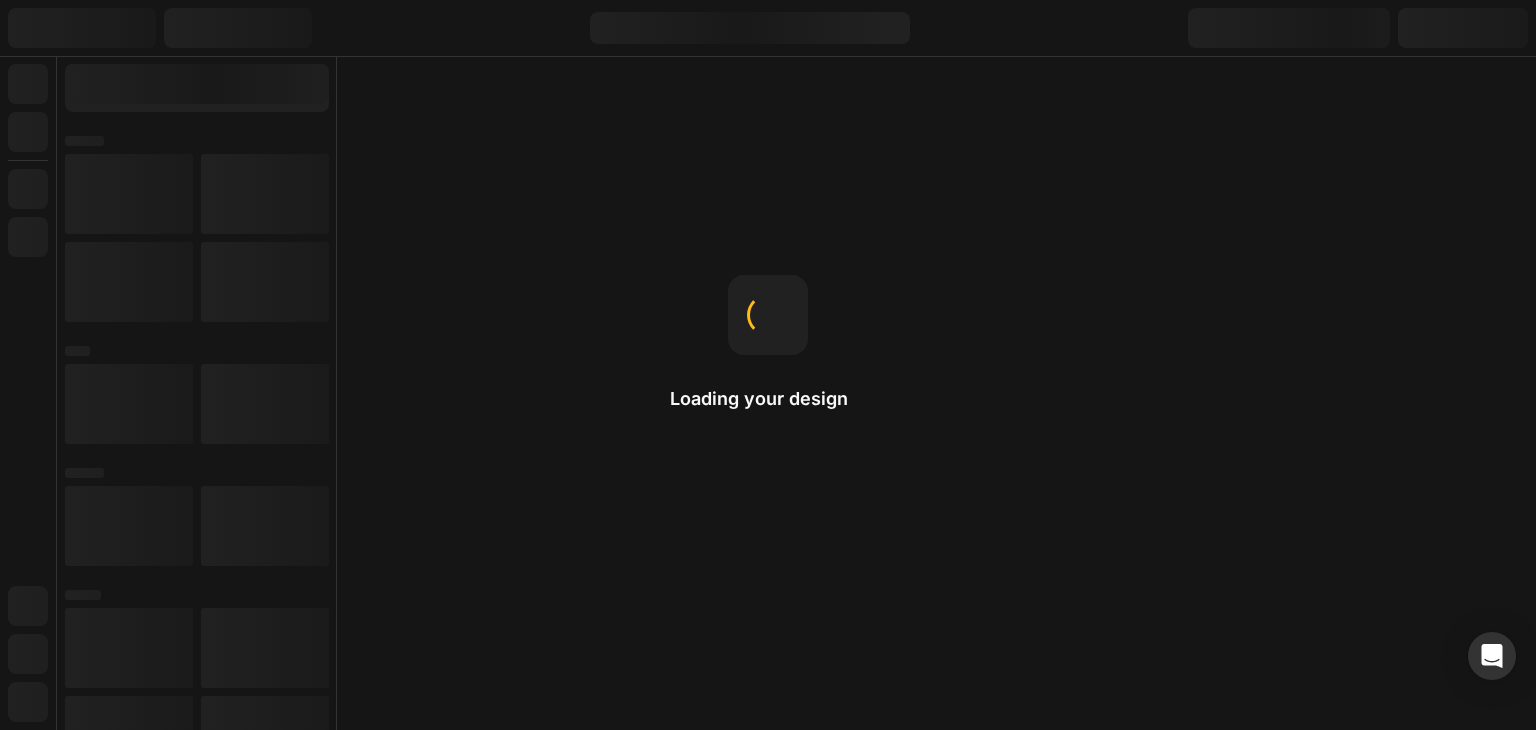 scroll, scrollTop: 0, scrollLeft: 0, axis: both 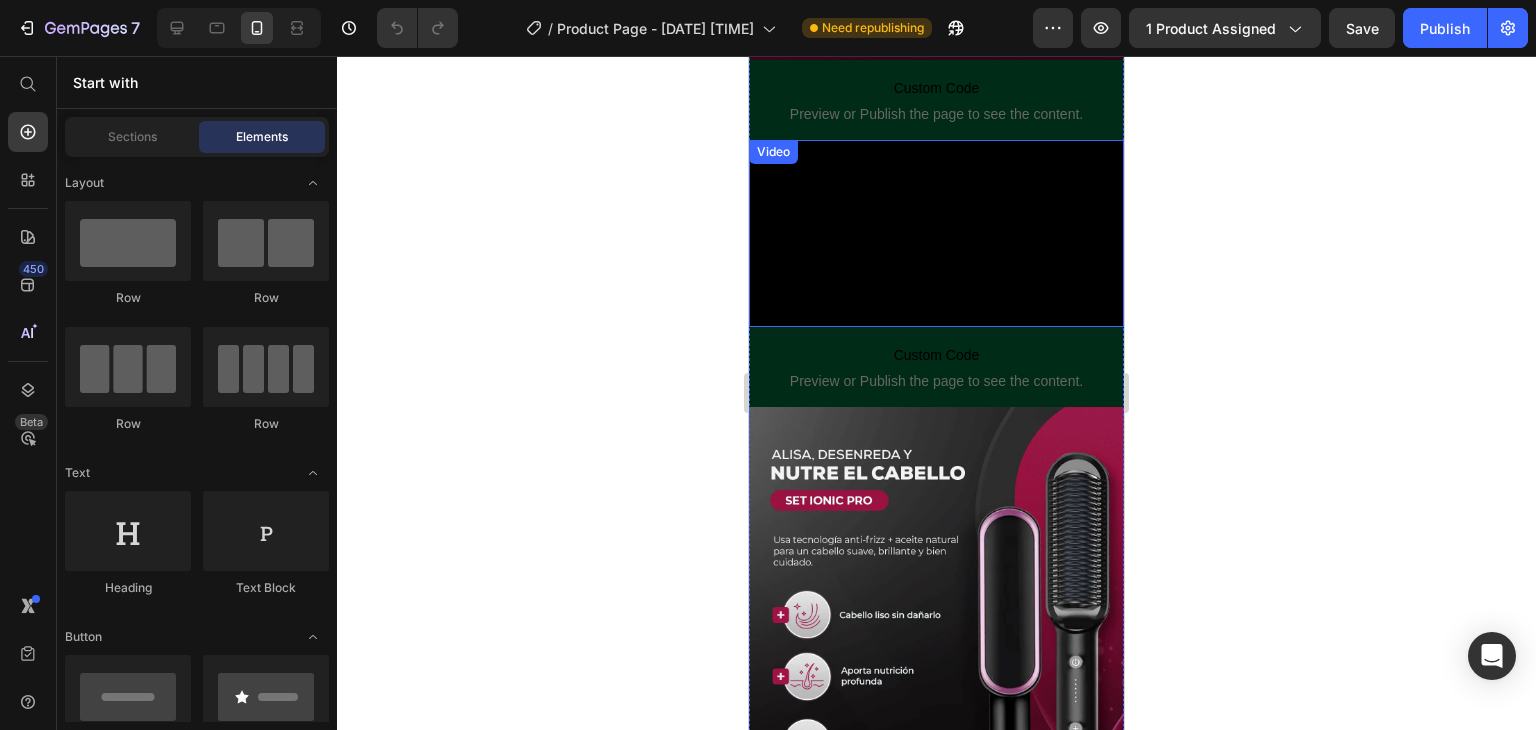 click at bounding box center [936, 234] 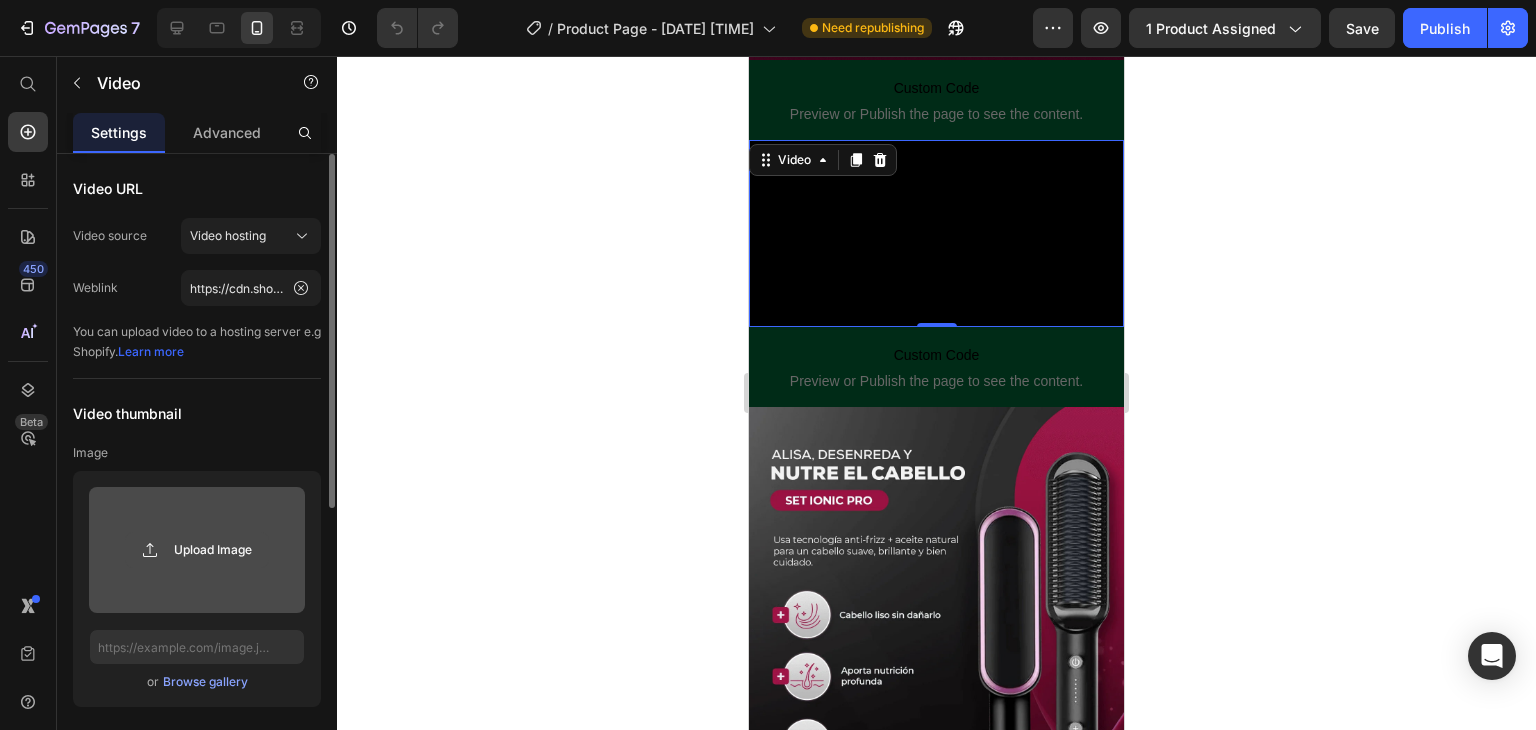 click 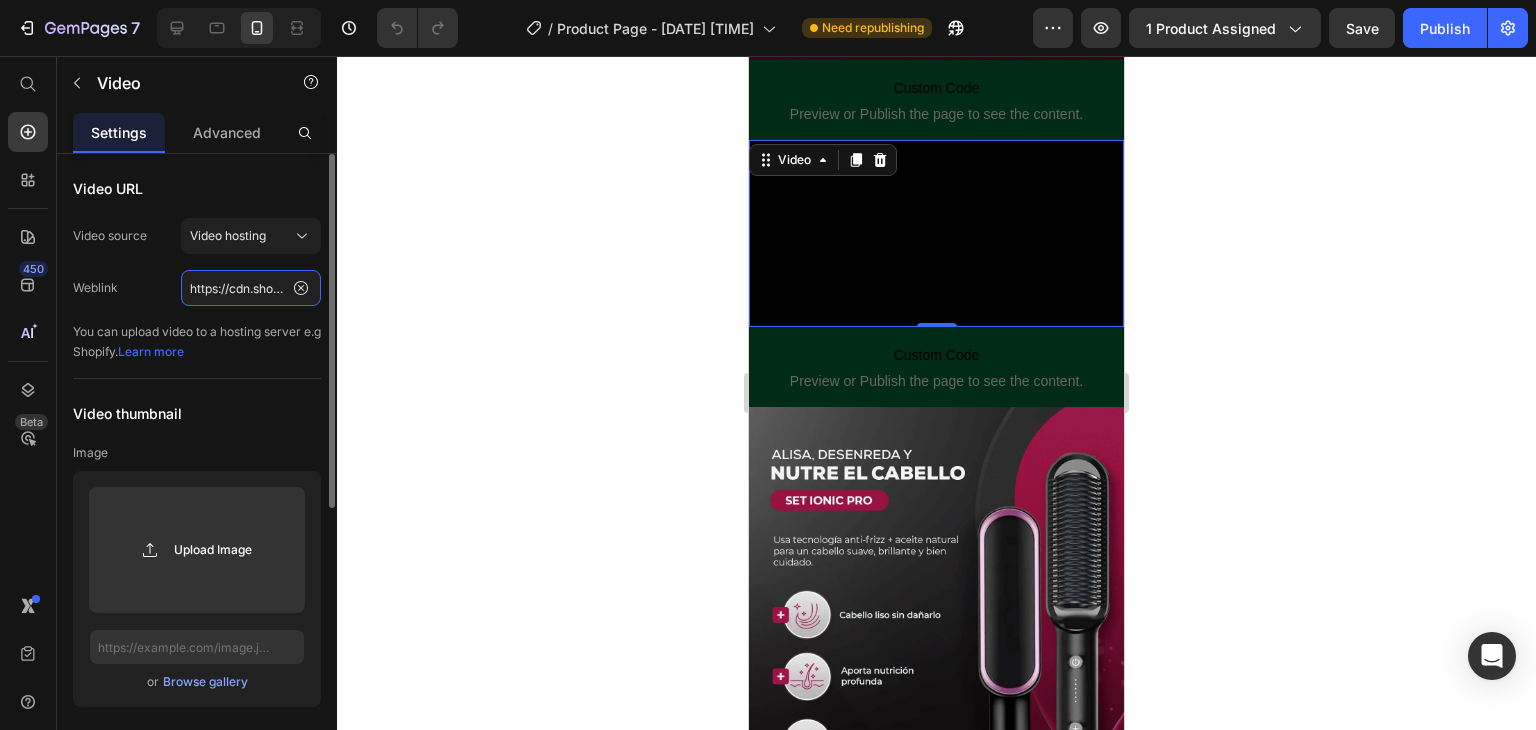 click on "https://cdn.shopify.com/videos/c/o/v/f1669b42378e4d7e81973f232ccf59e2.mp4" 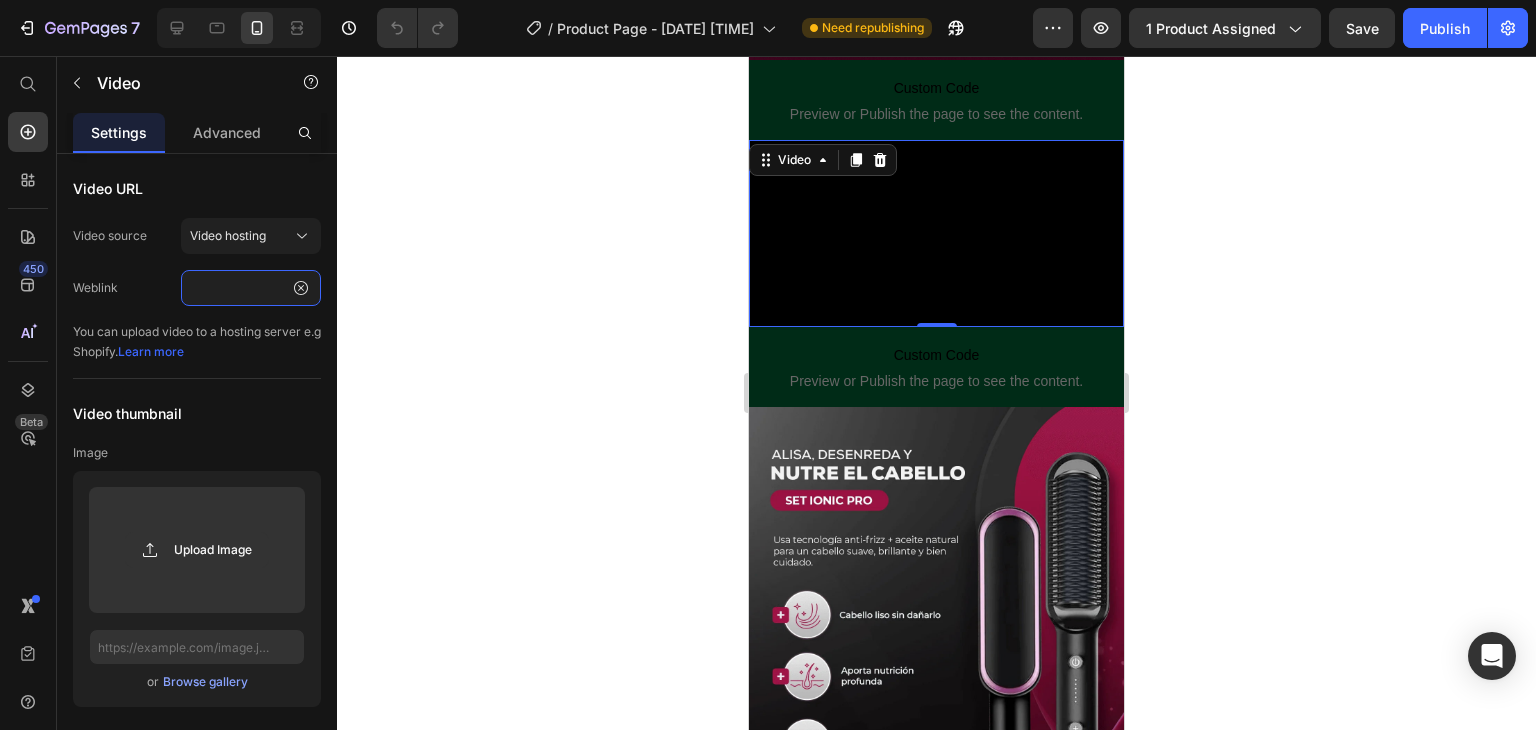 type on "https://cdn.shopify.com/s/files/1/0708/1158/2622/files/giphy.gif?v=1752269784" 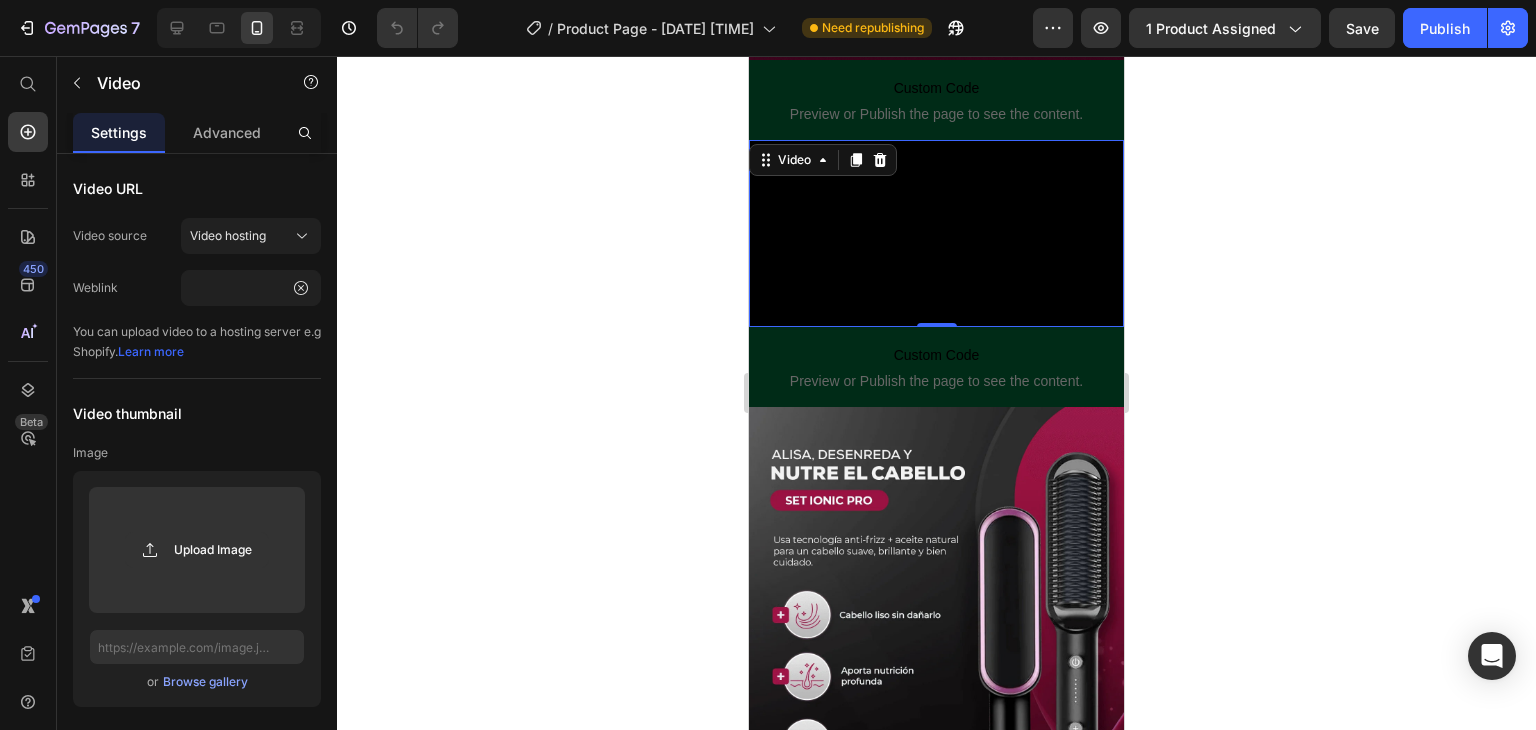 click 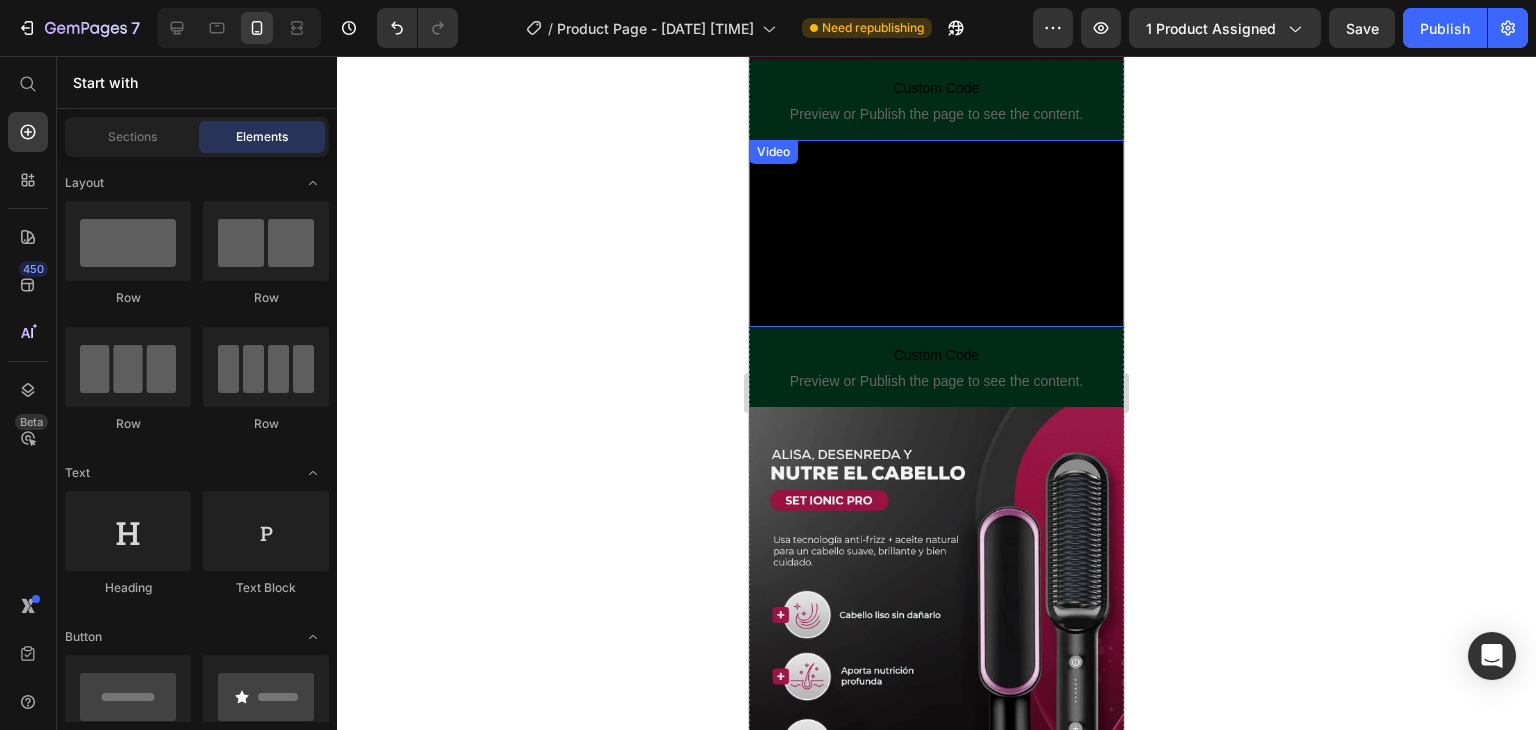 click at bounding box center (936, 234) 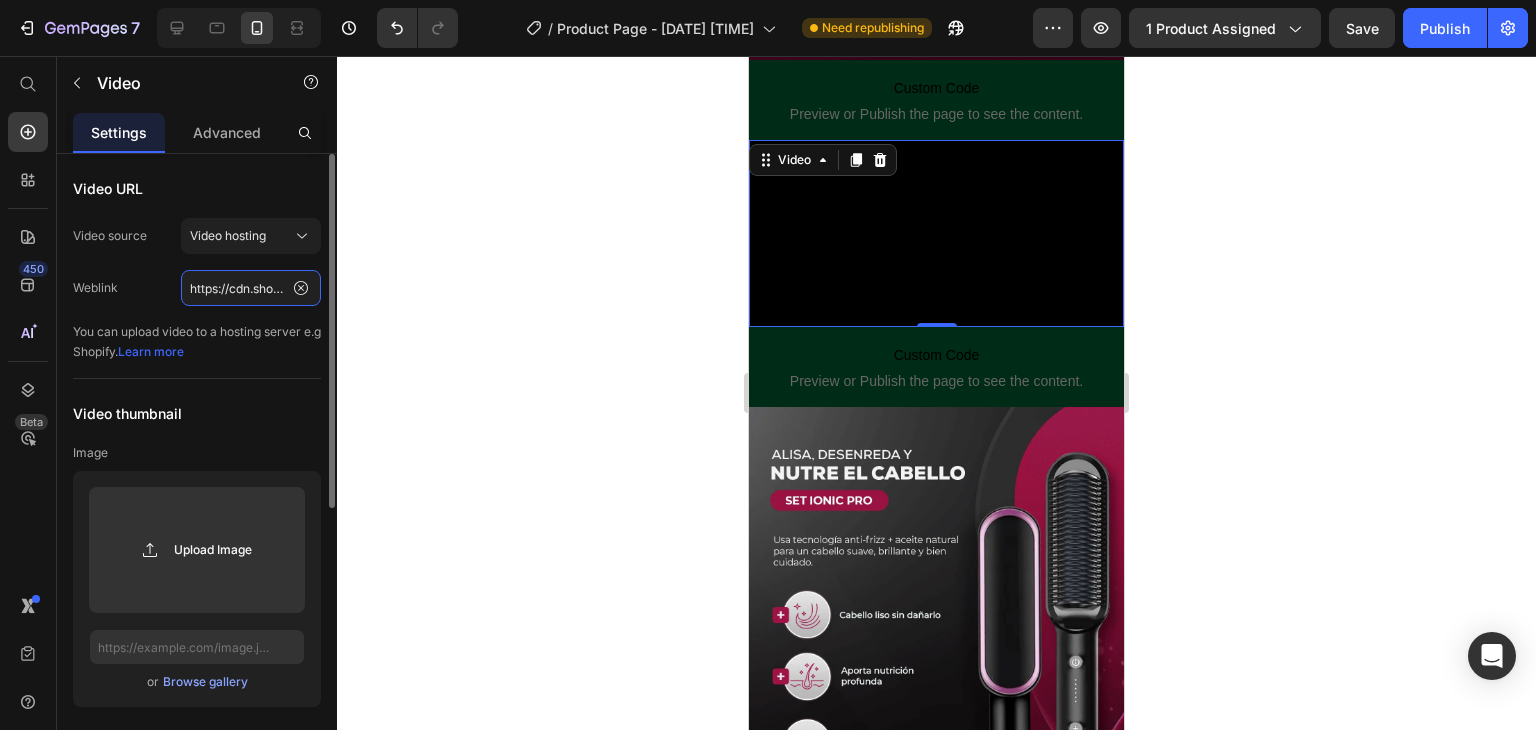 click on "https://cdn.shopify.com/s/files/1/0708/1158/2622/files/giphy.gif?v=1752269784" 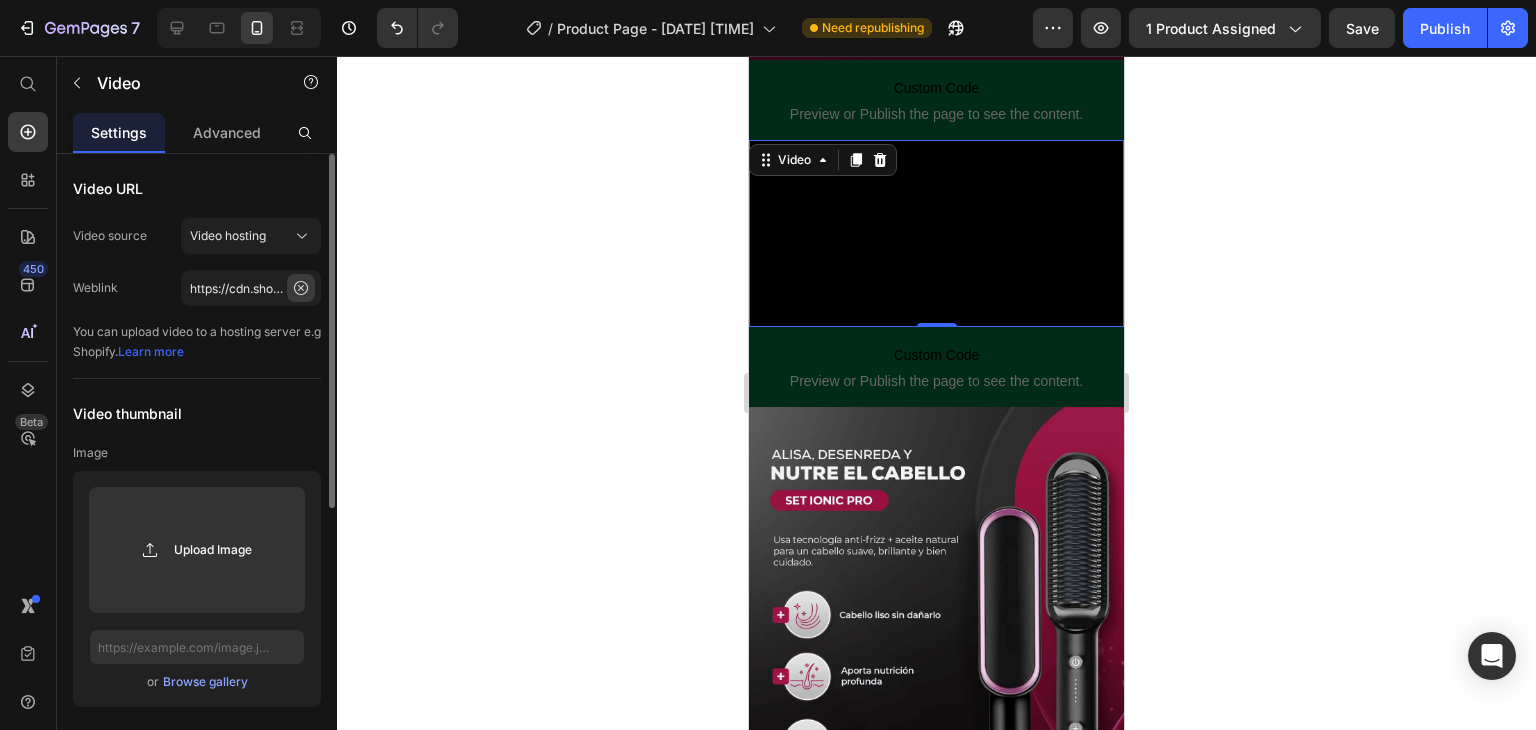 click 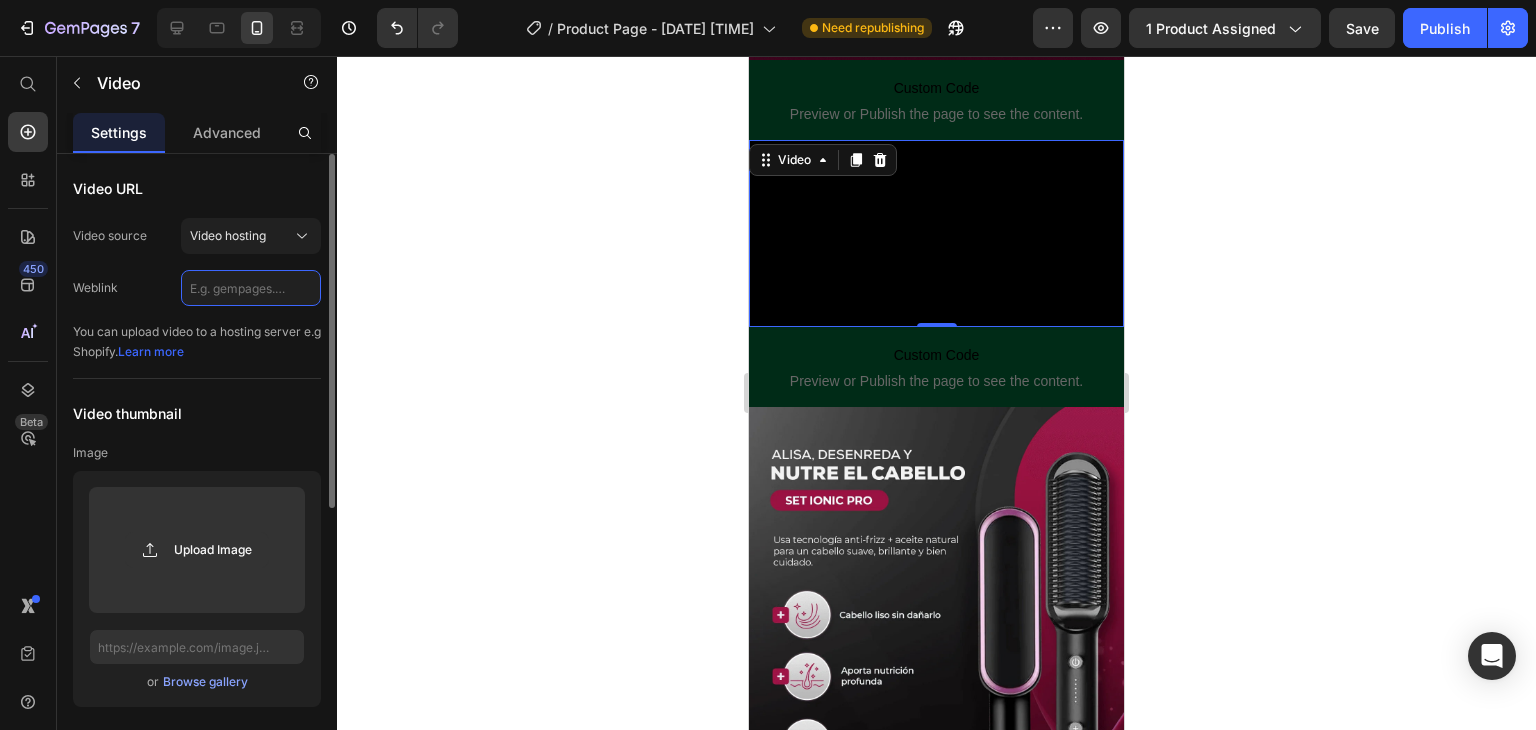 click 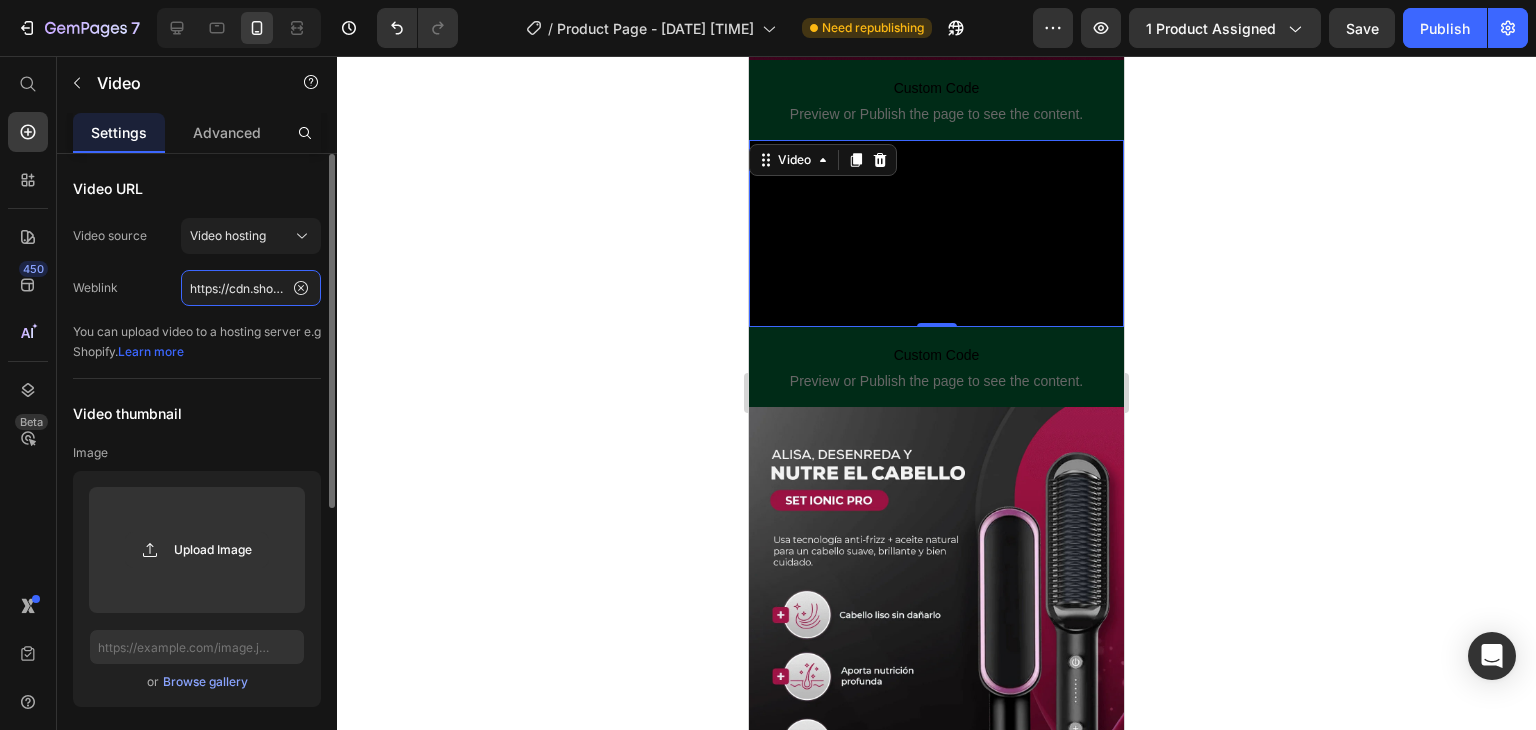 scroll, scrollTop: 0, scrollLeft: 351, axis: horizontal 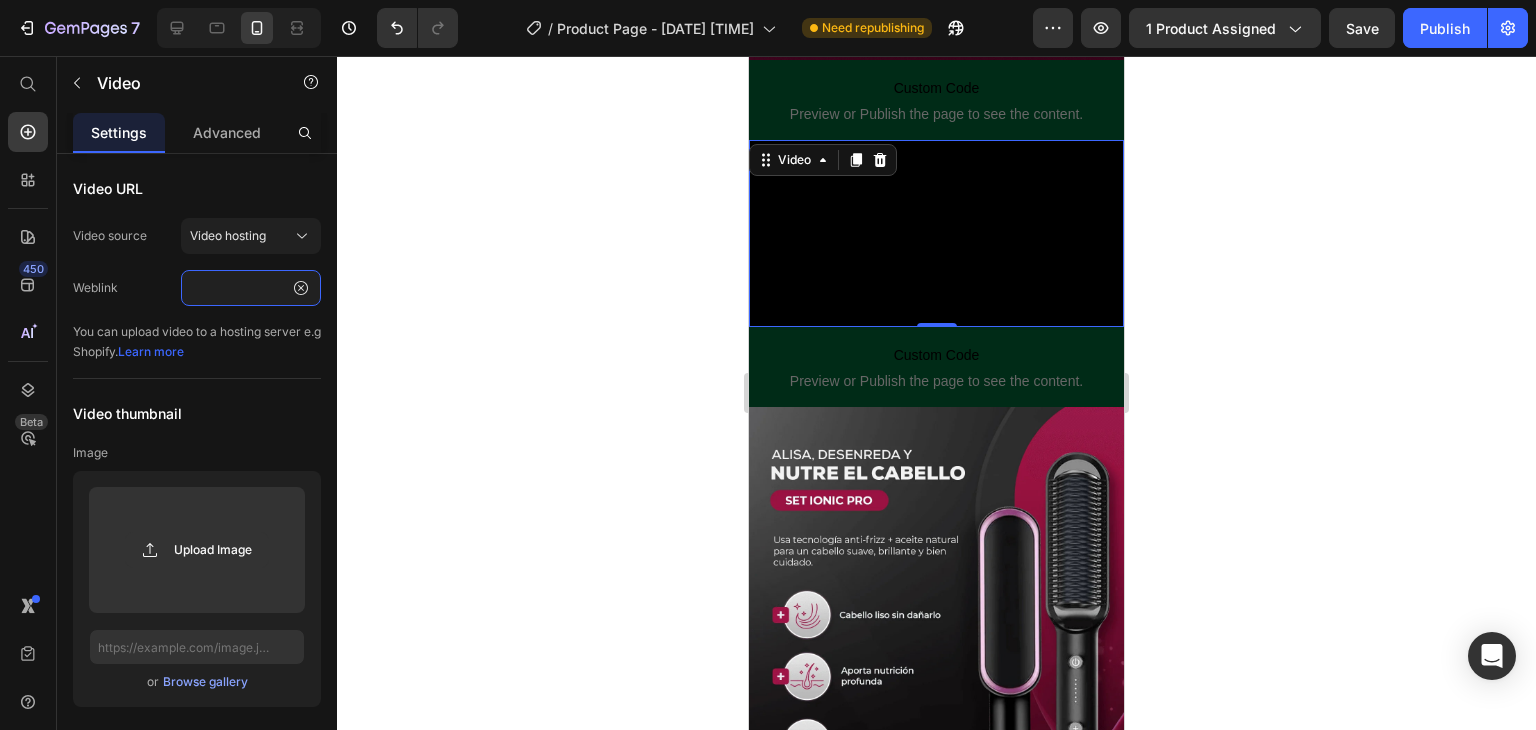 type on "https://cdn.shopify.com/s/files/1/0708/1158/2622/files/giphy.gif?v=1752269784" 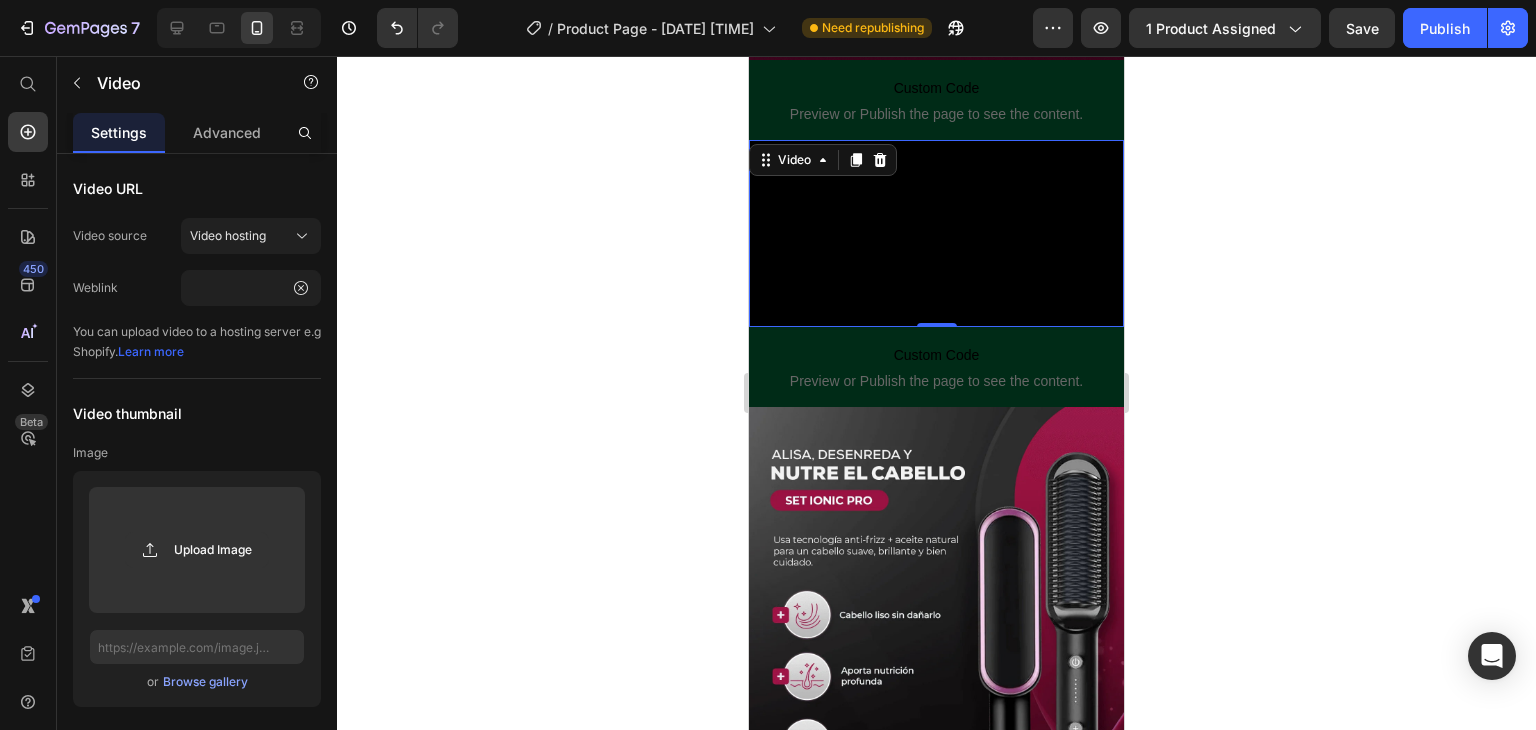click 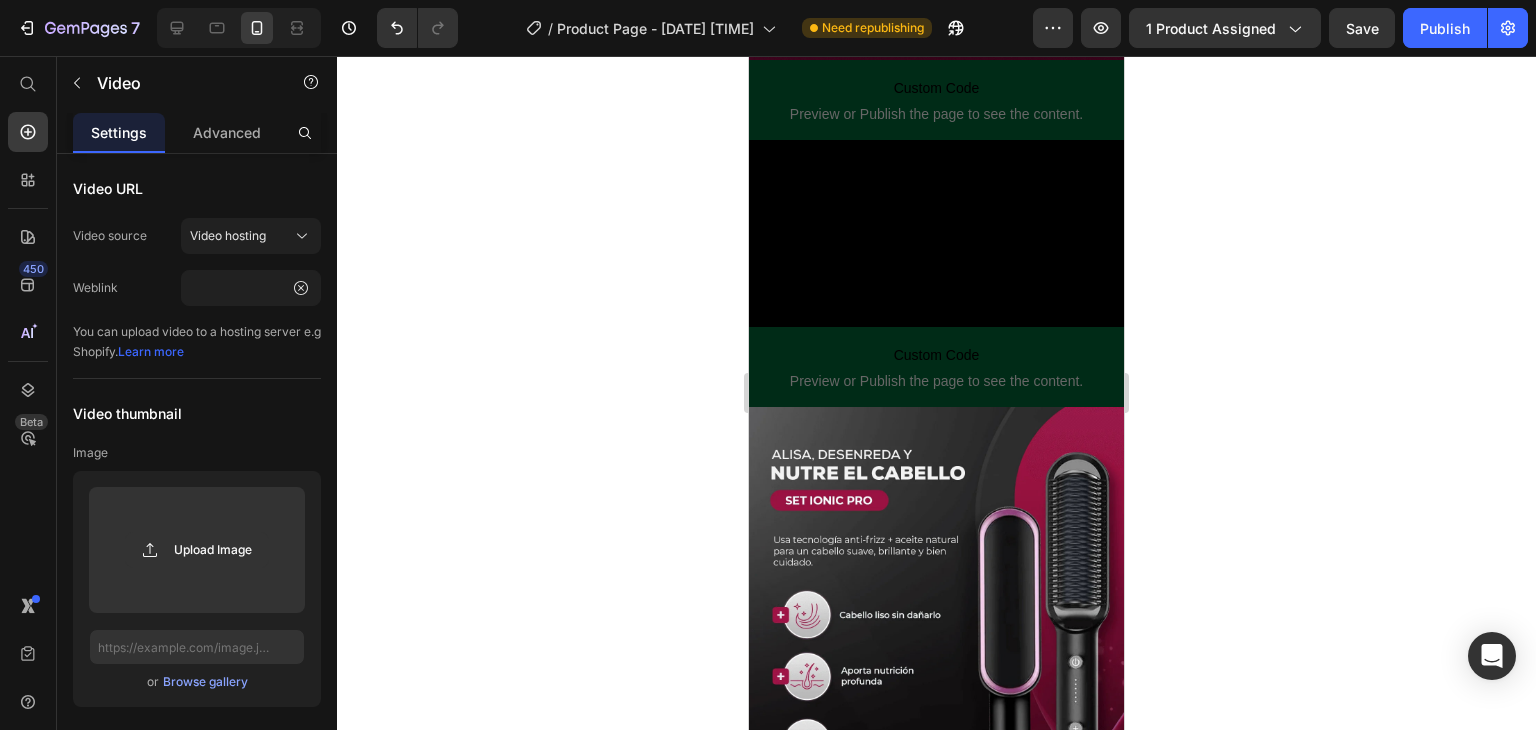 scroll, scrollTop: 0, scrollLeft: 0, axis: both 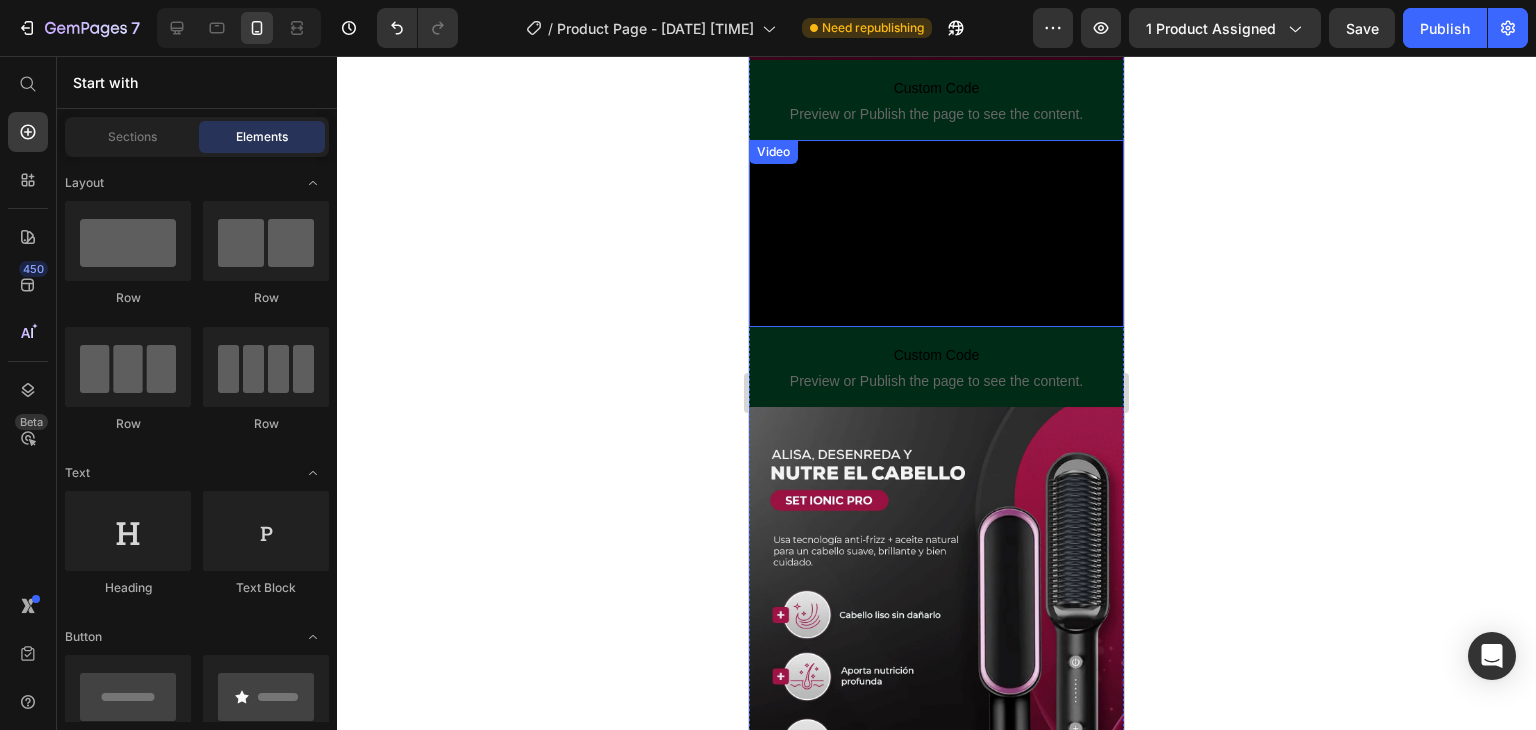 click at bounding box center [936, 234] 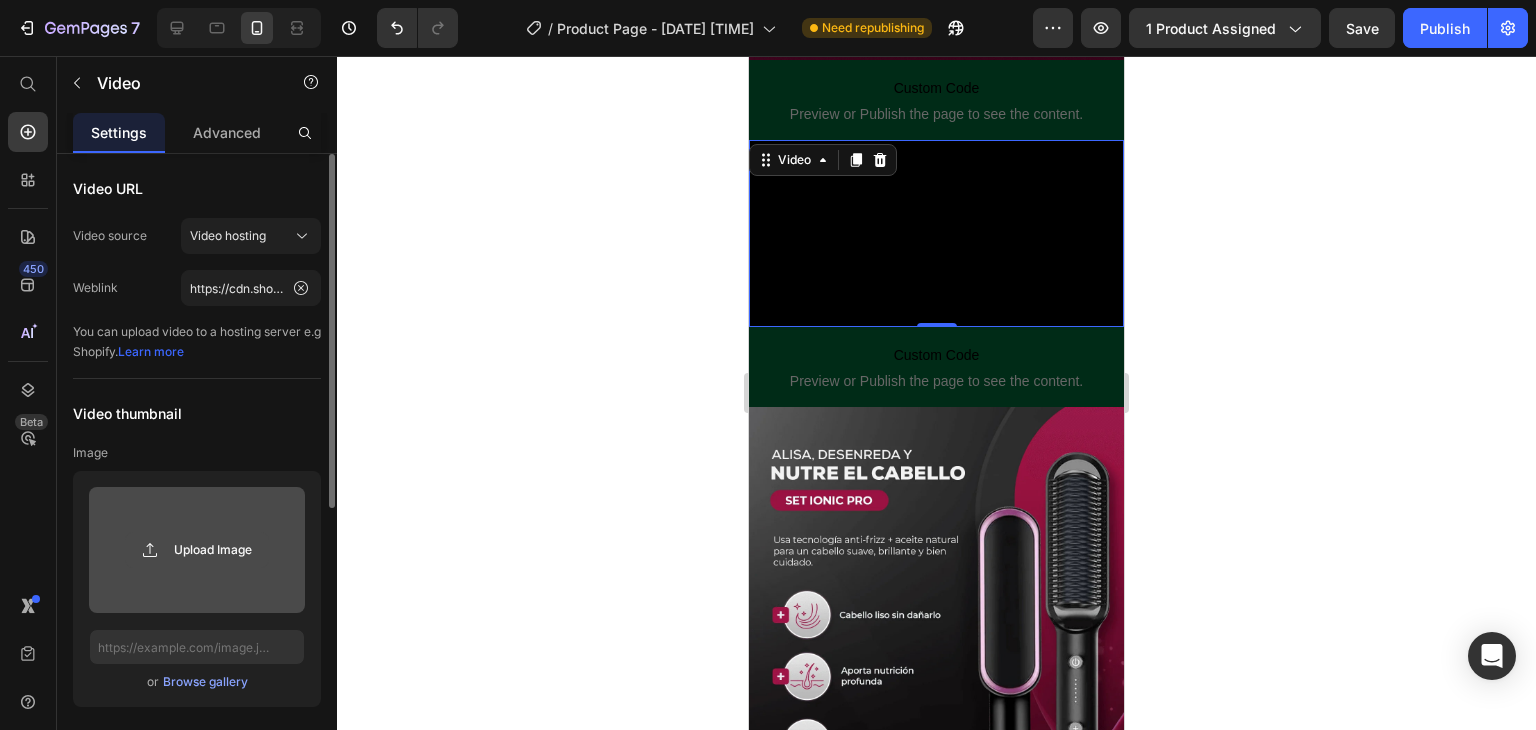 click 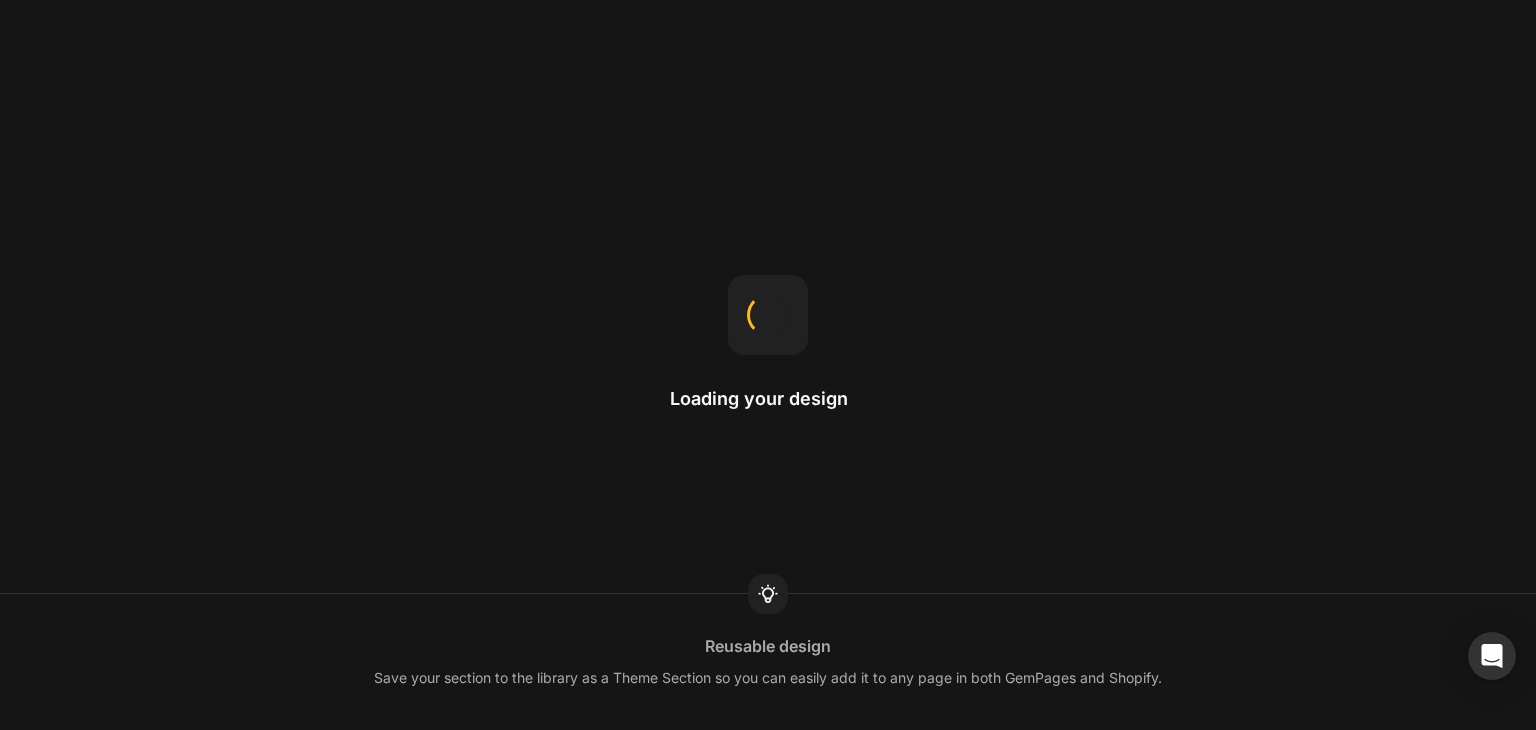 scroll, scrollTop: 0, scrollLeft: 0, axis: both 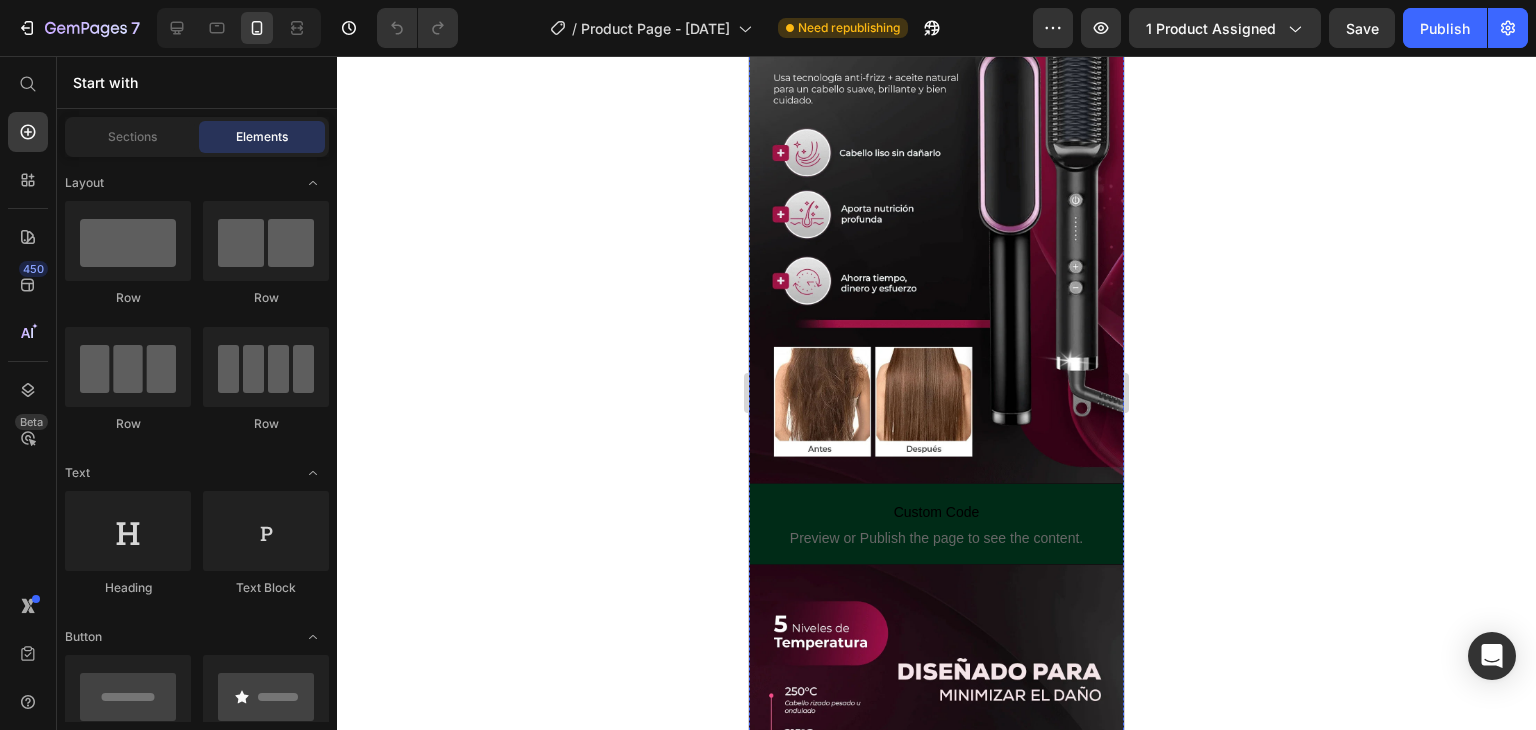 click at bounding box center [936, -229] 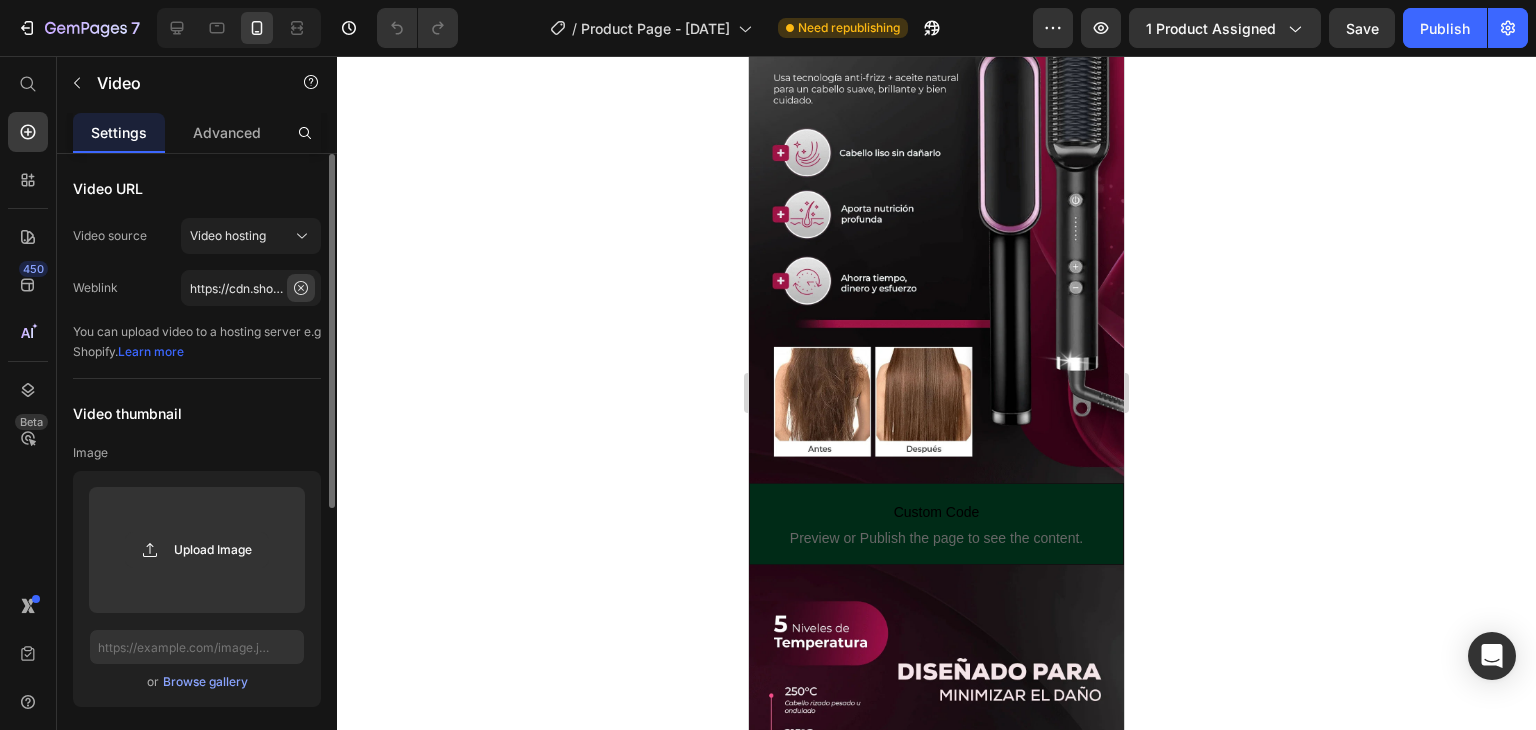 click 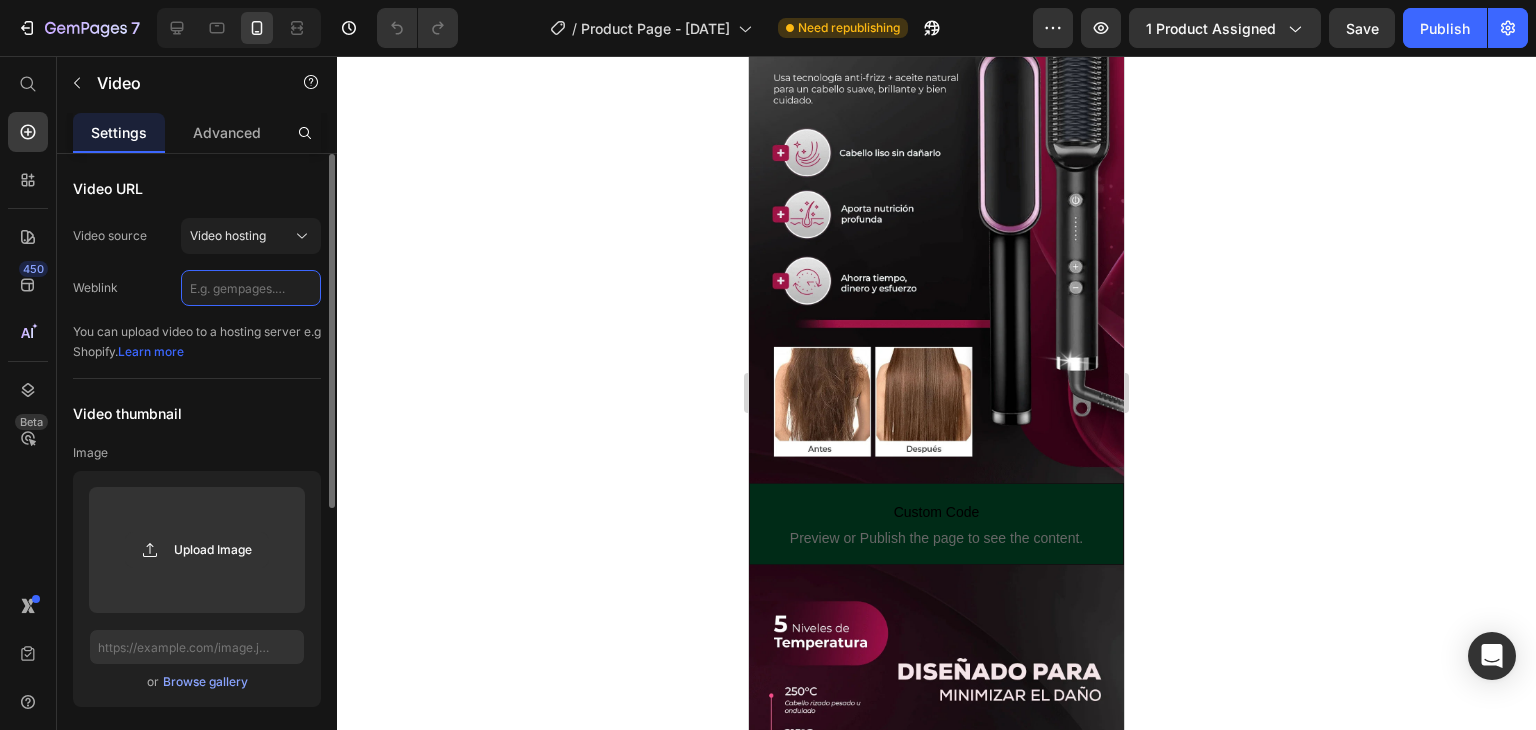 scroll, scrollTop: 0, scrollLeft: 0, axis: both 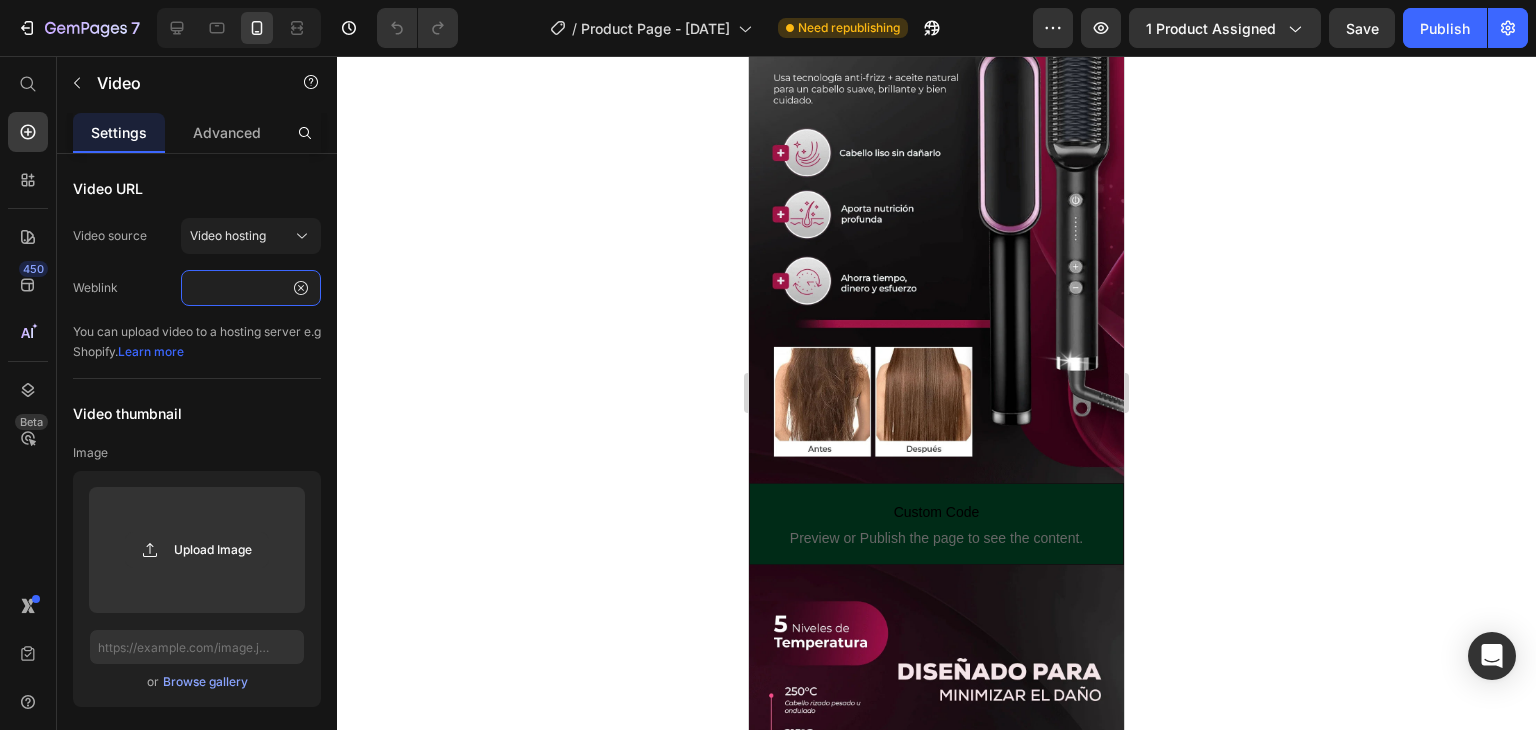type on "https://cdn.shopify.com/videos/c/o/v/179a8e63b4644e4b93ec14bd7f25d7f2.mp4" 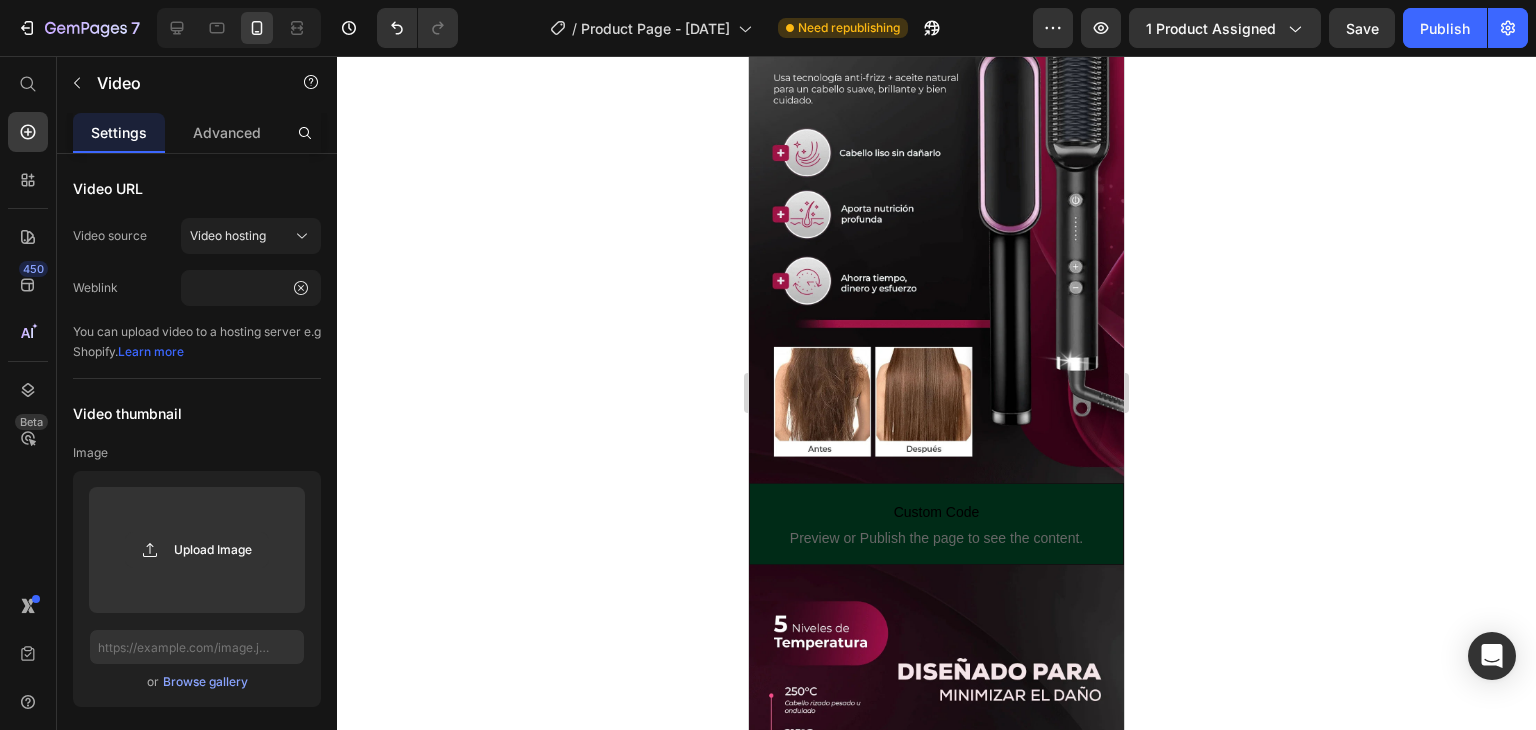 click 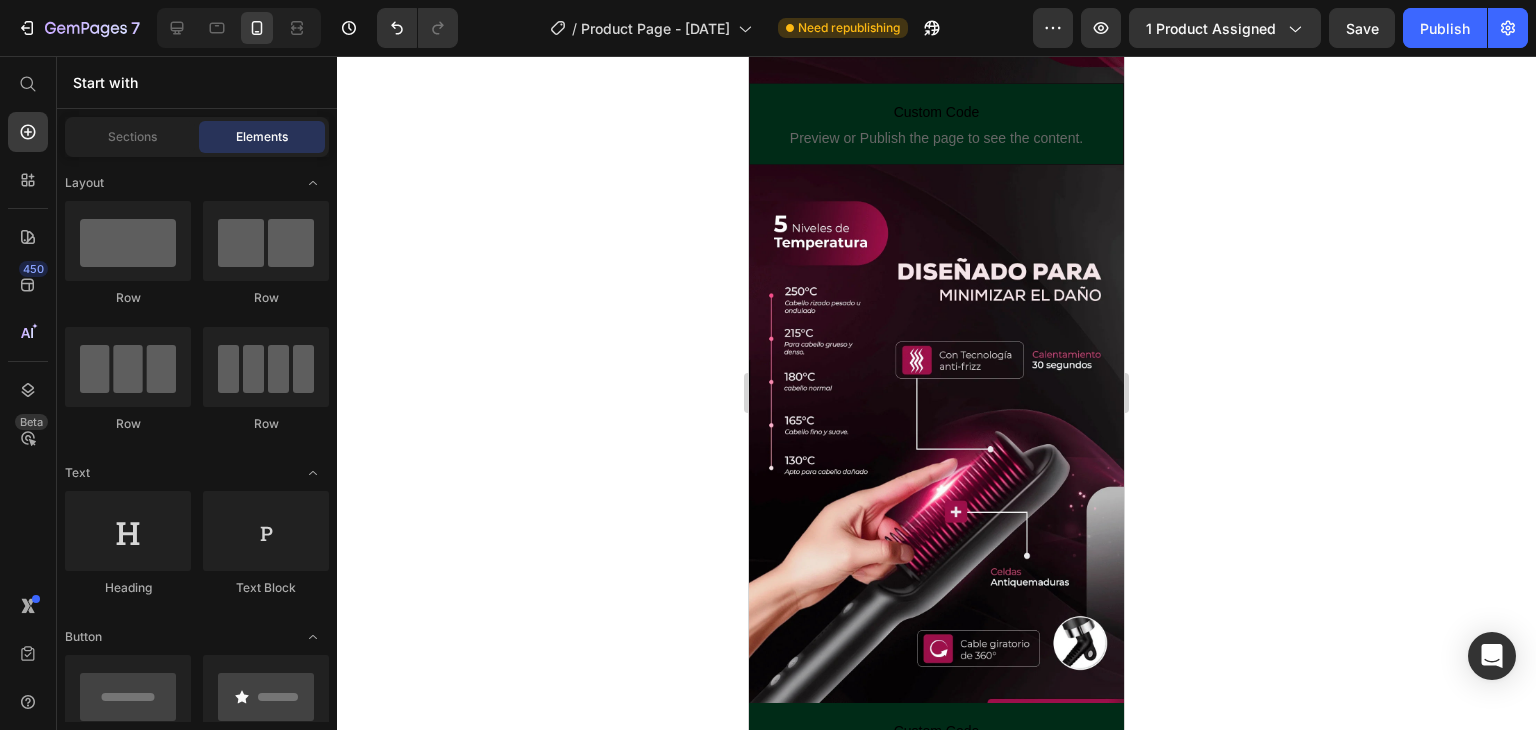 drag, startPoint x: 1199, startPoint y: 406, endPoint x: 344, endPoint y: 357, distance: 856.40295 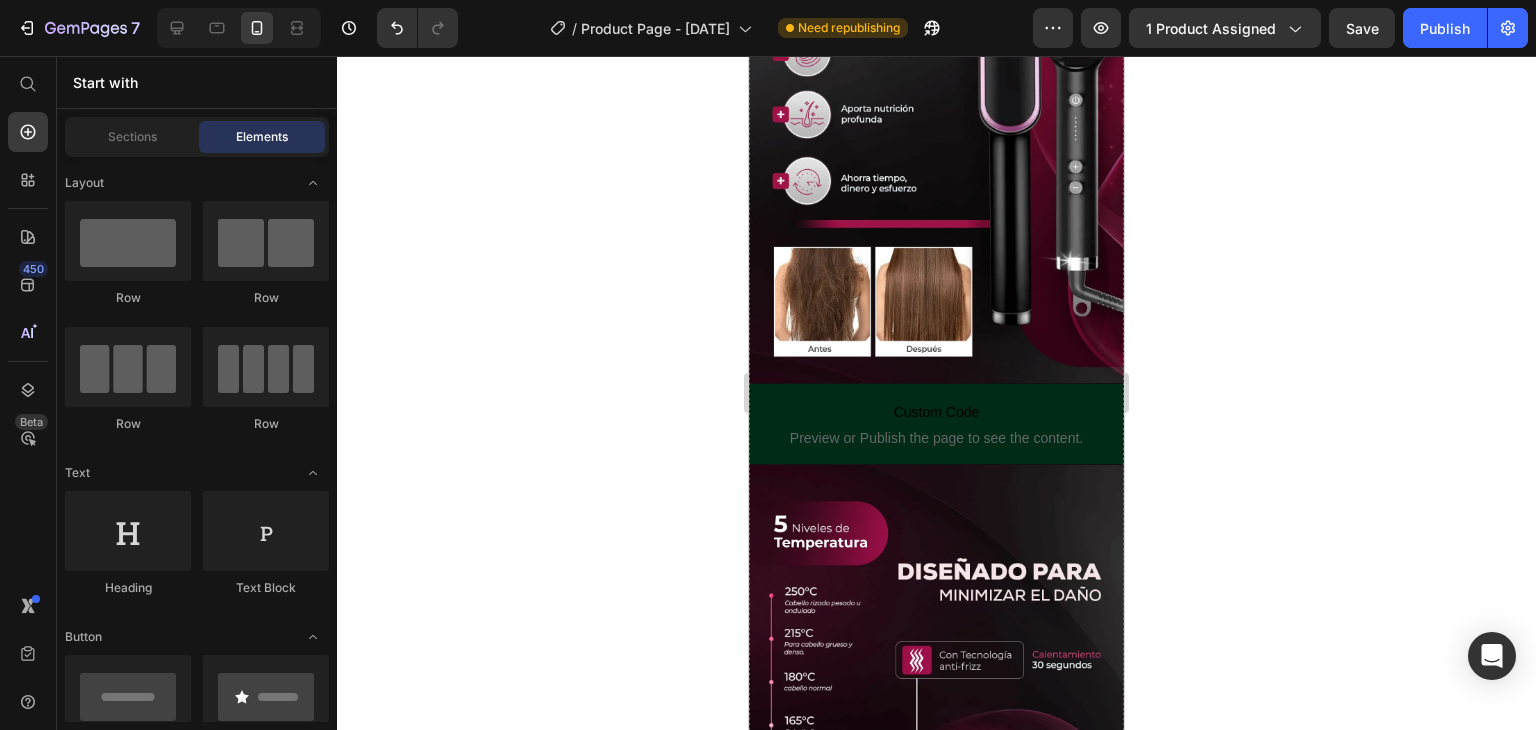 scroll, scrollTop: 700, scrollLeft: 0, axis: vertical 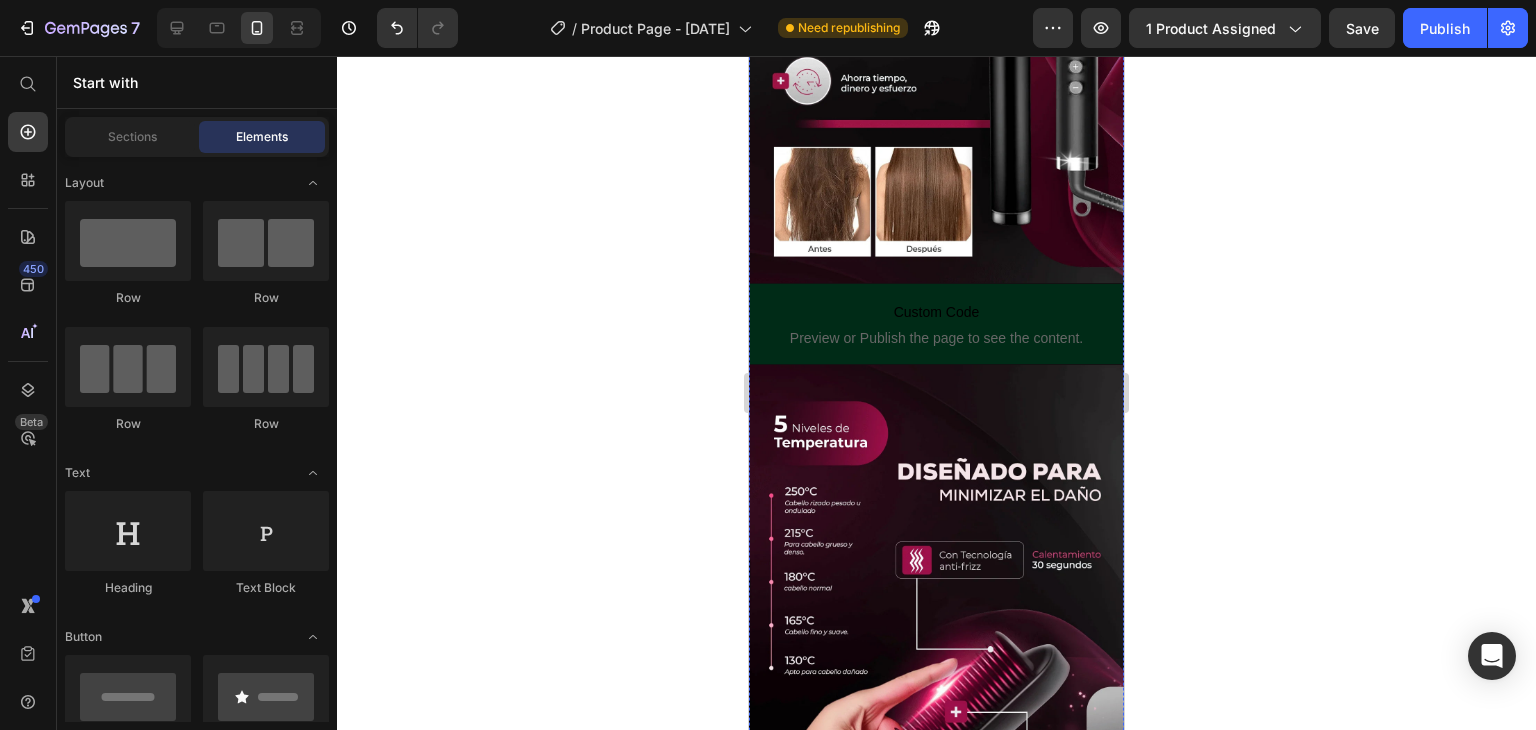 click at bounding box center (936, -429) 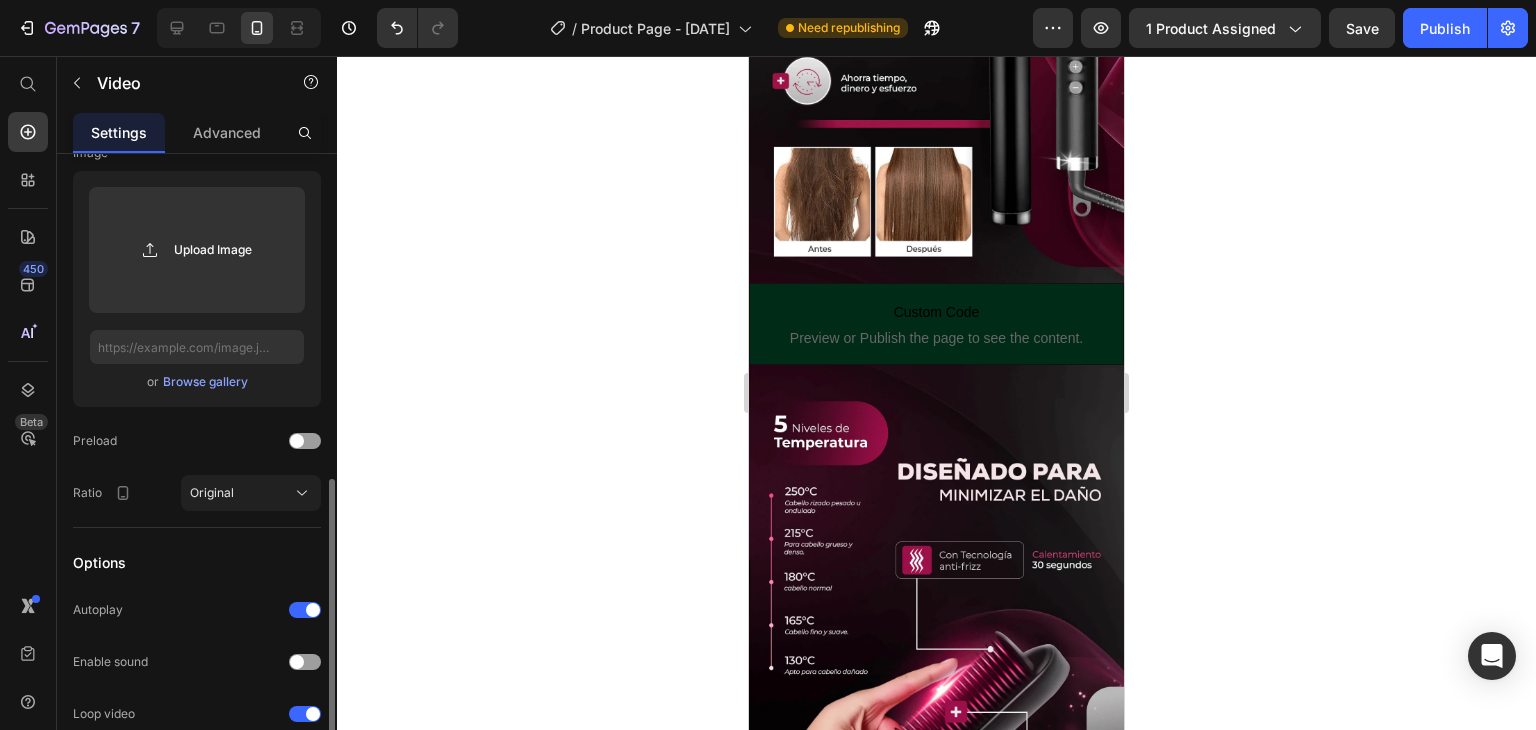 scroll, scrollTop: 400, scrollLeft: 0, axis: vertical 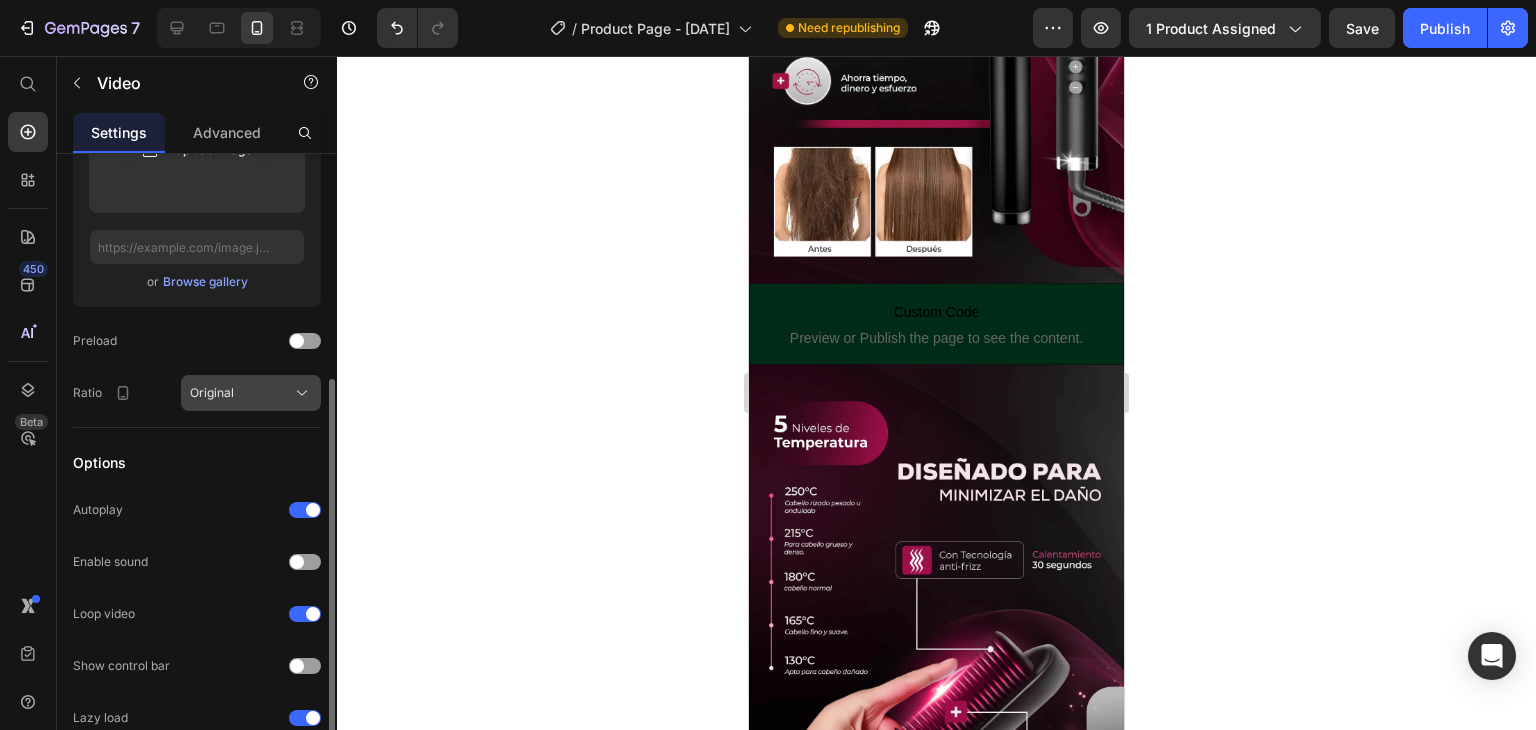click on "Original" 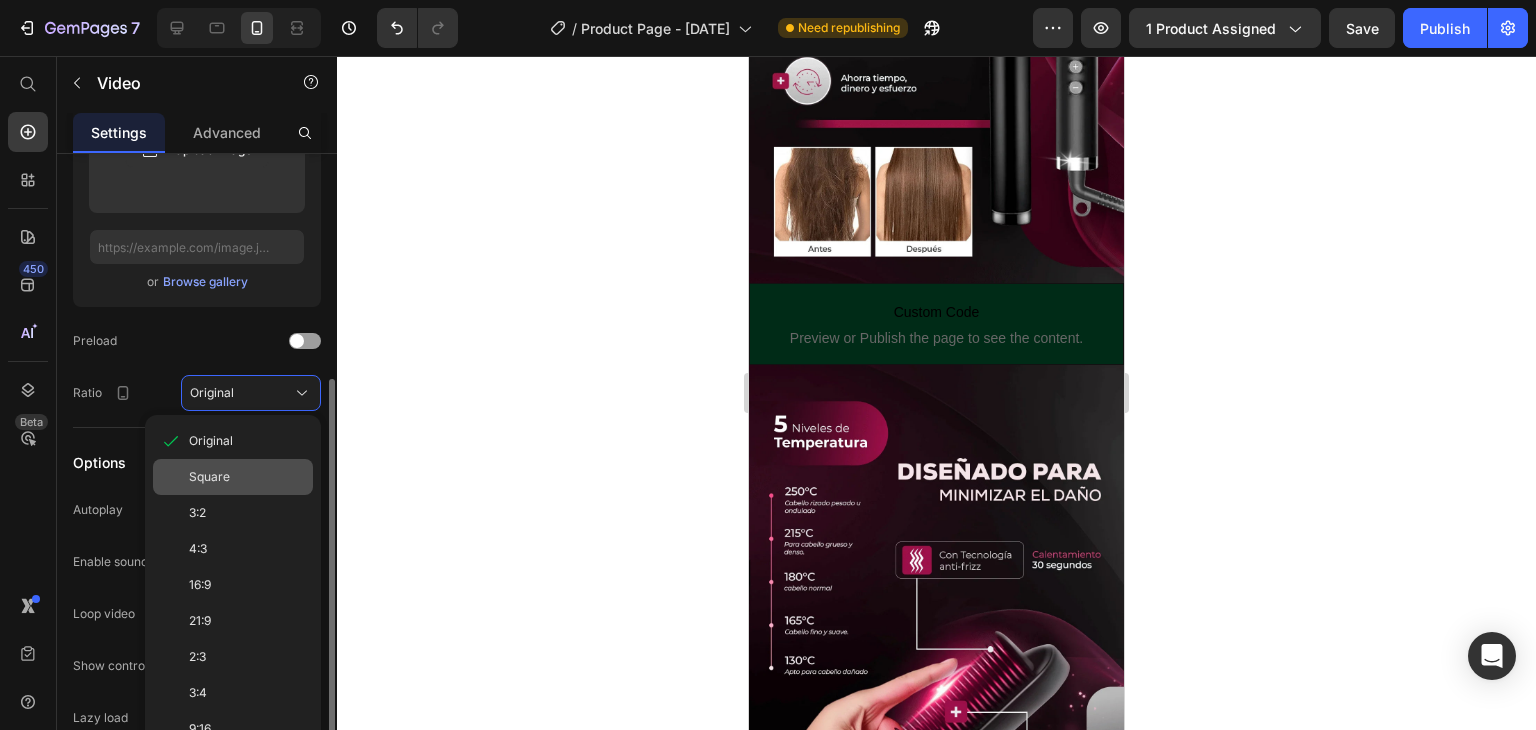 scroll, scrollTop: 496, scrollLeft: 0, axis: vertical 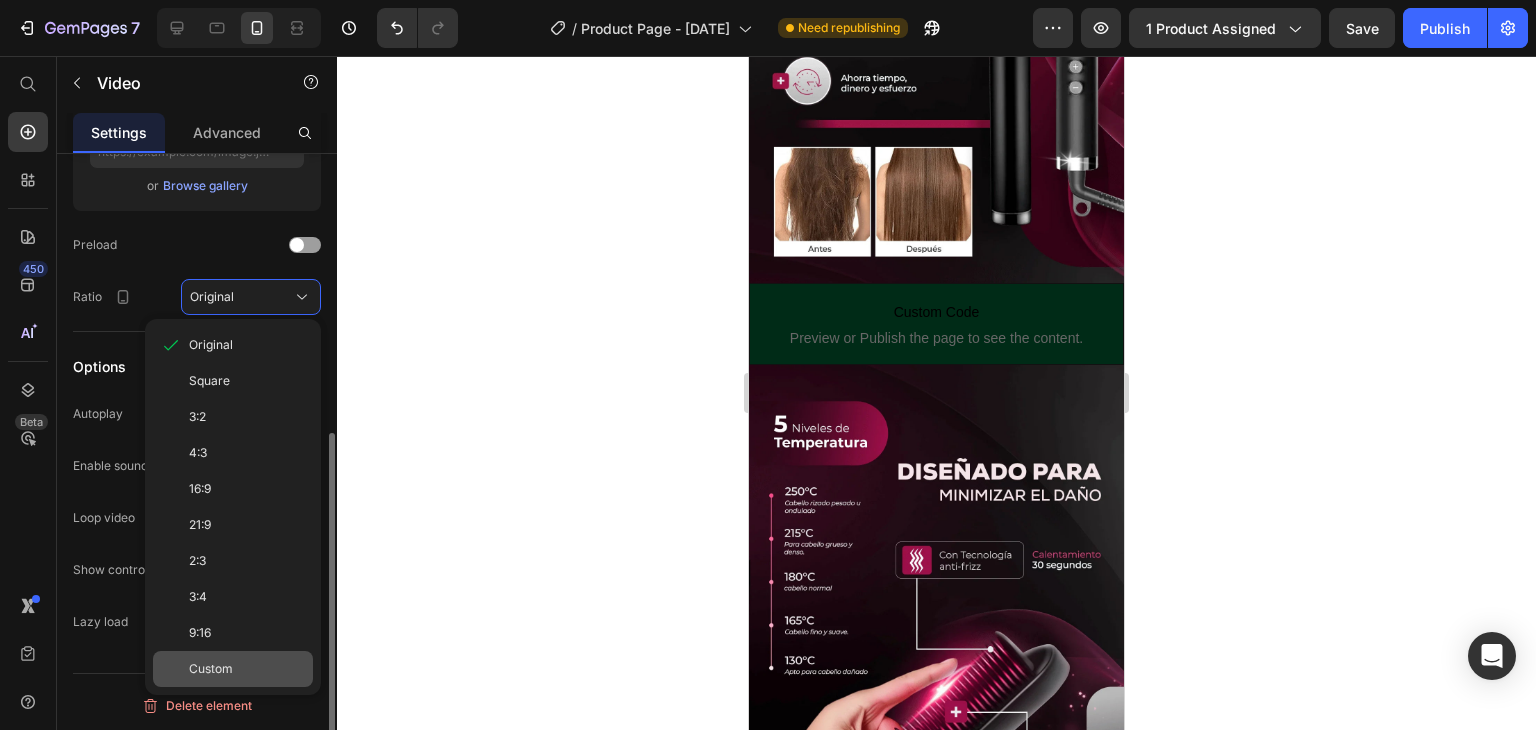 click on "Custom" at bounding box center (247, 669) 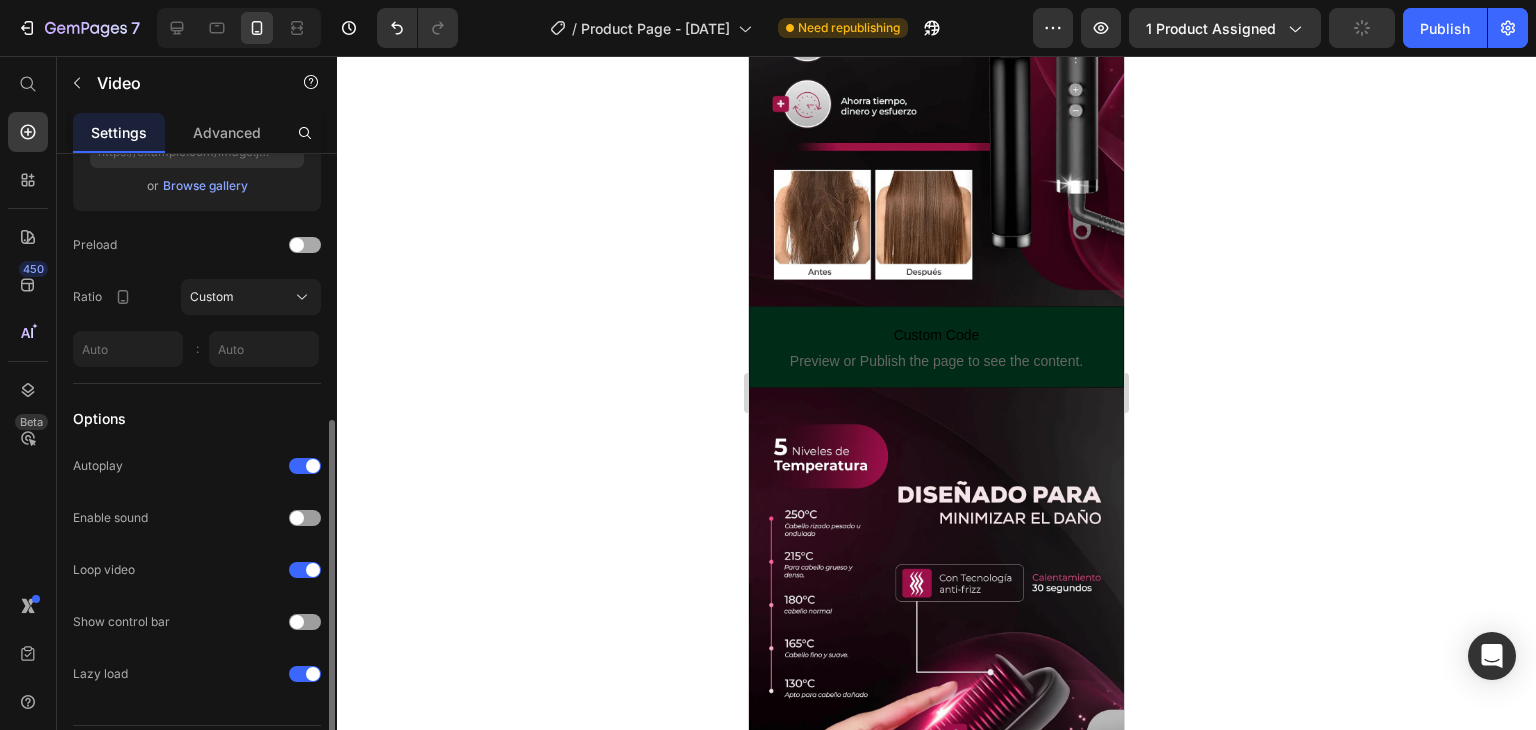 scroll, scrollTop: 396, scrollLeft: 0, axis: vertical 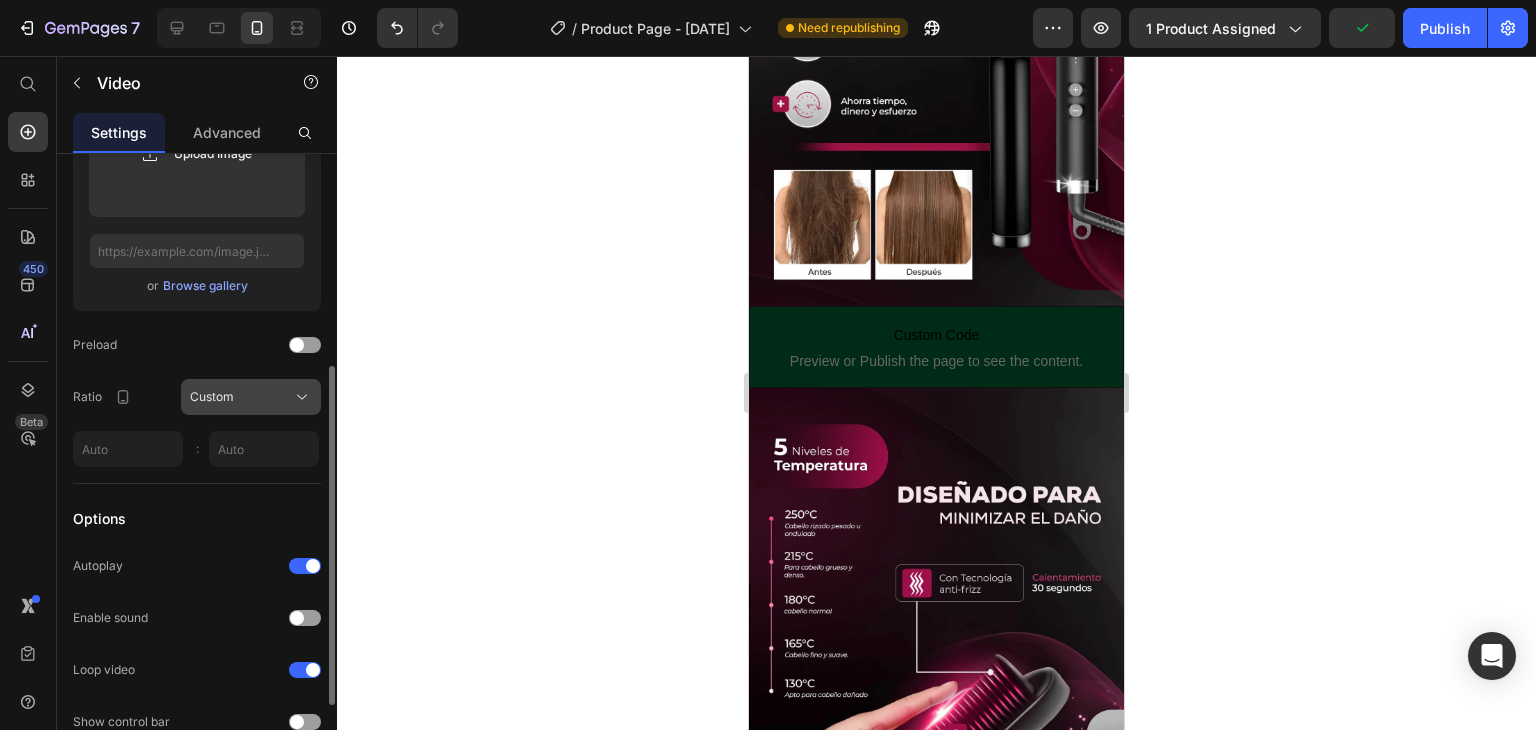 click on "Custom" at bounding box center [251, 397] 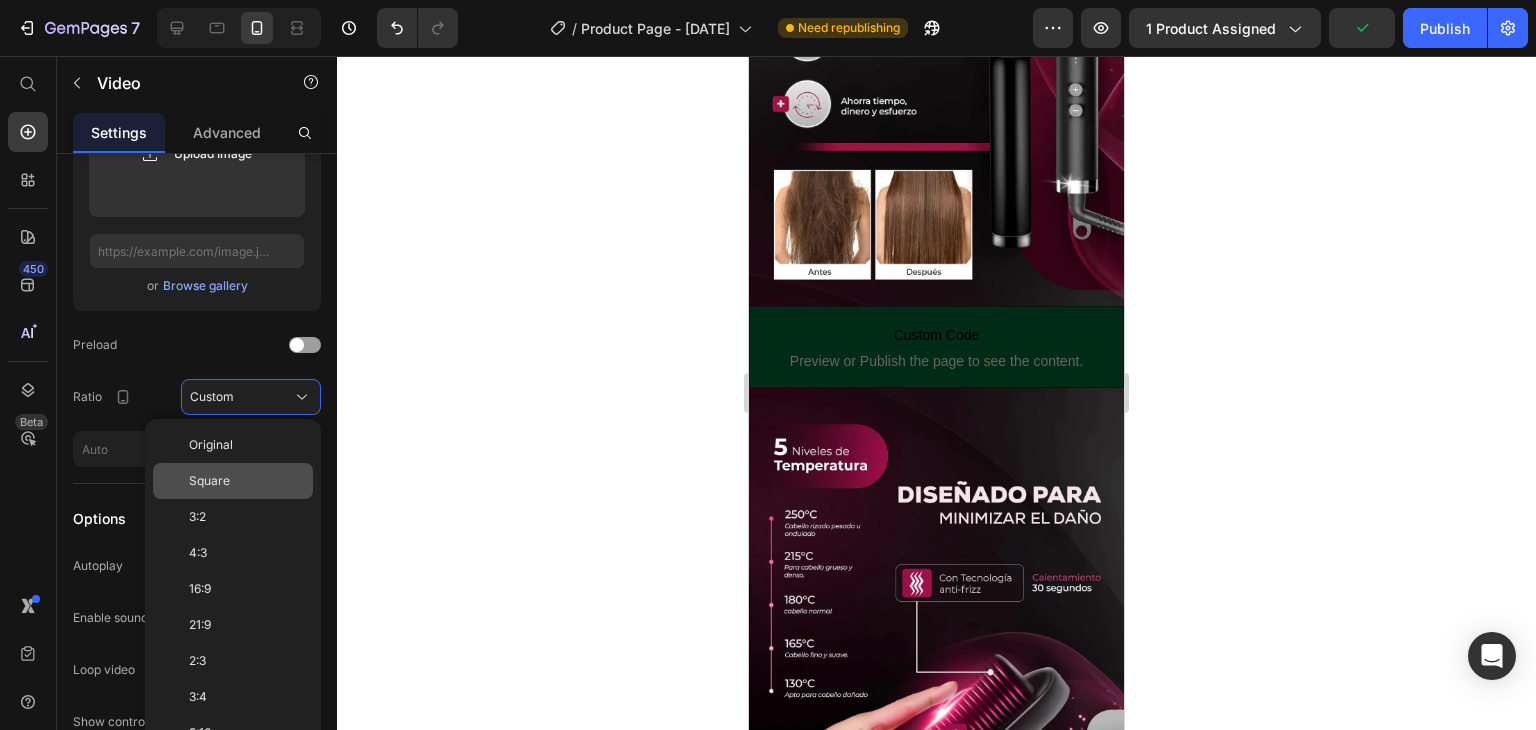 click on "Square" at bounding box center [247, 481] 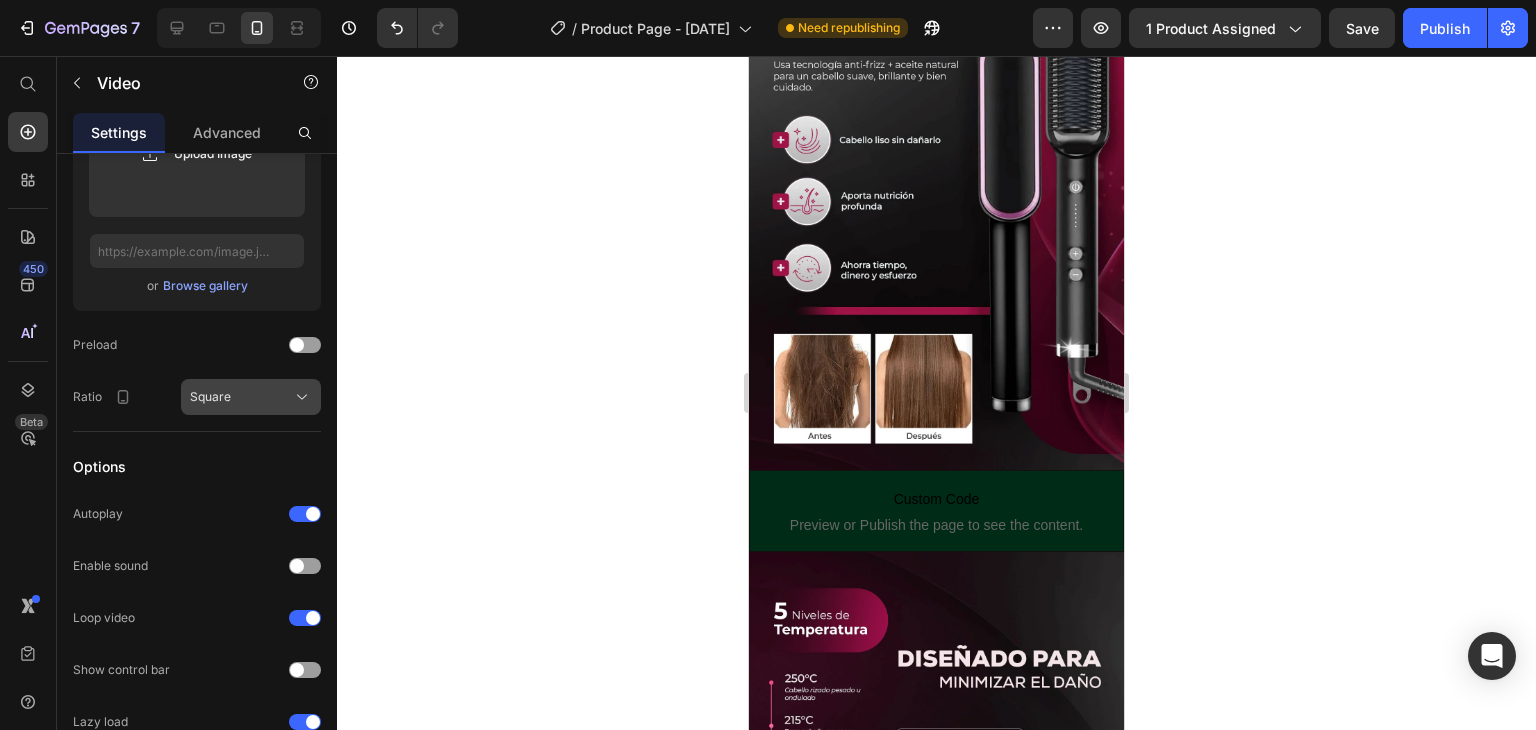 click on "Square" 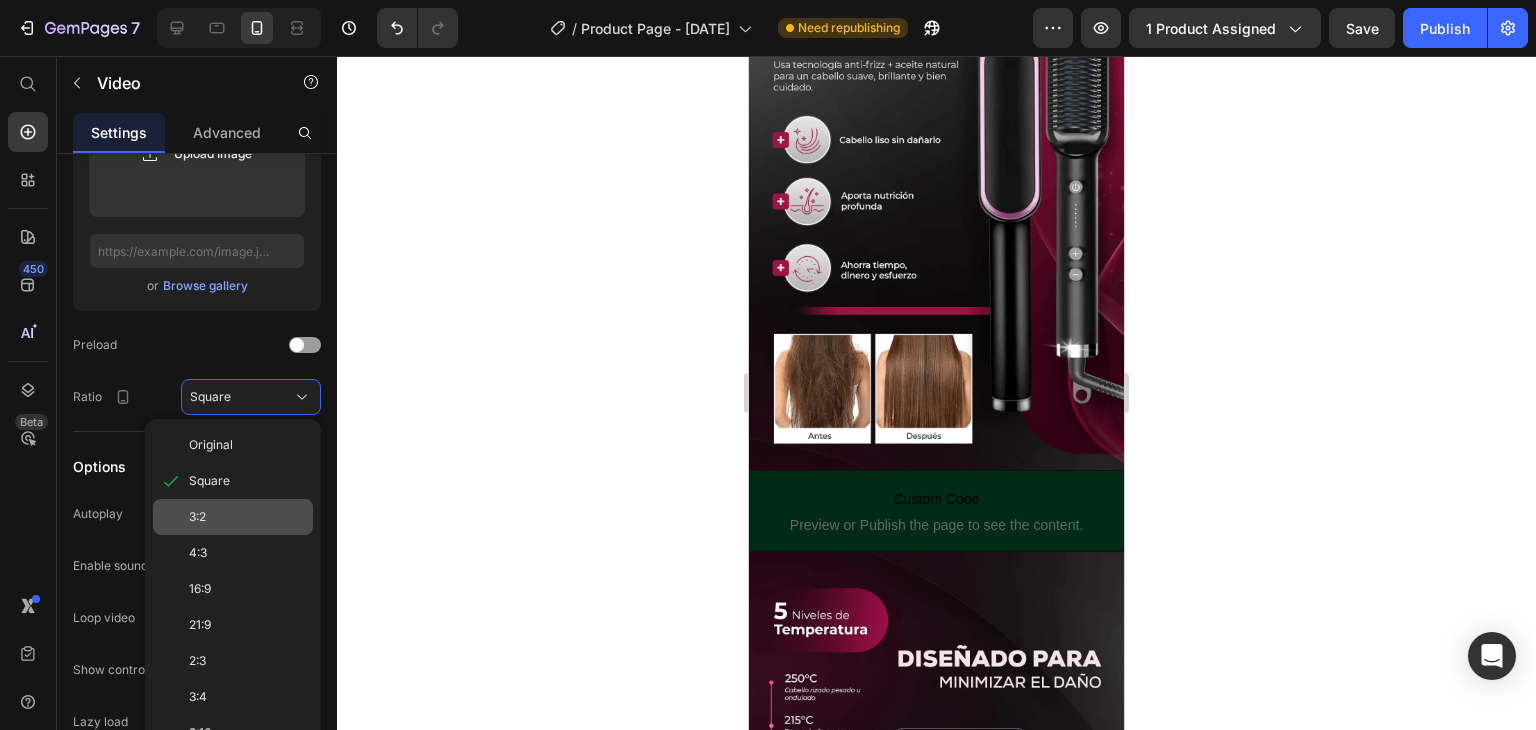 click on "3:2" at bounding box center (247, 517) 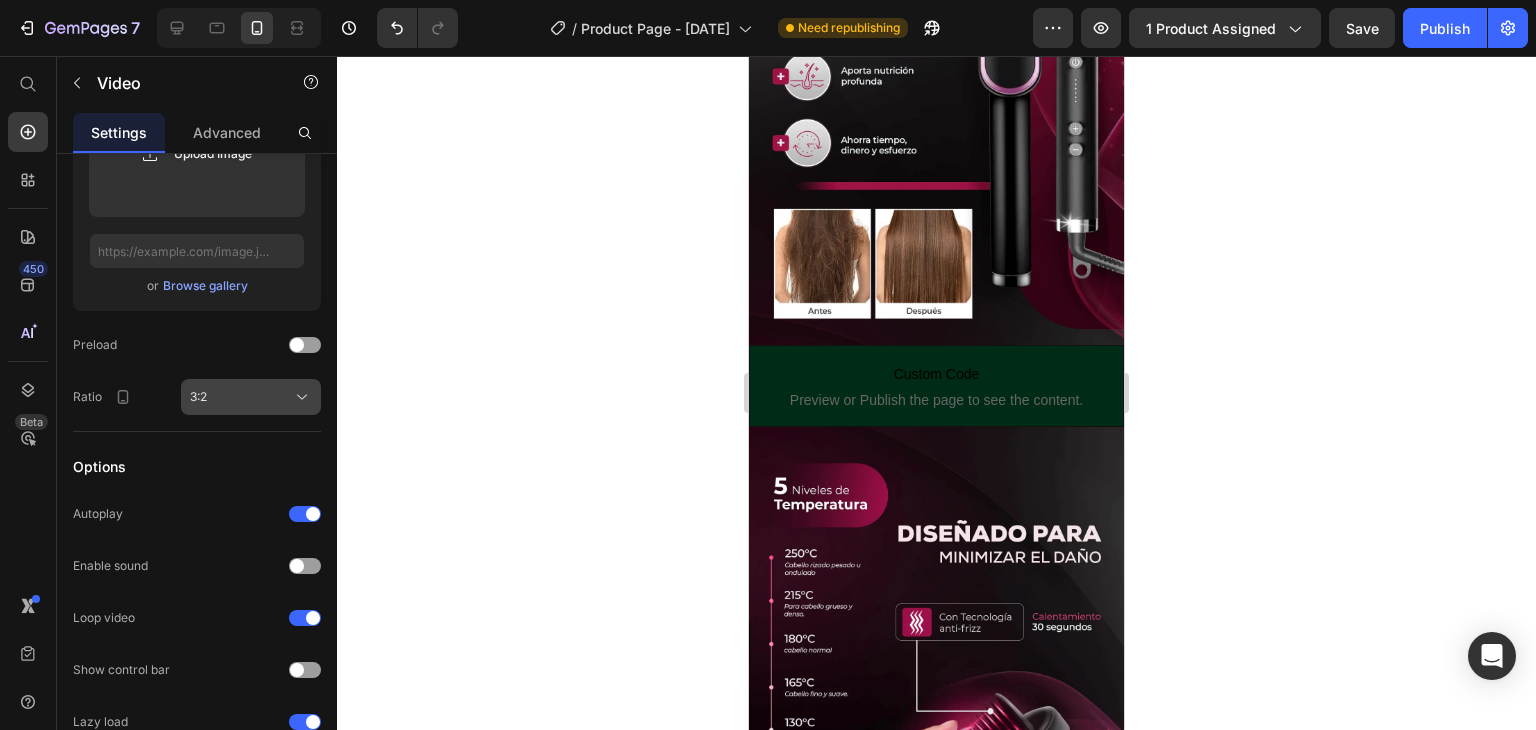click on "3:2" 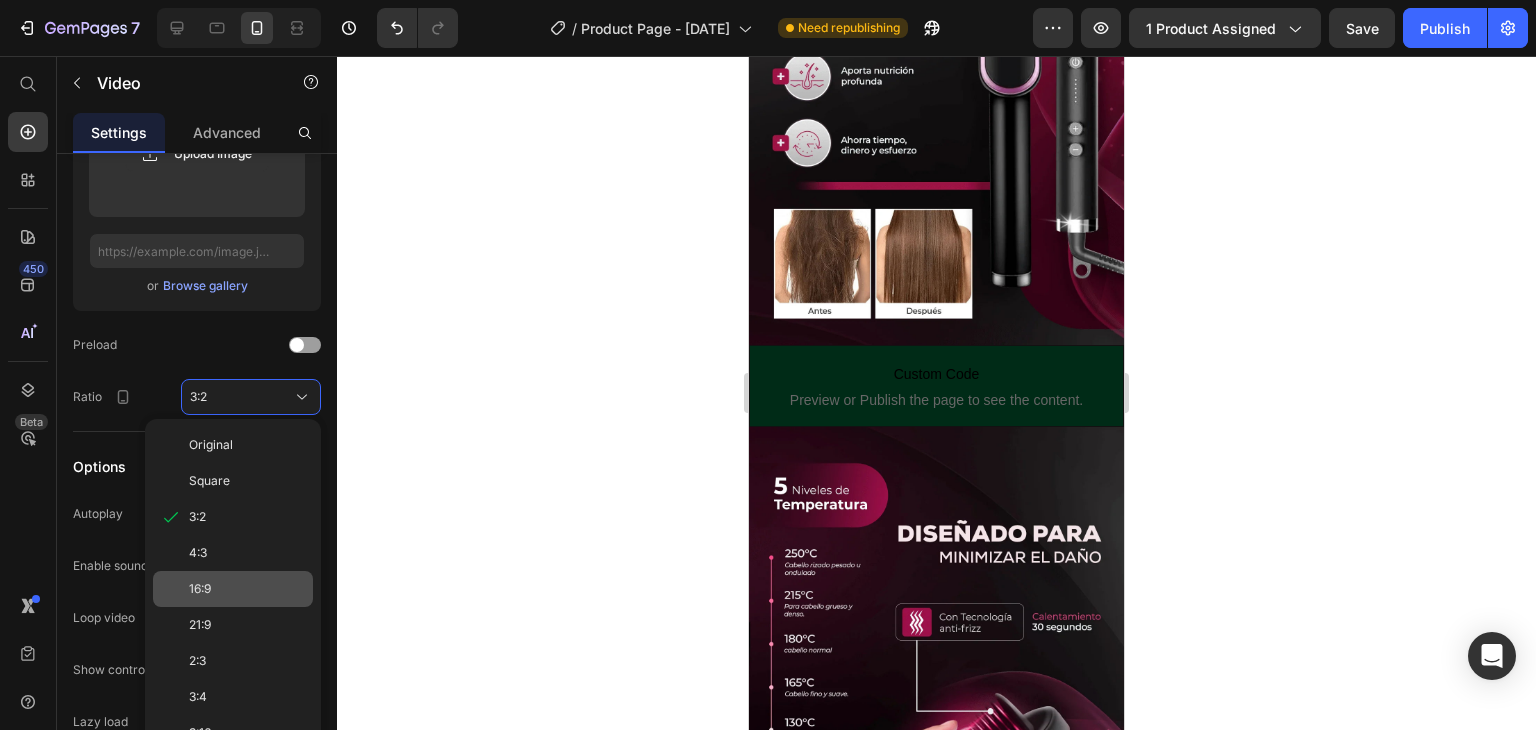 click on "16:9" at bounding box center (247, 589) 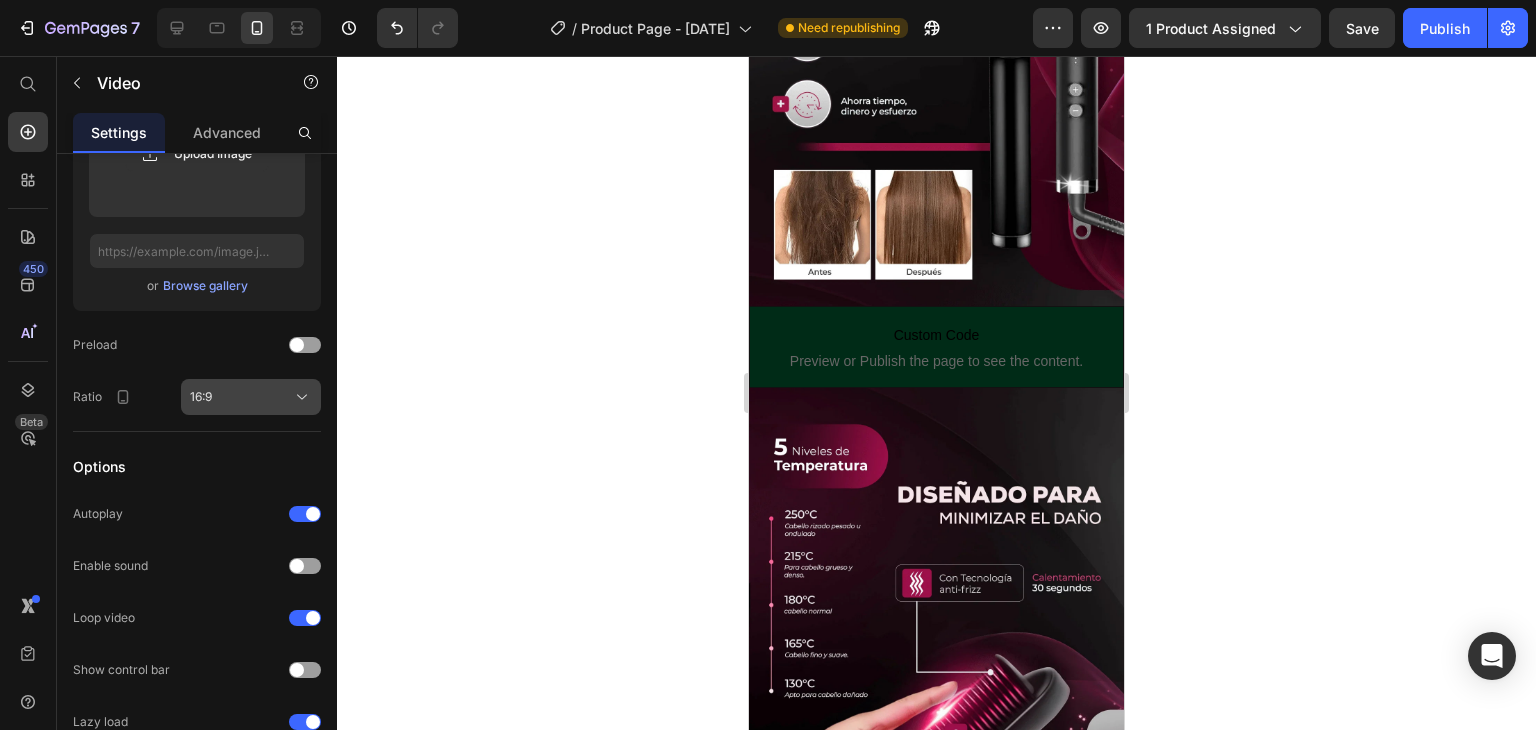 click on "16:9" 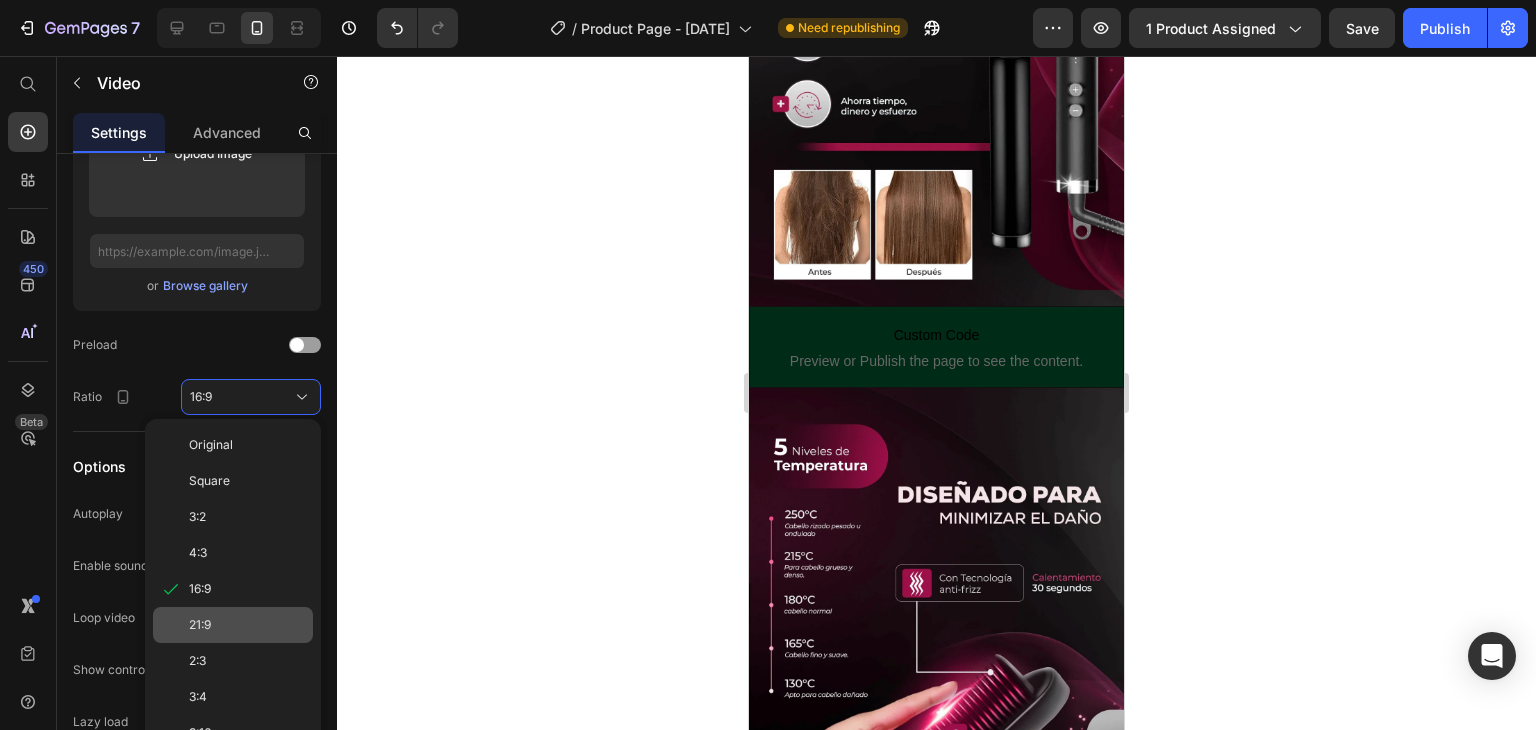 click on "21:9" at bounding box center [247, 625] 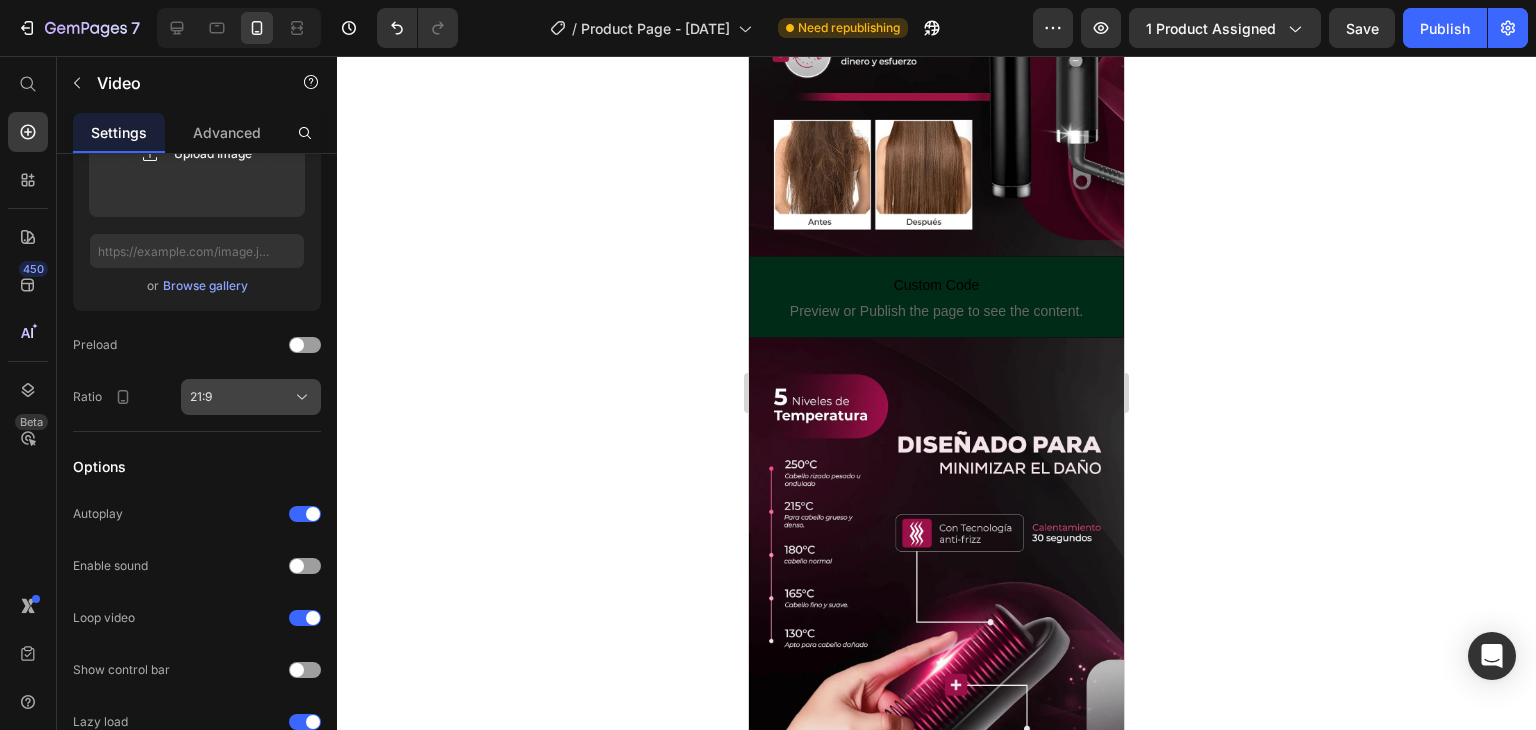 click on "21:9" at bounding box center [251, 397] 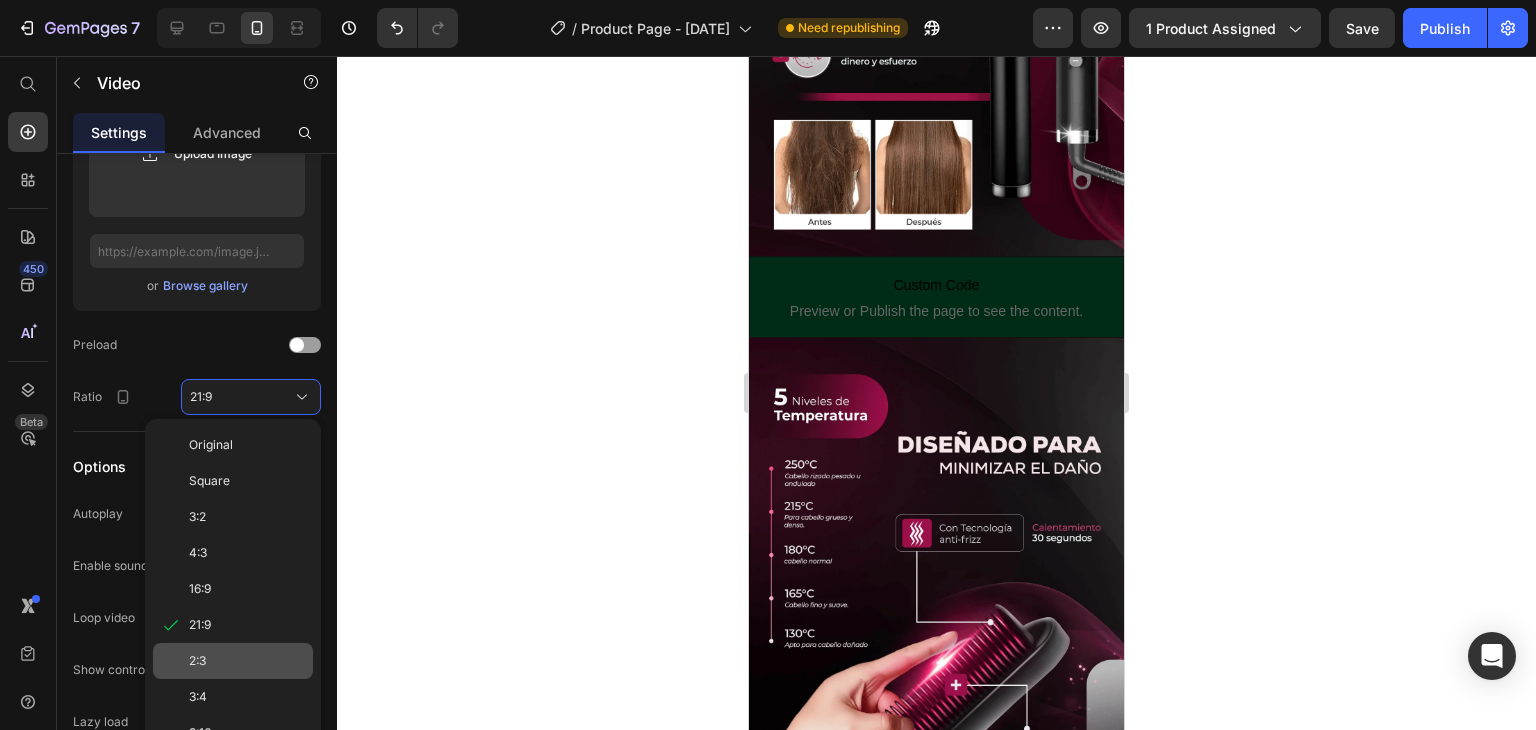 click on "2:3" at bounding box center (247, 661) 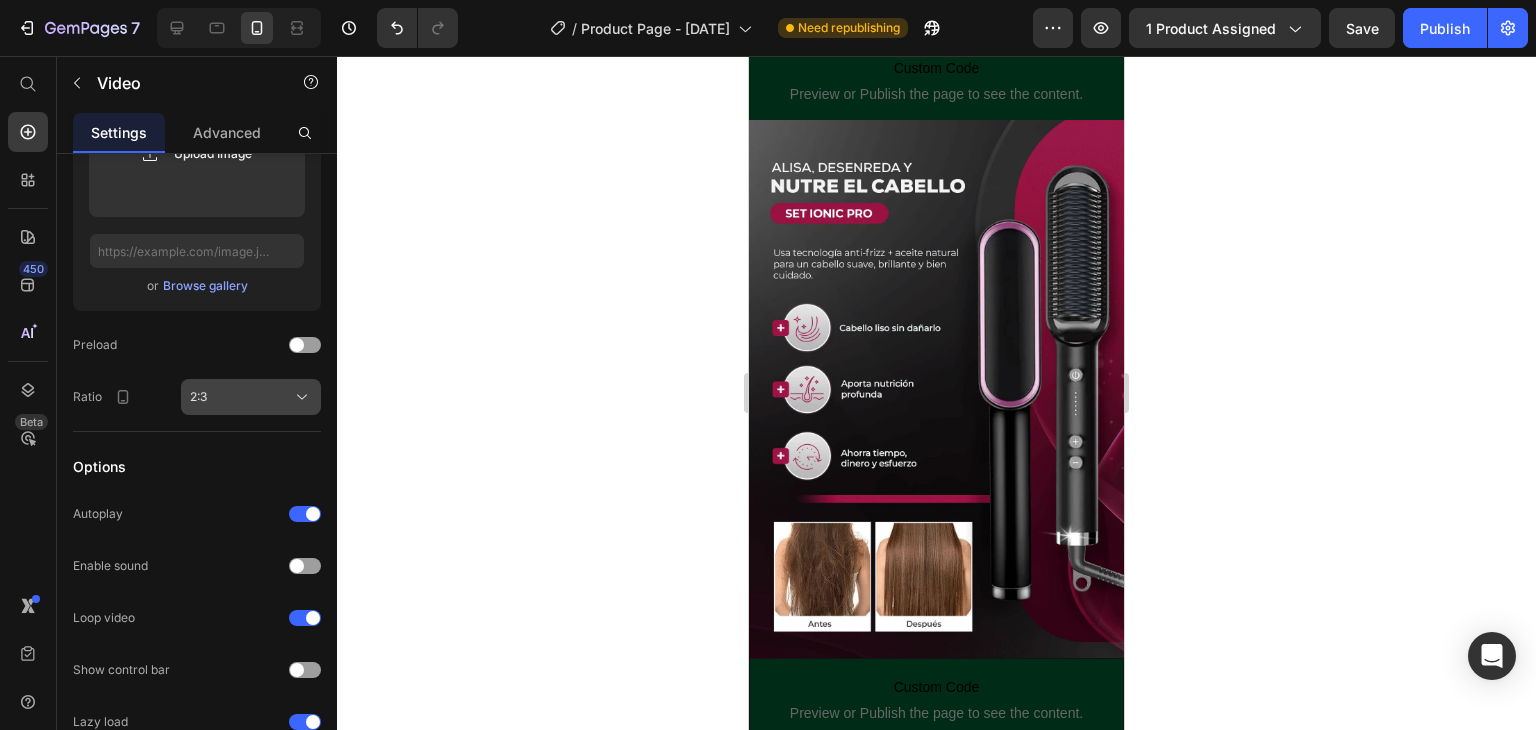 click on "2:3" 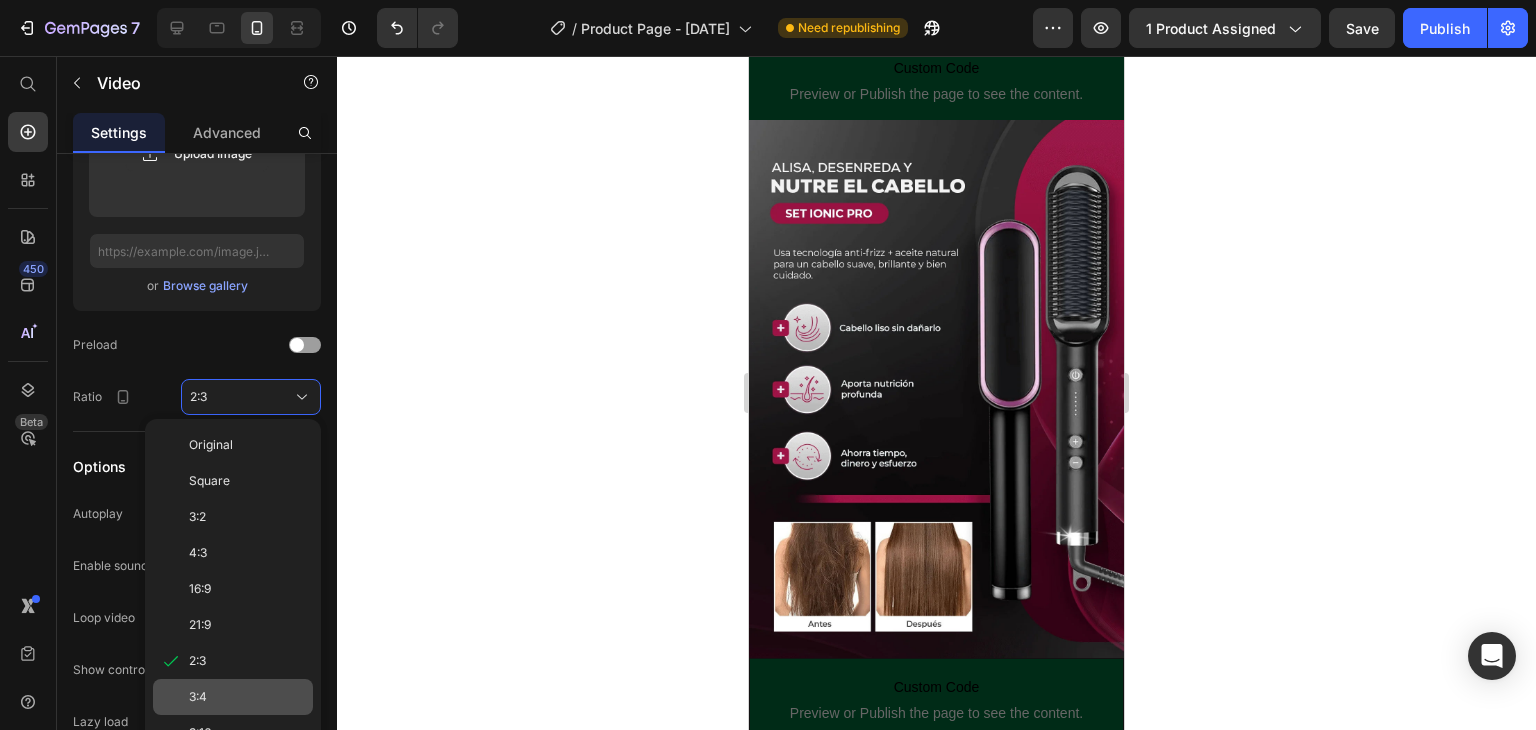 click on "3:4" 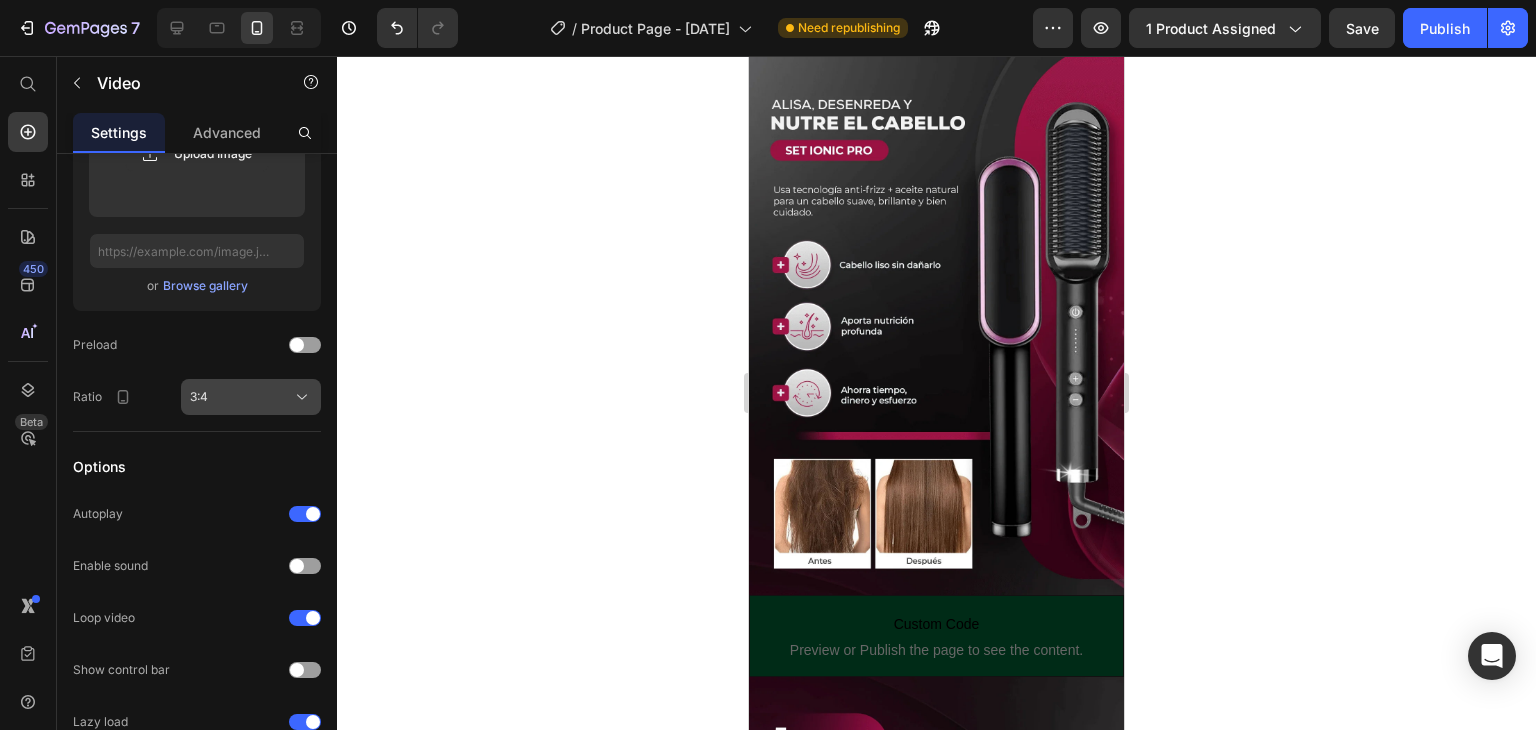 click on "3:4" 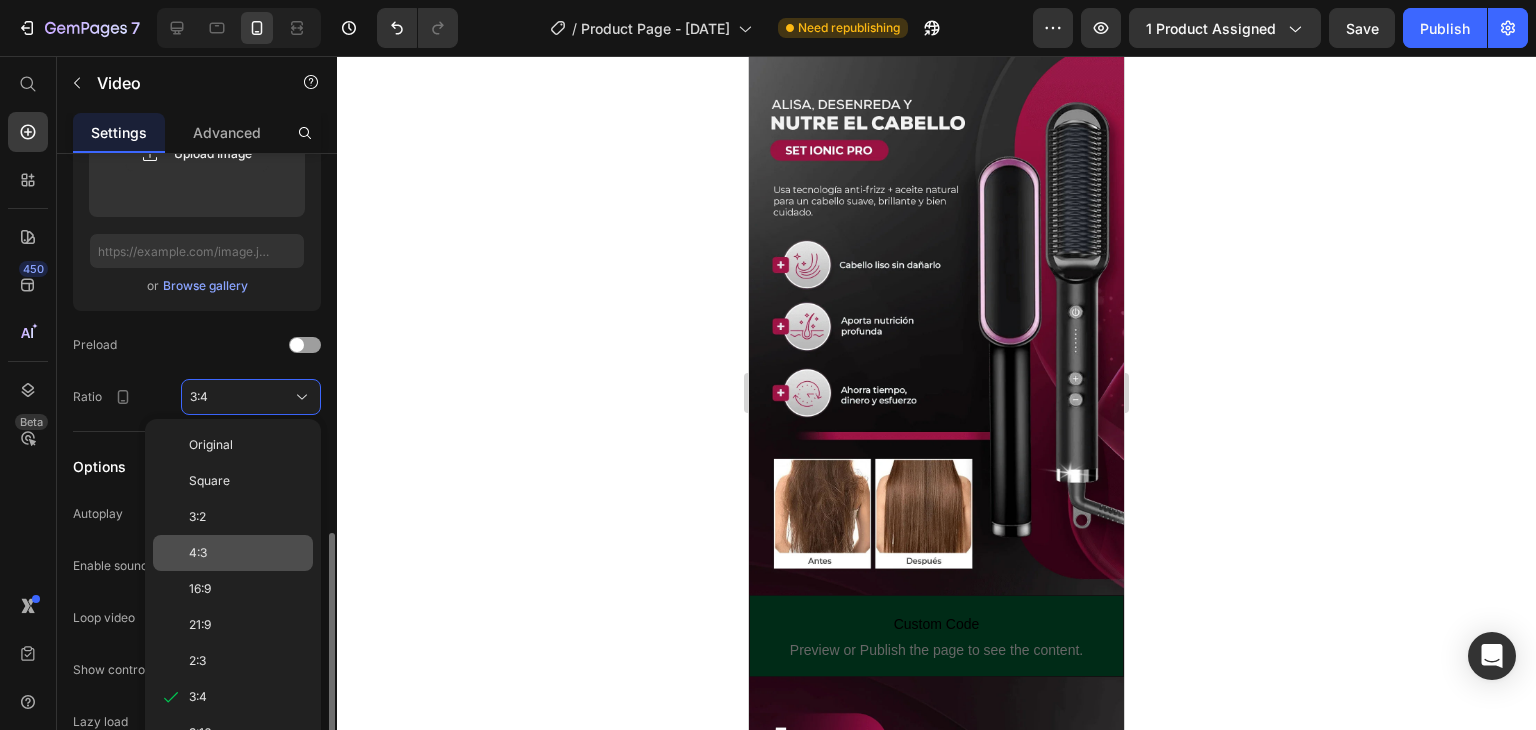 scroll, scrollTop: 496, scrollLeft: 0, axis: vertical 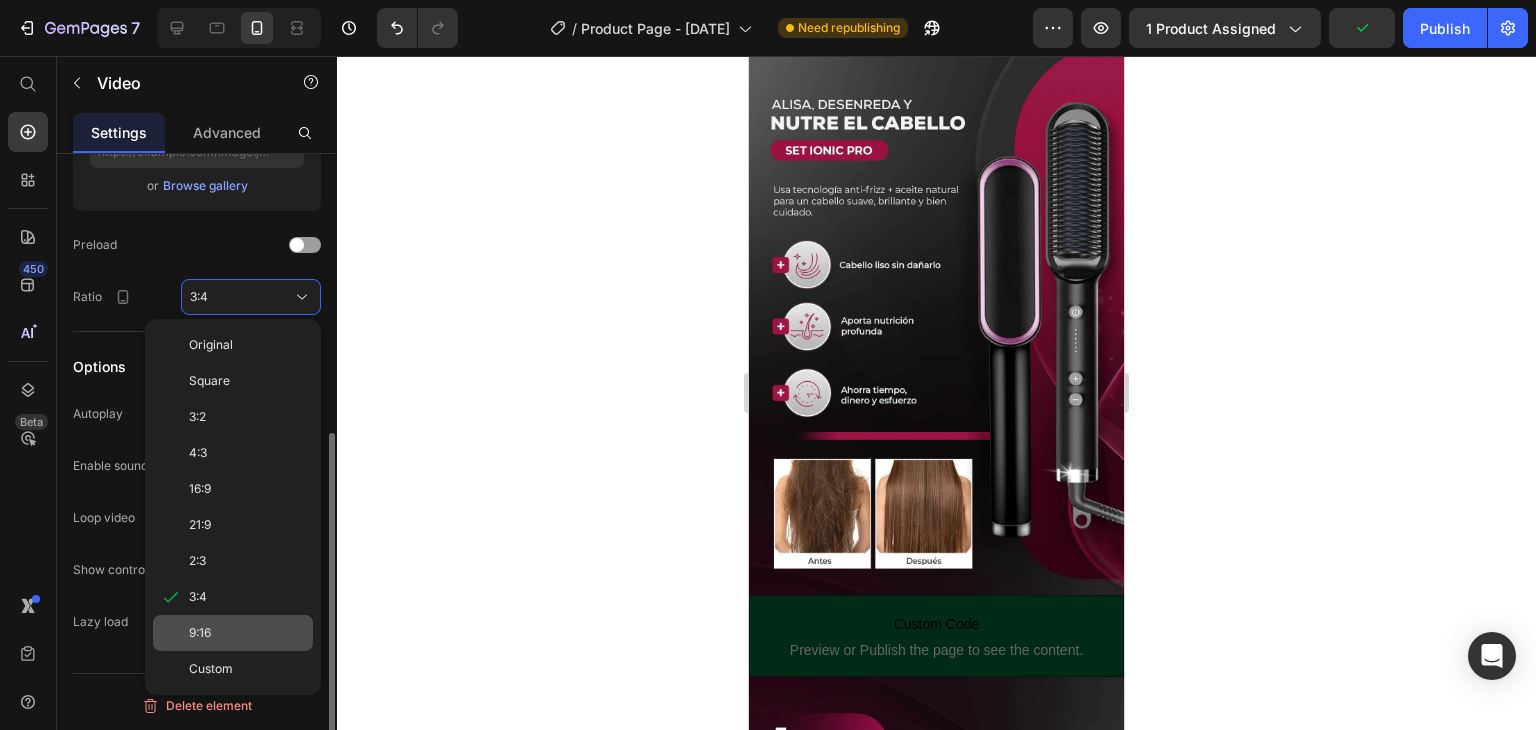 click on "9:16" at bounding box center [247, 633] 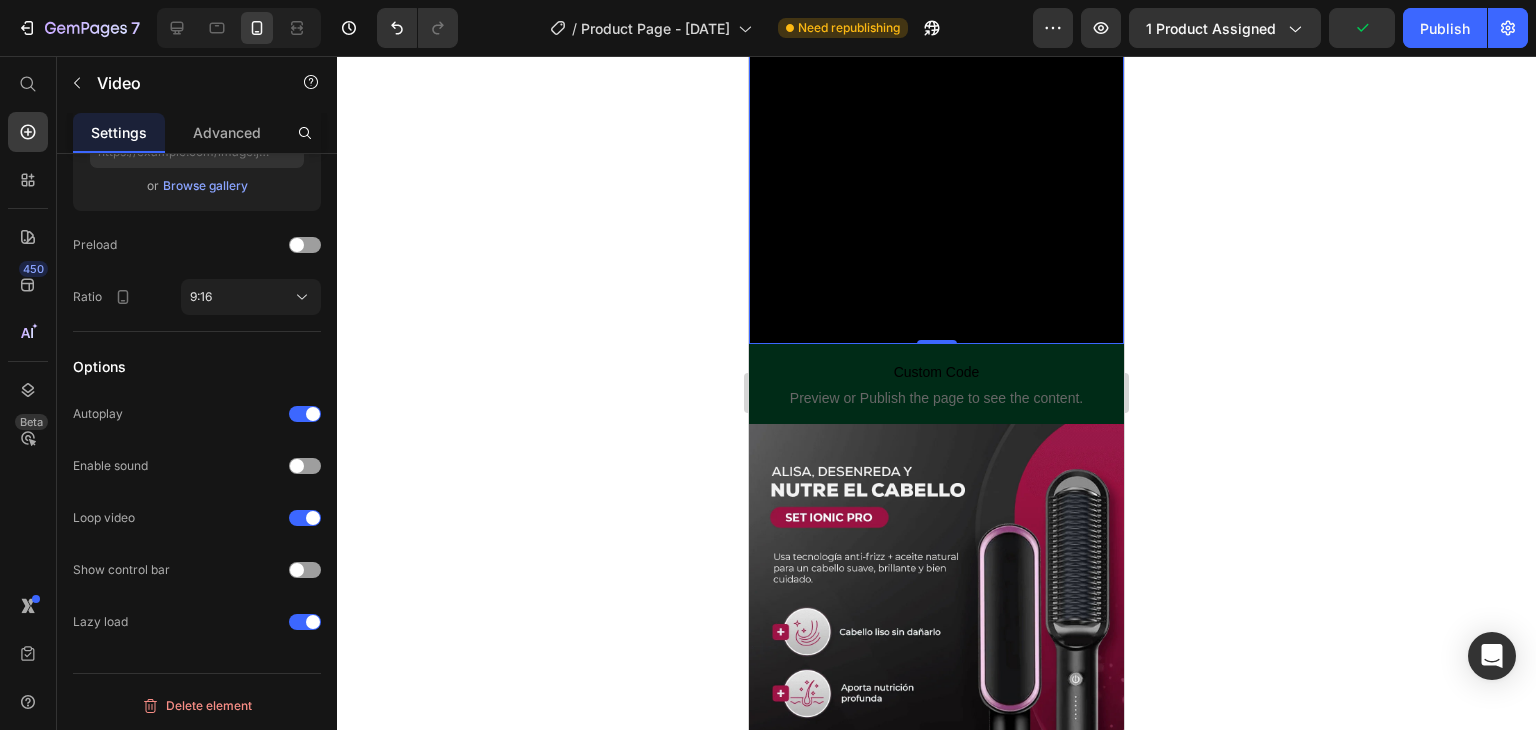 scroll, scrollTop: 700, scrollLeft: 0, axis: vertical 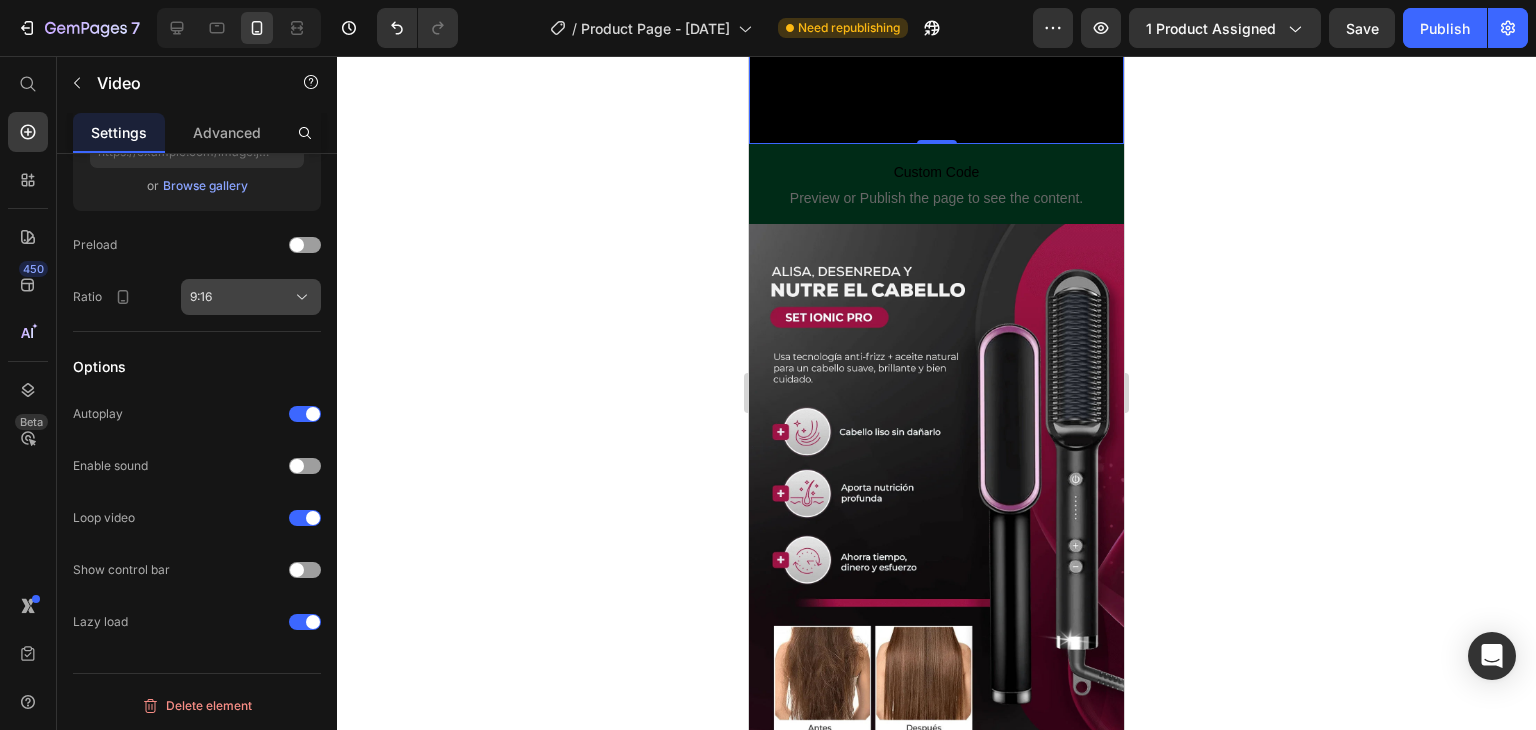 click on "9:16" 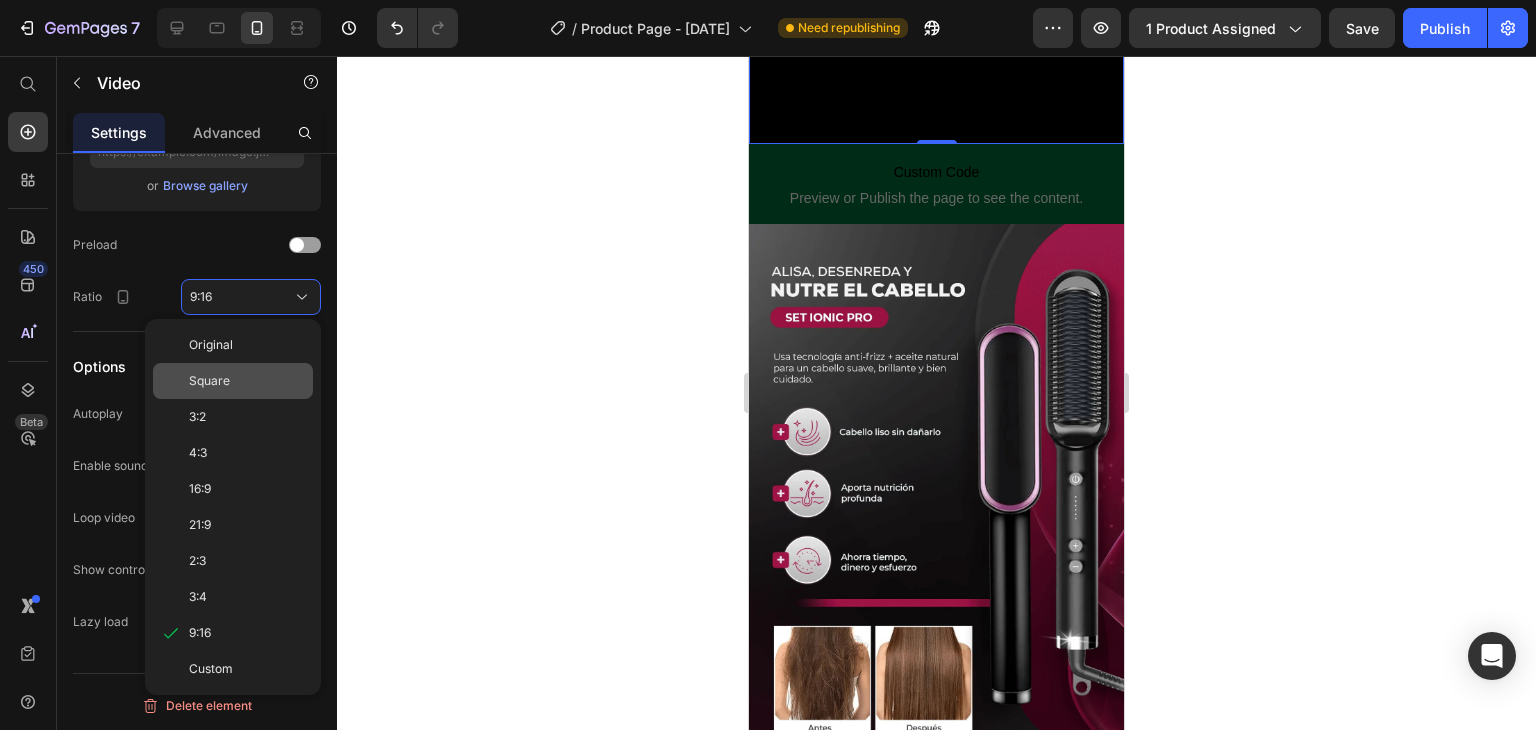 click on "Square" at bounding box center [247, 381] 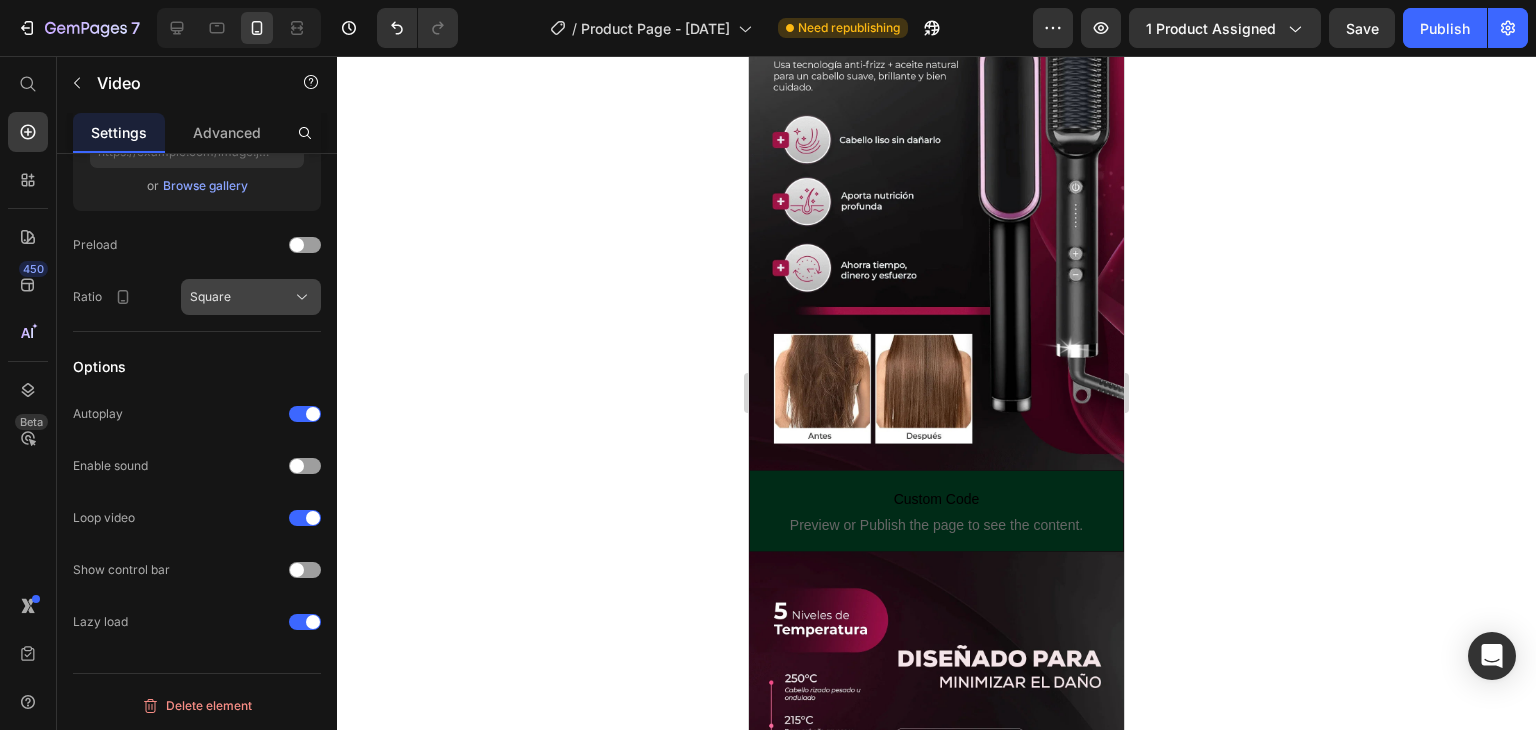 click on "Square" 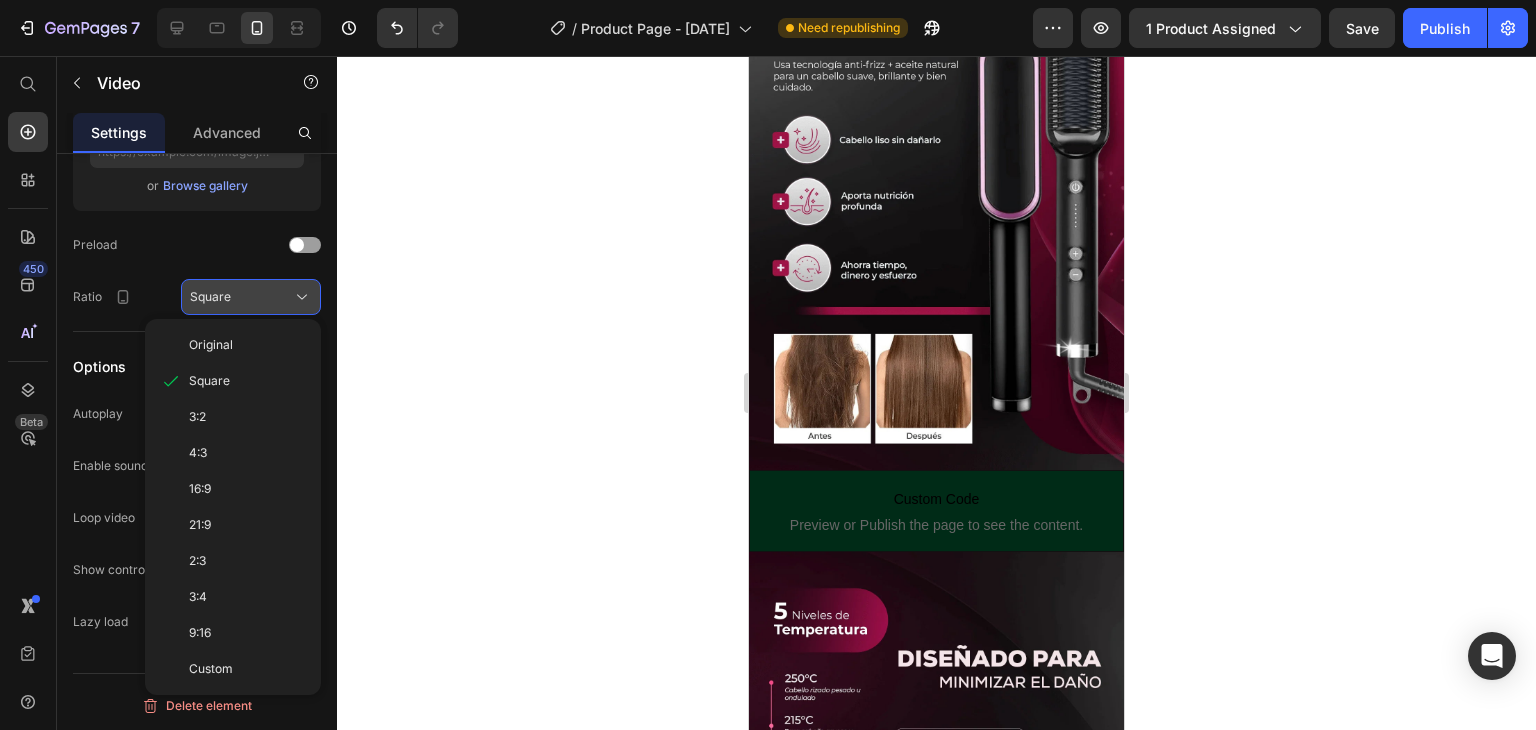 click on "Original" at bounding box center [247, 345] 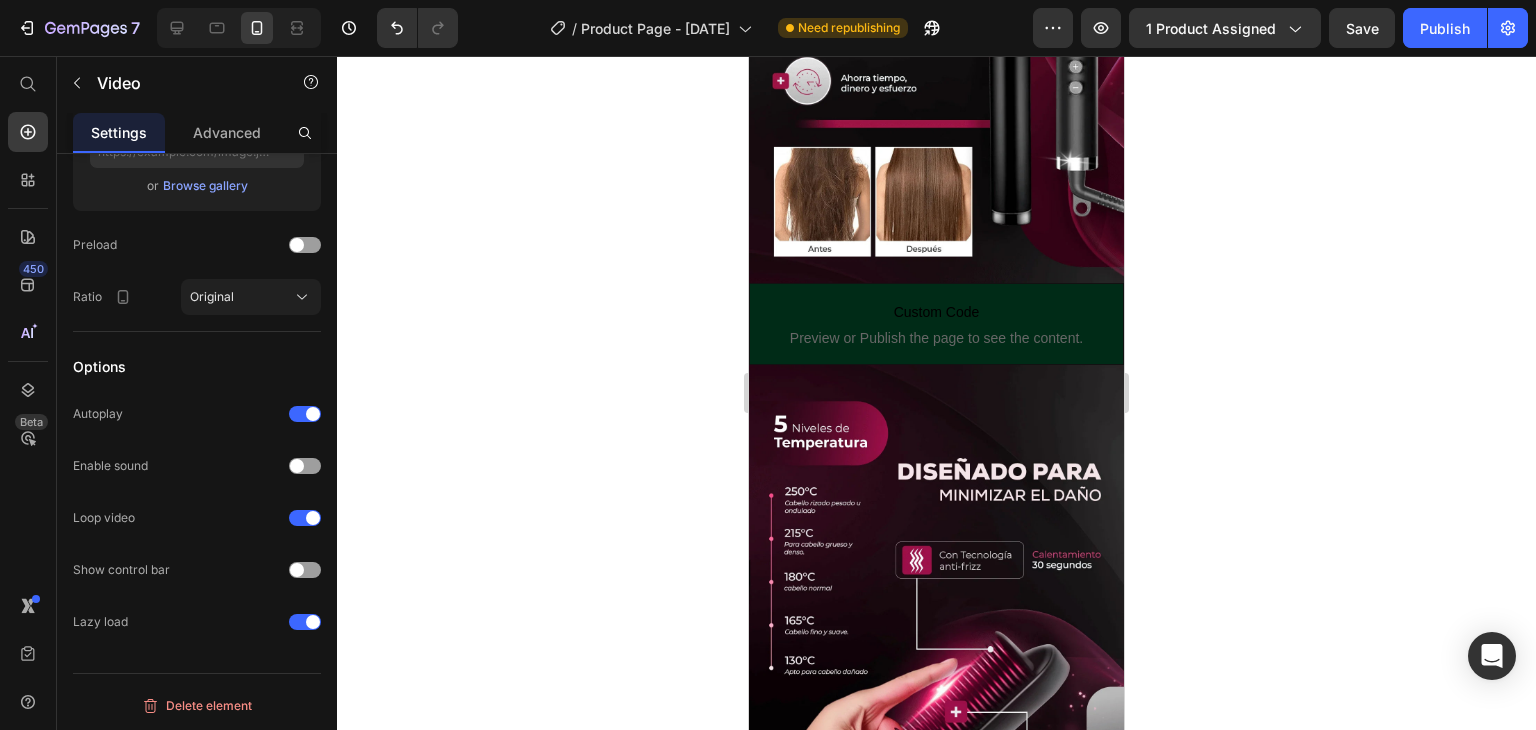click 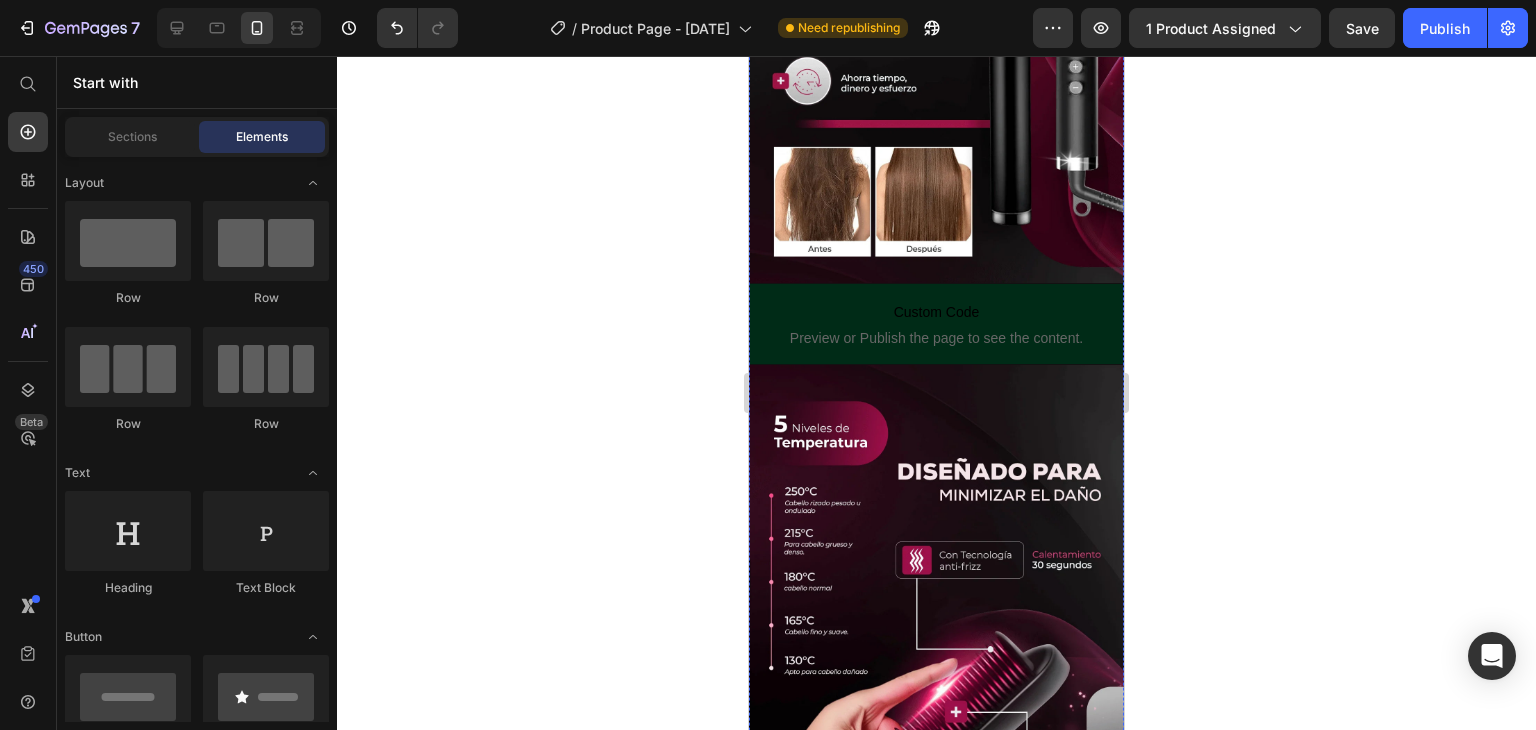 click 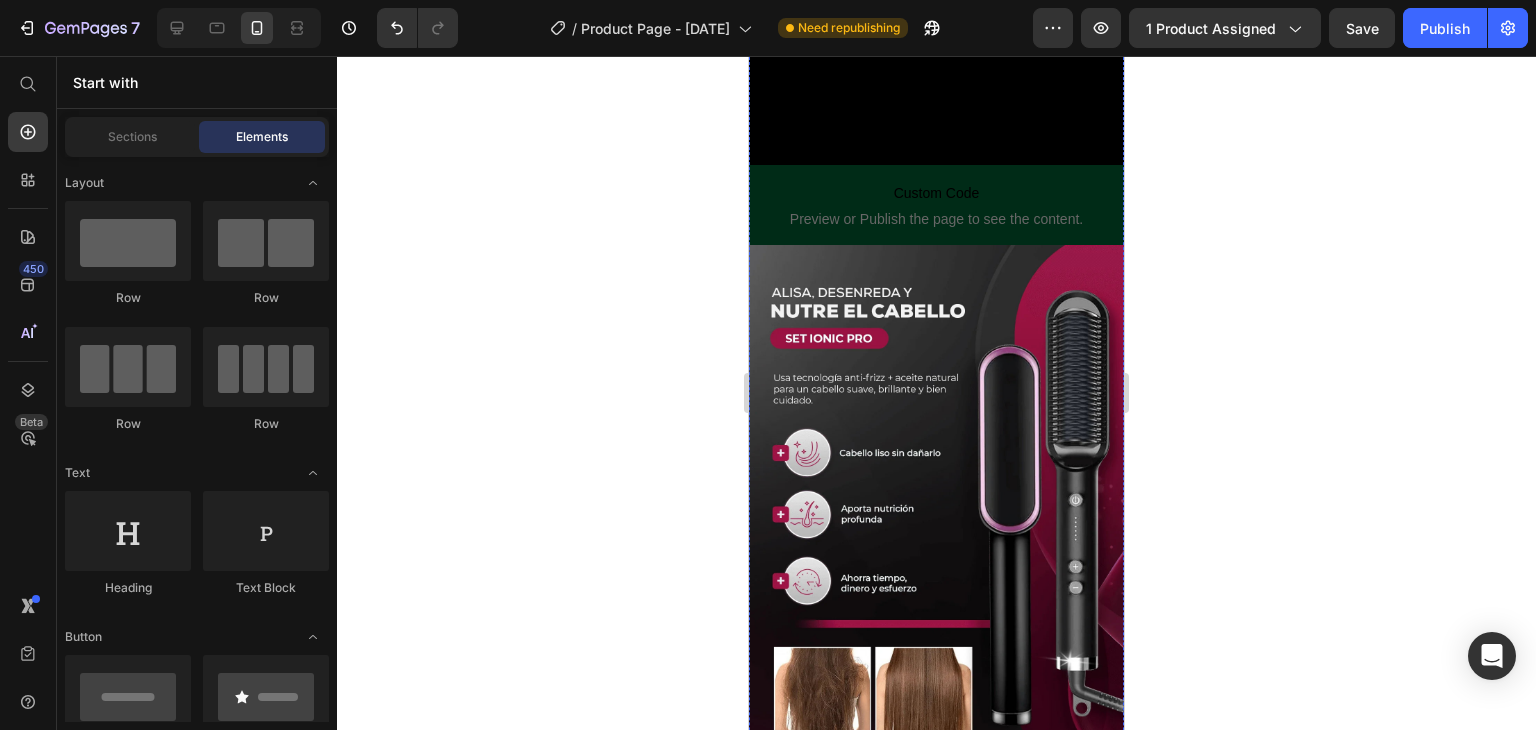 scroll, scrollTop: 400, scrollLeft: 0, axis: vertical 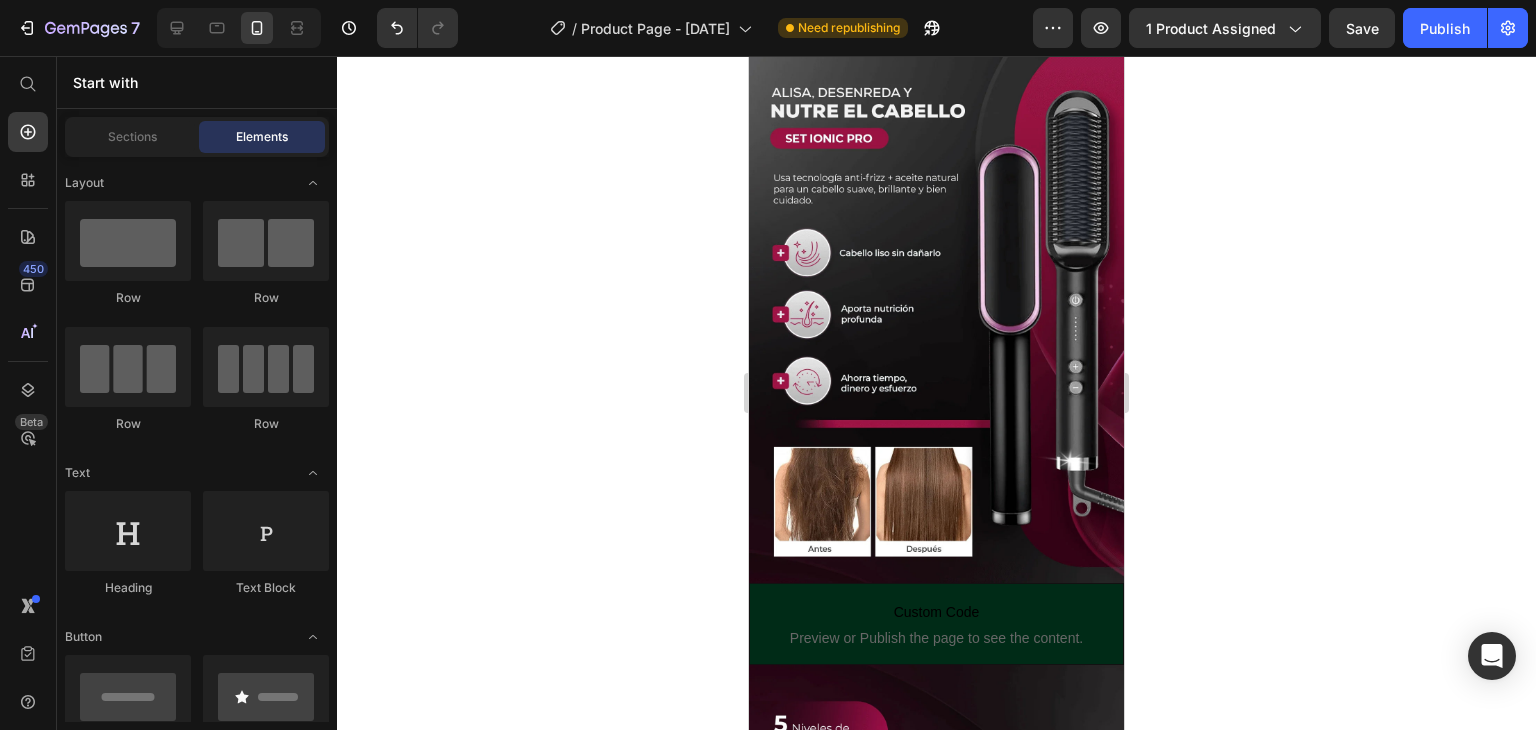 click 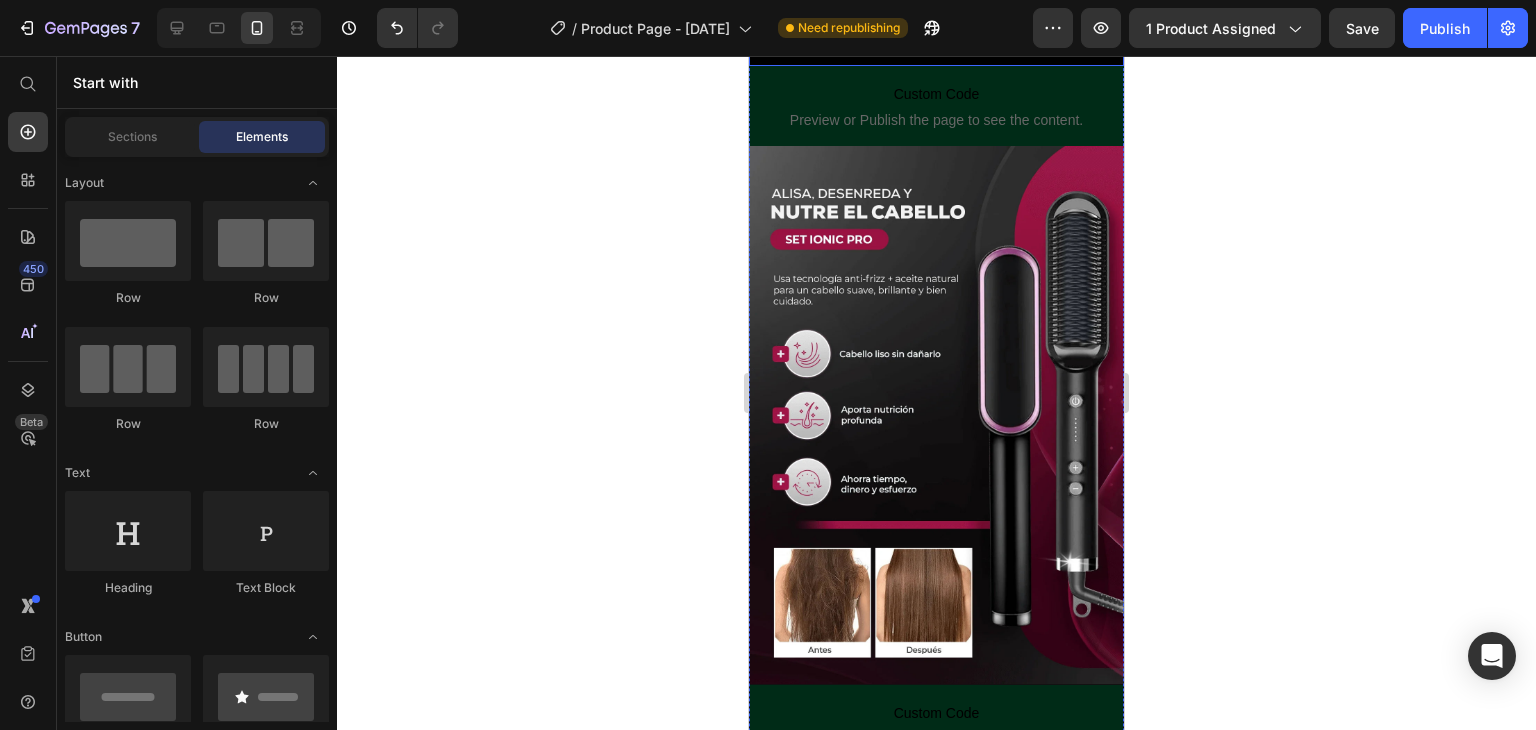 scroll, scrollTop: 200, scrollLeft: 0, axis: vertical 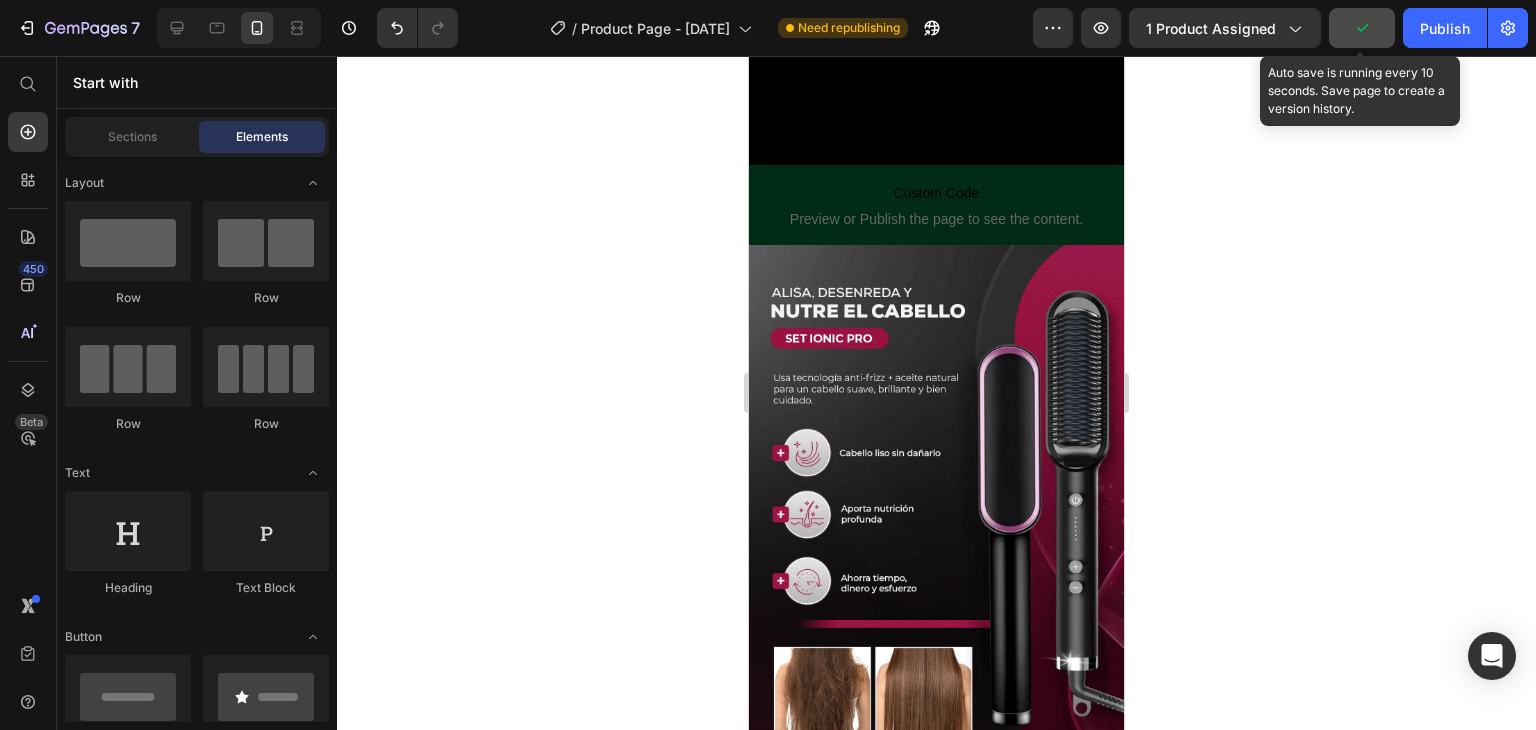 click 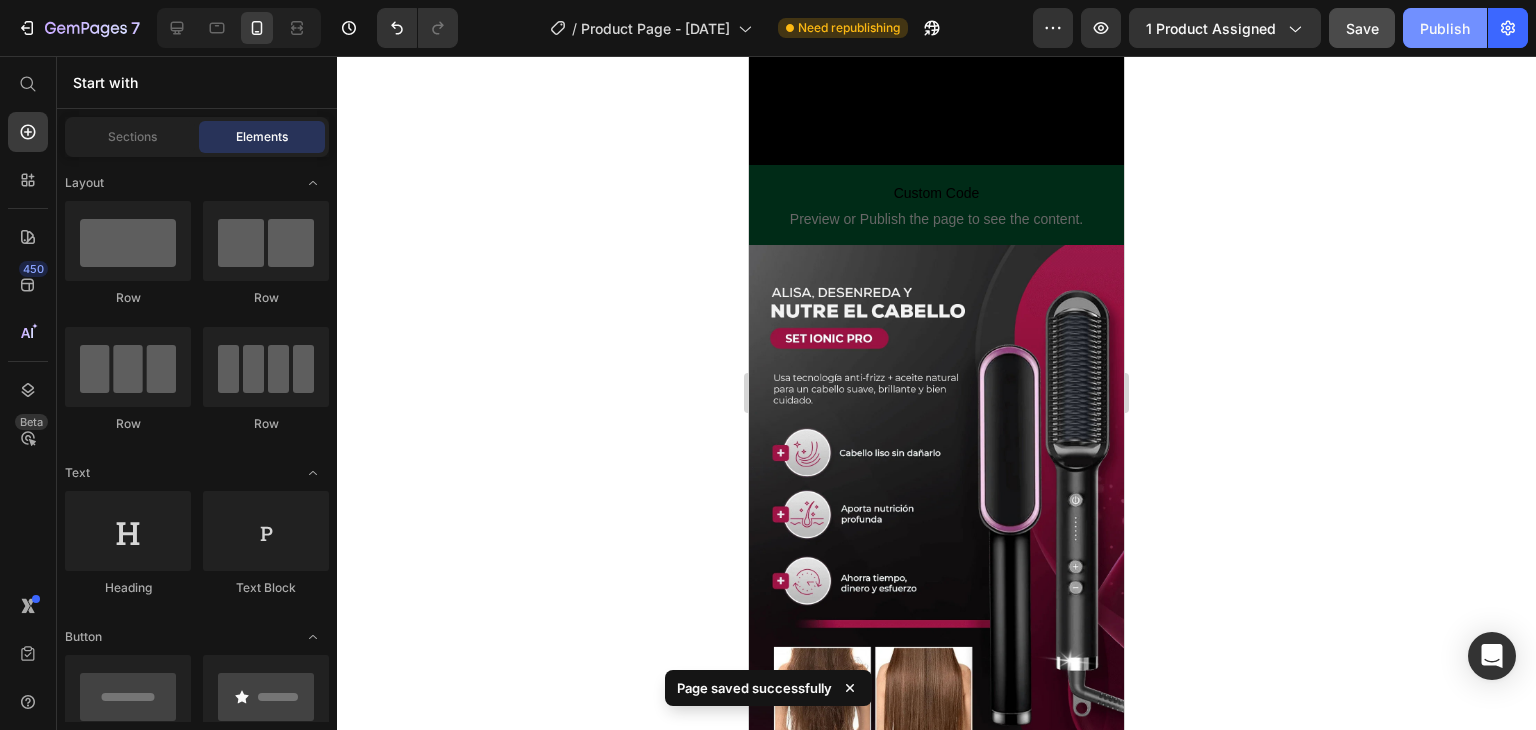 click on "Publish" at bounding box center [1445, 28] 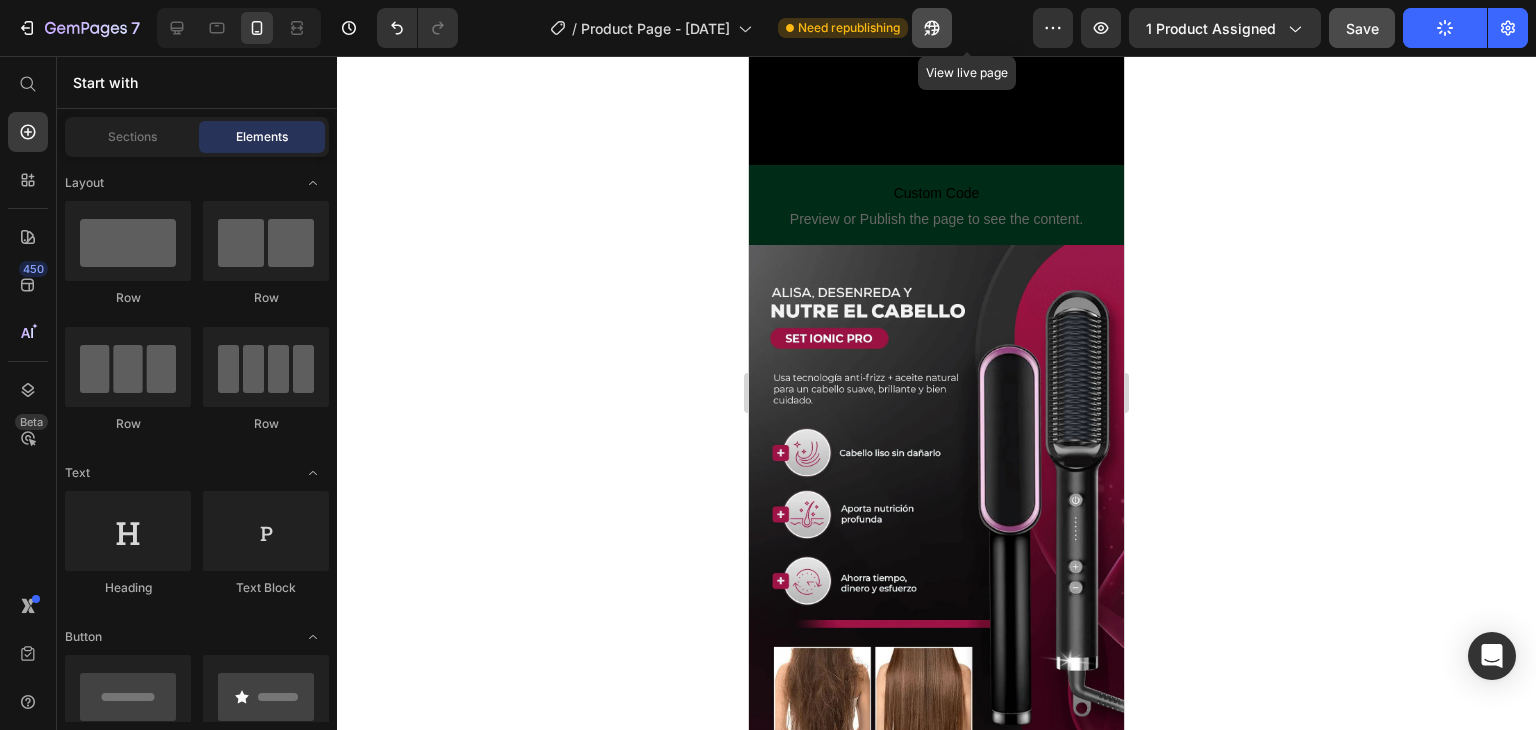 click 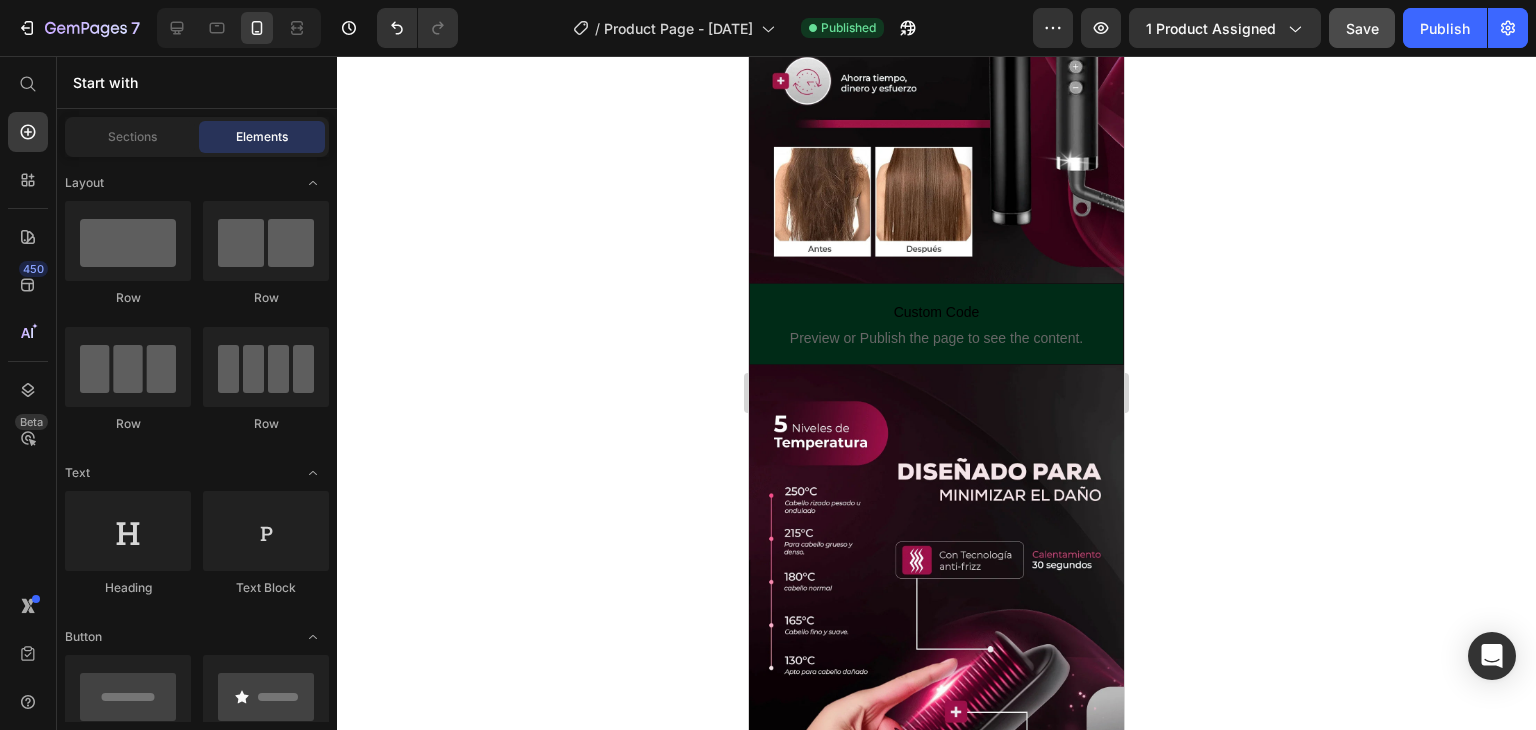 drag, startPoint x: 1198, startPoint y: 443, endPoint x: 339, endPoint y: 423, distance: 859.2328 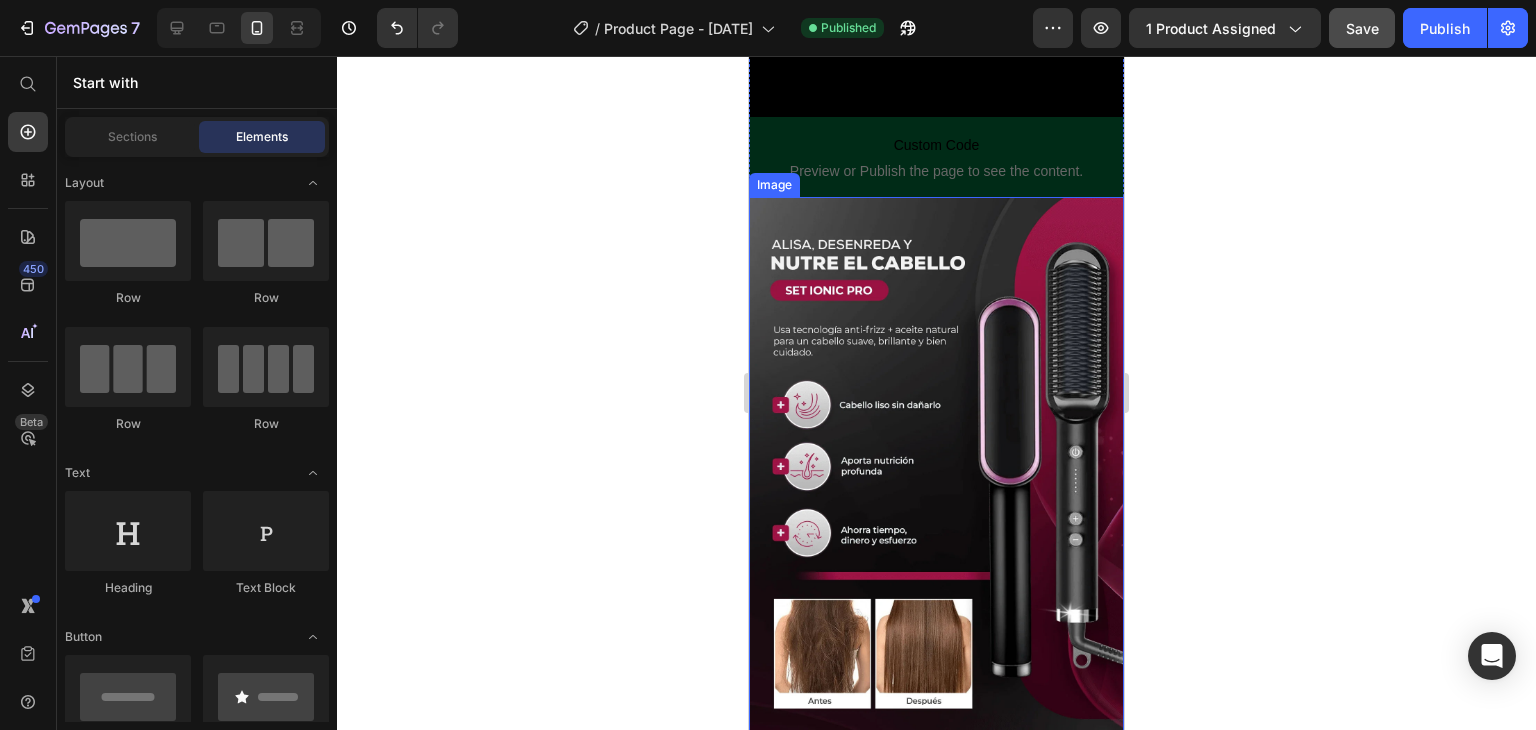 scroll, scrollTop: 0, scrollLeft: 0, axis: both 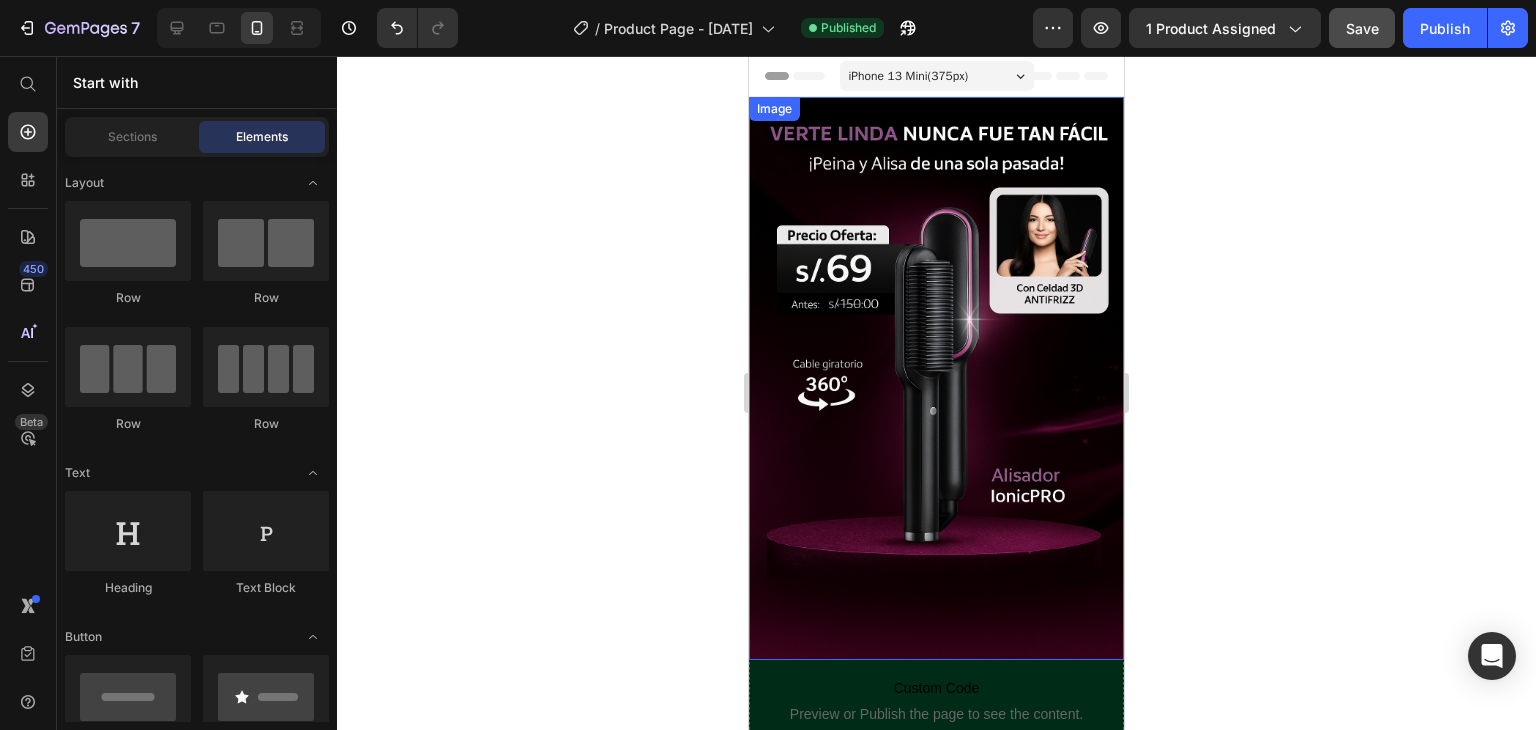click at bounding box center [936, 378] 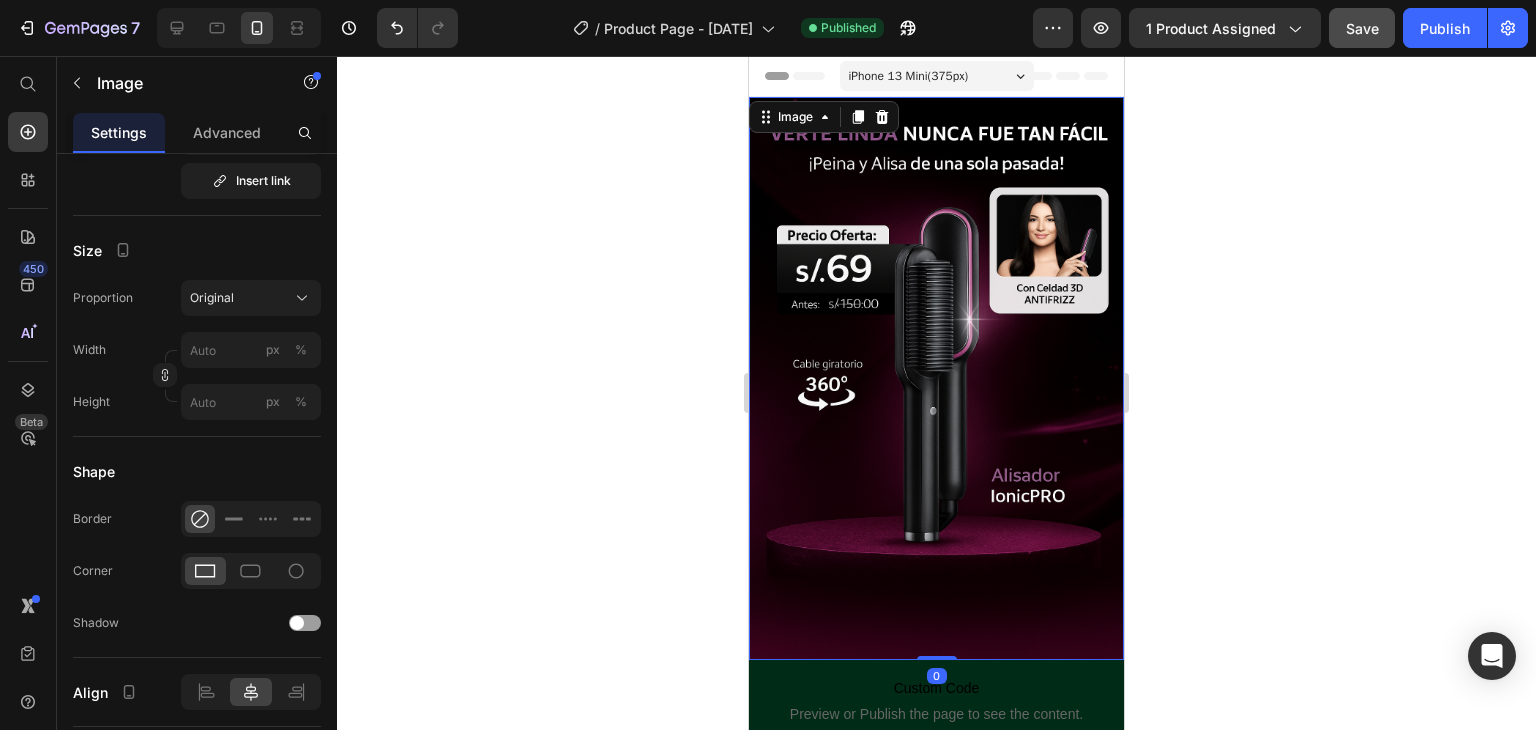 scroll, scrollTop: 0, scrollLeft: 0, axis: both 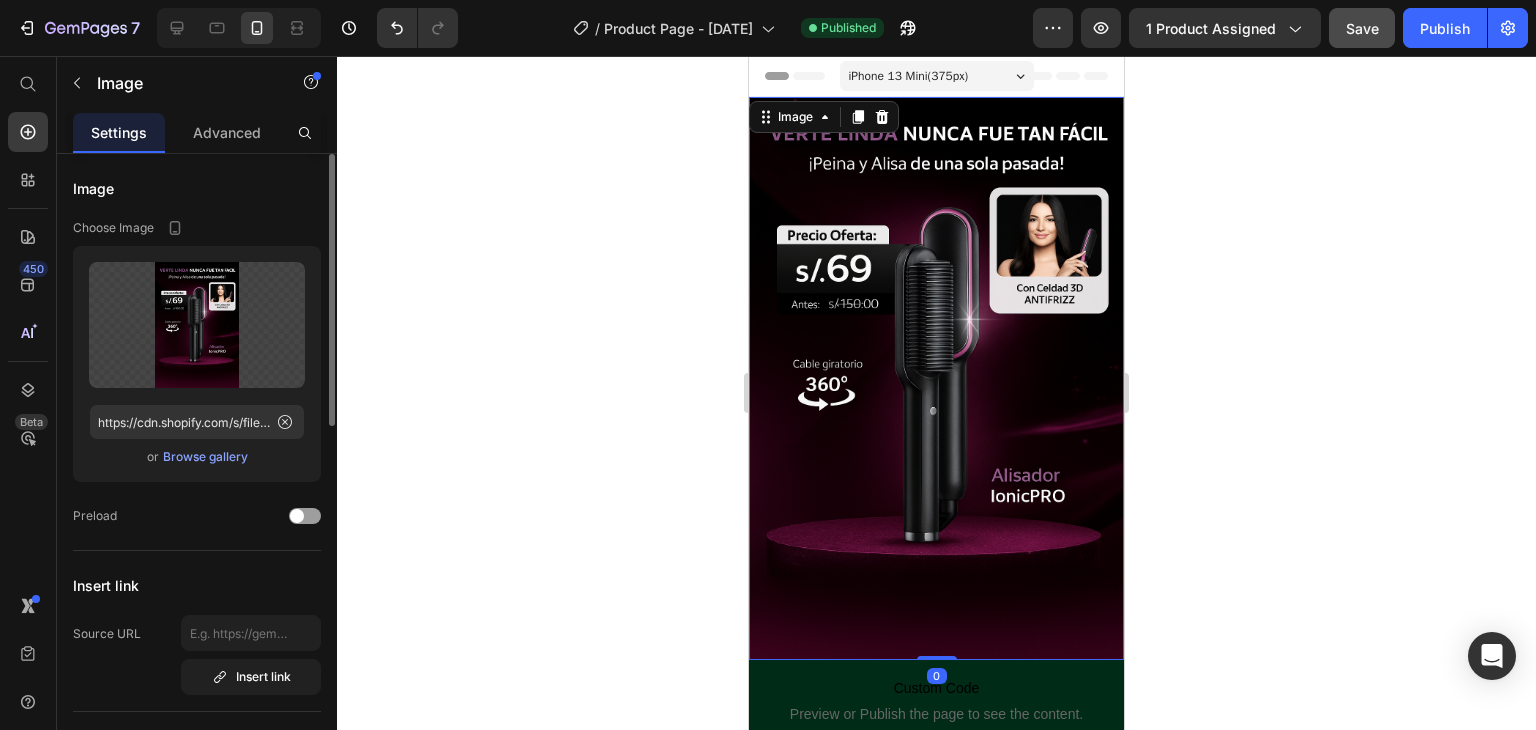 click at bounding box center (936, 378) 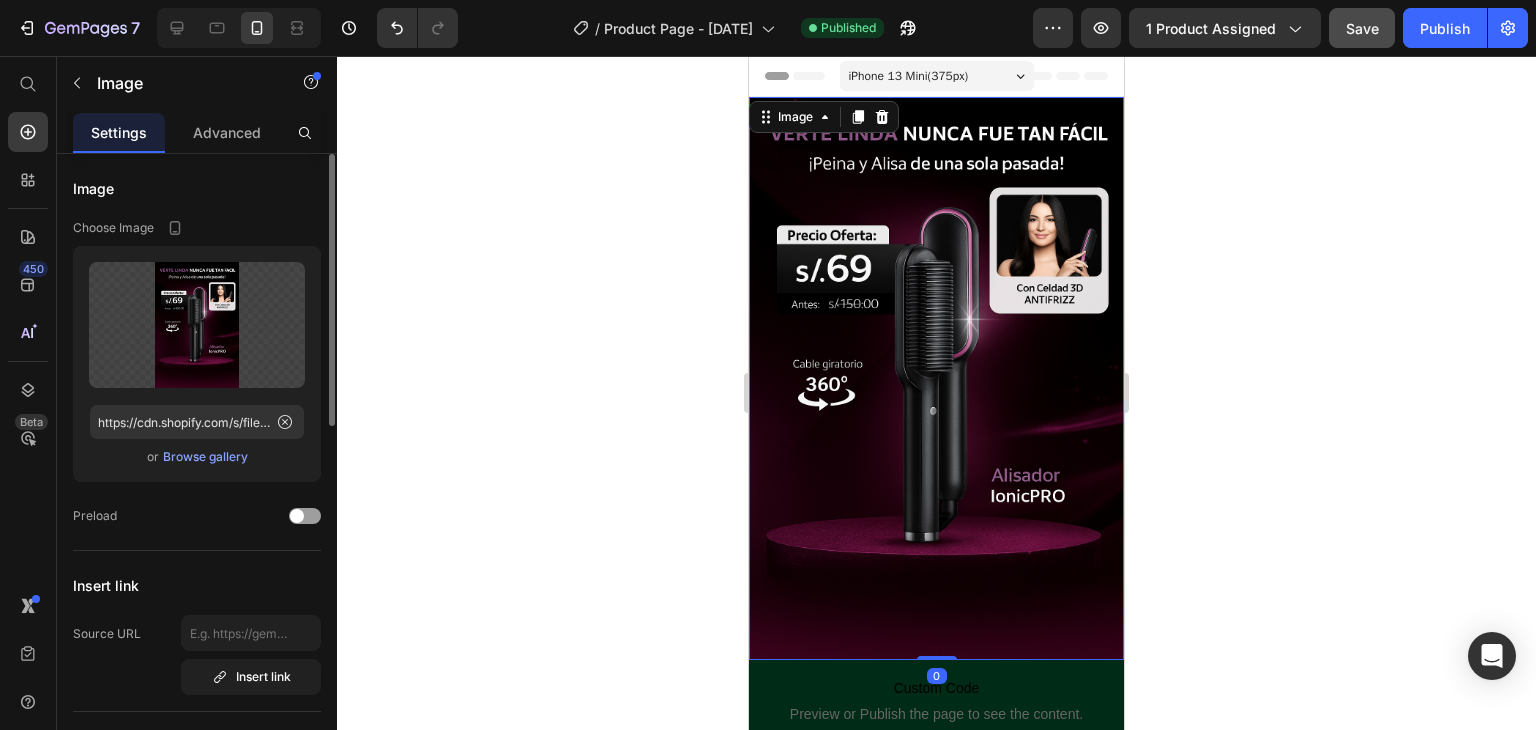 click on "Browse gallery" at bounding box center (205, 457) 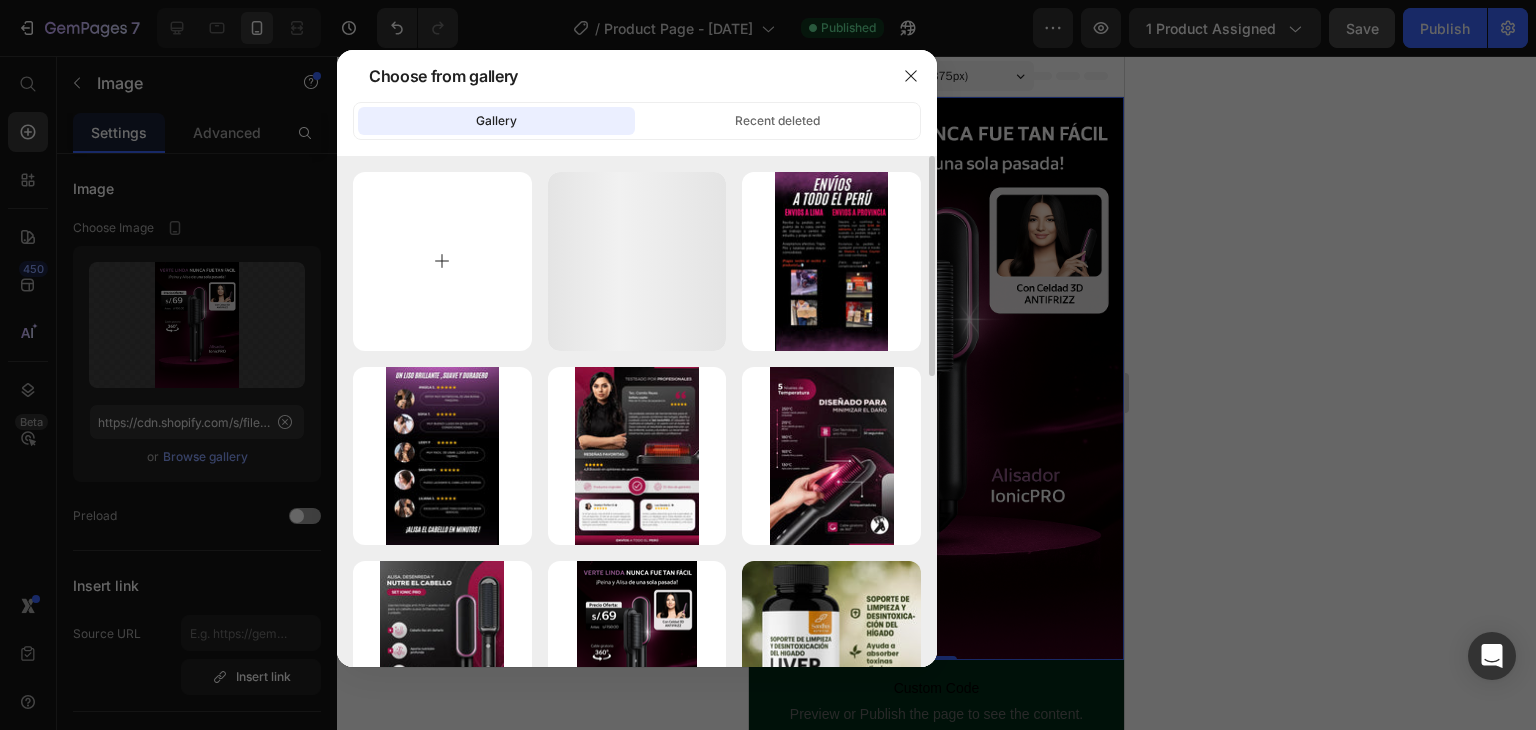 click at bounding box center (442, 261) 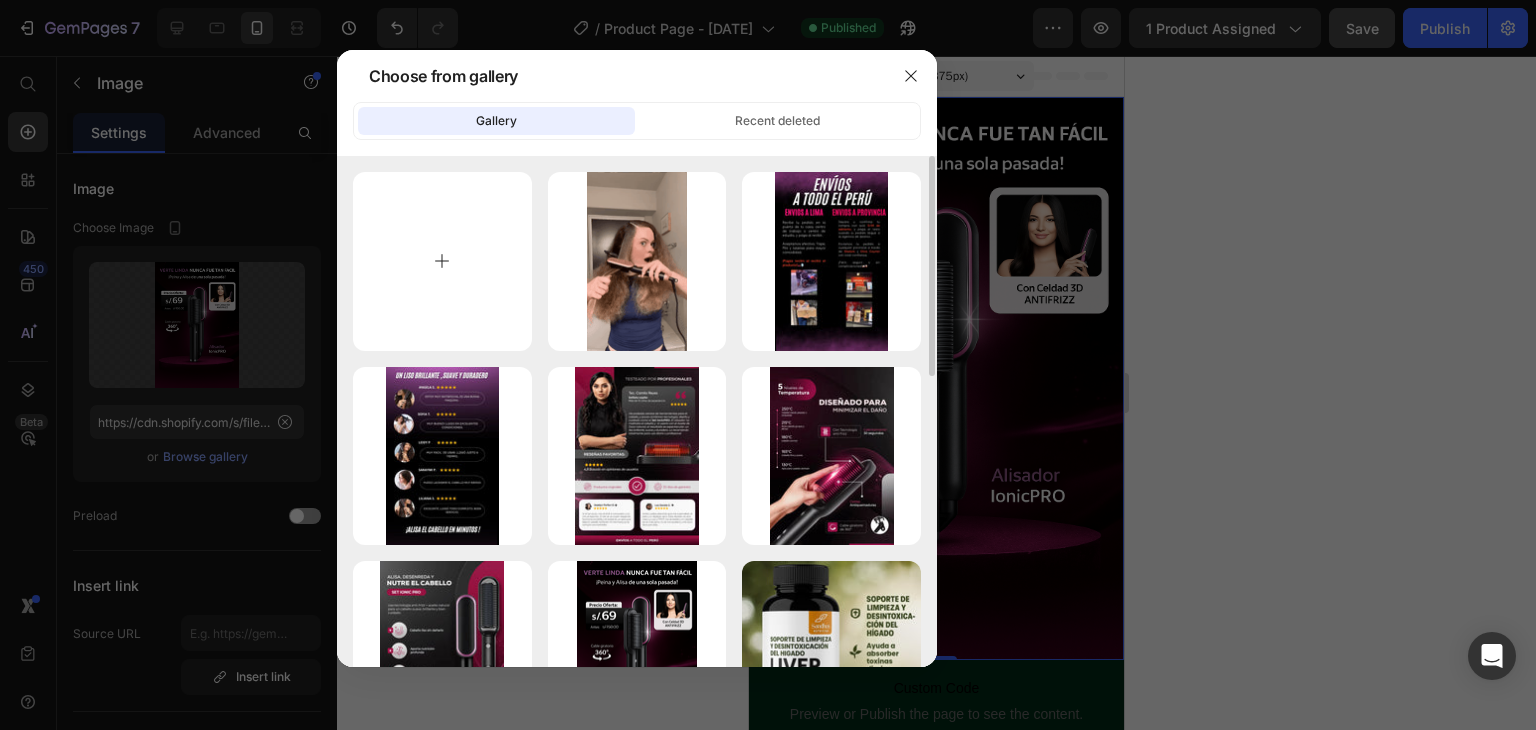 type on "C:\fakepath\[UUID].png" 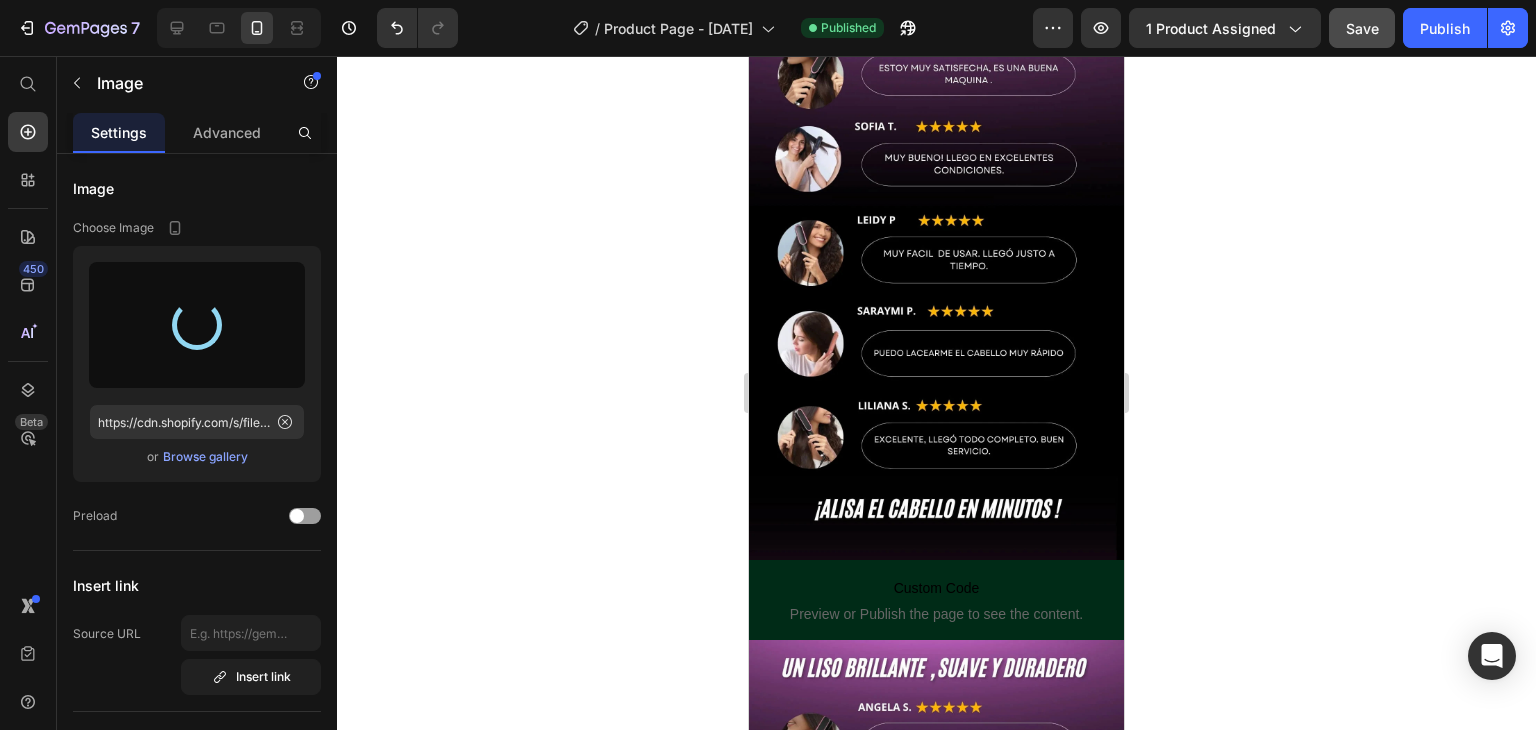 type on "https://cdn.shopify.com/s/files/1/0708/1158/2622/files/gempages_567531553832305601-03e46feb-5427-4189-91e3-55711866aa3c.png" 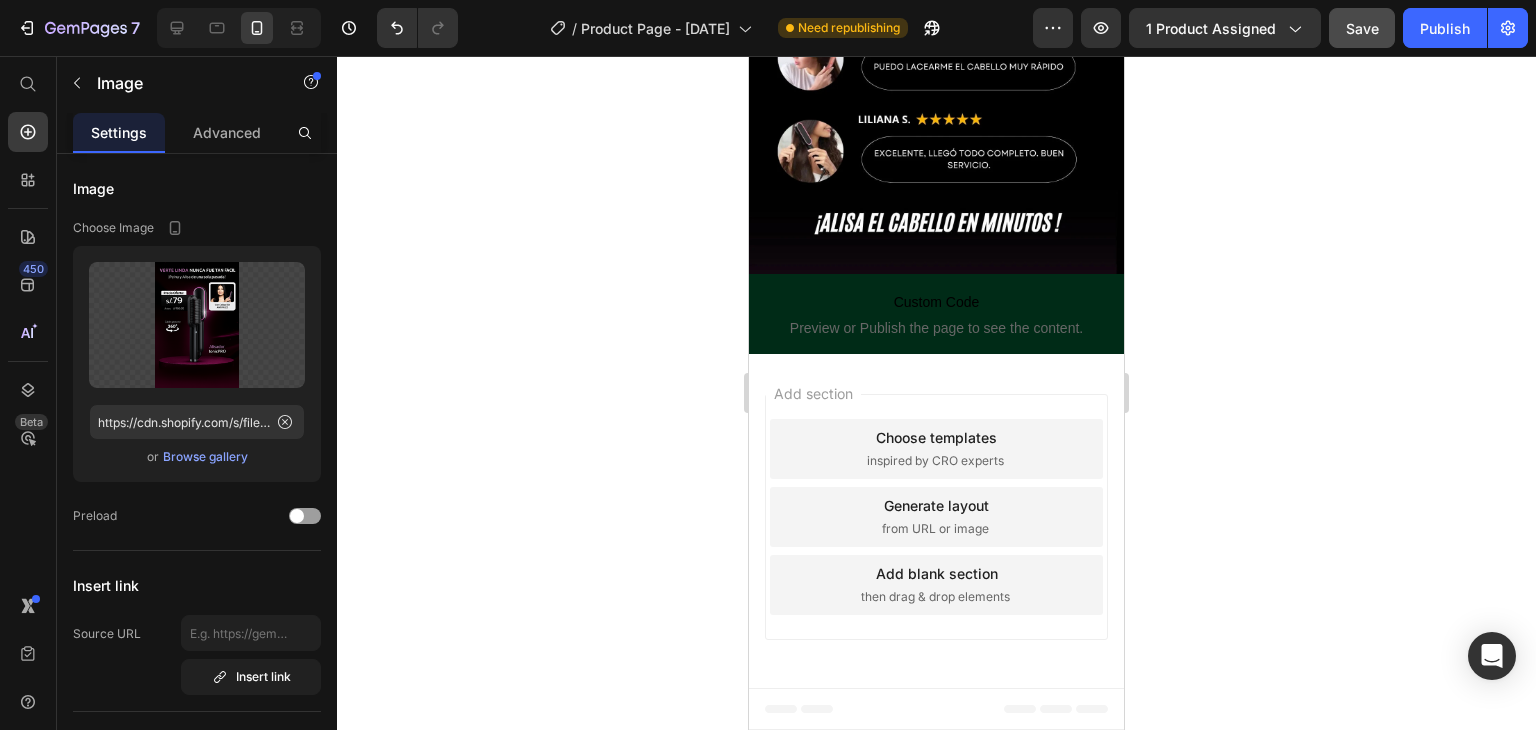 scroll, scrollTop: 3534, scrollLeft: 0, axis: vertical 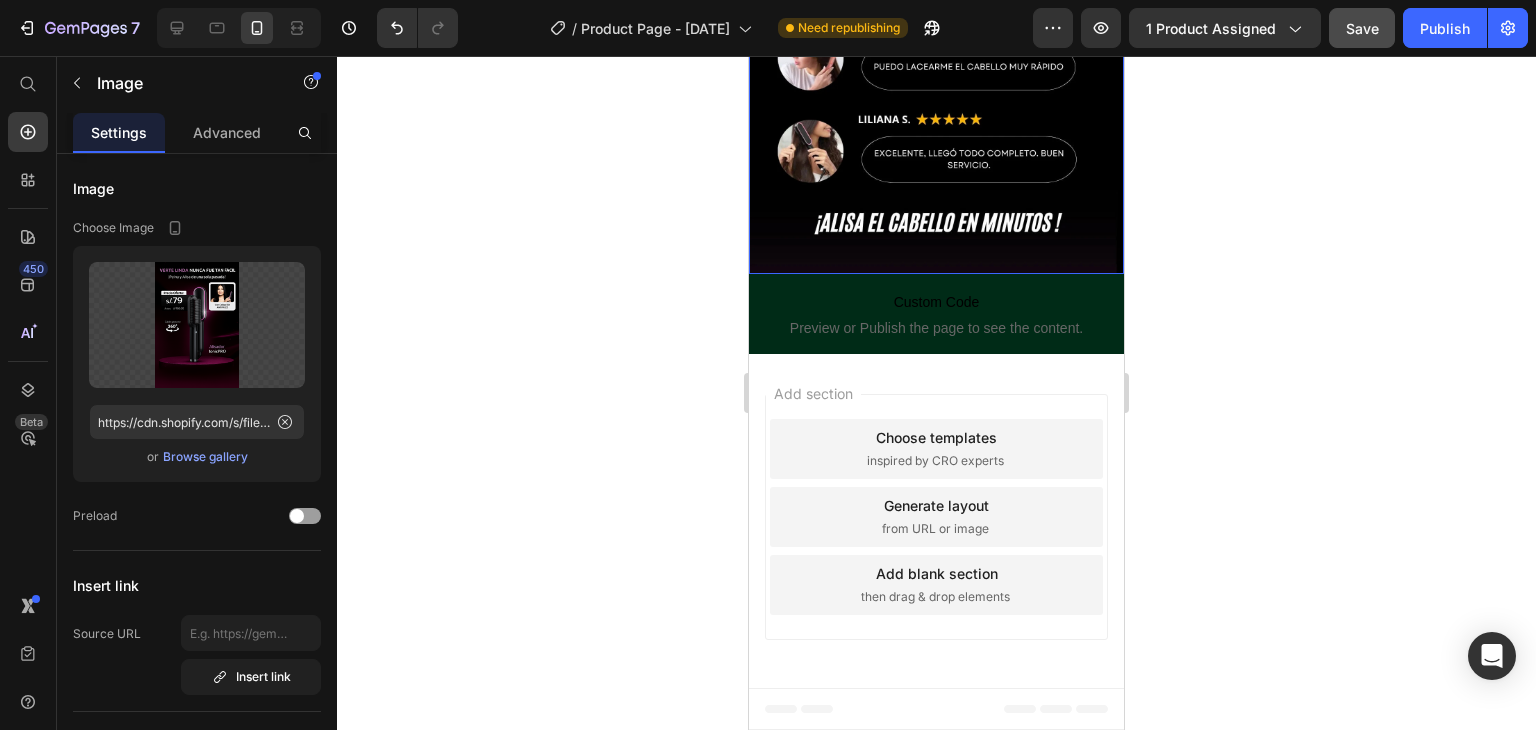 click at bounding box center [936, -22] 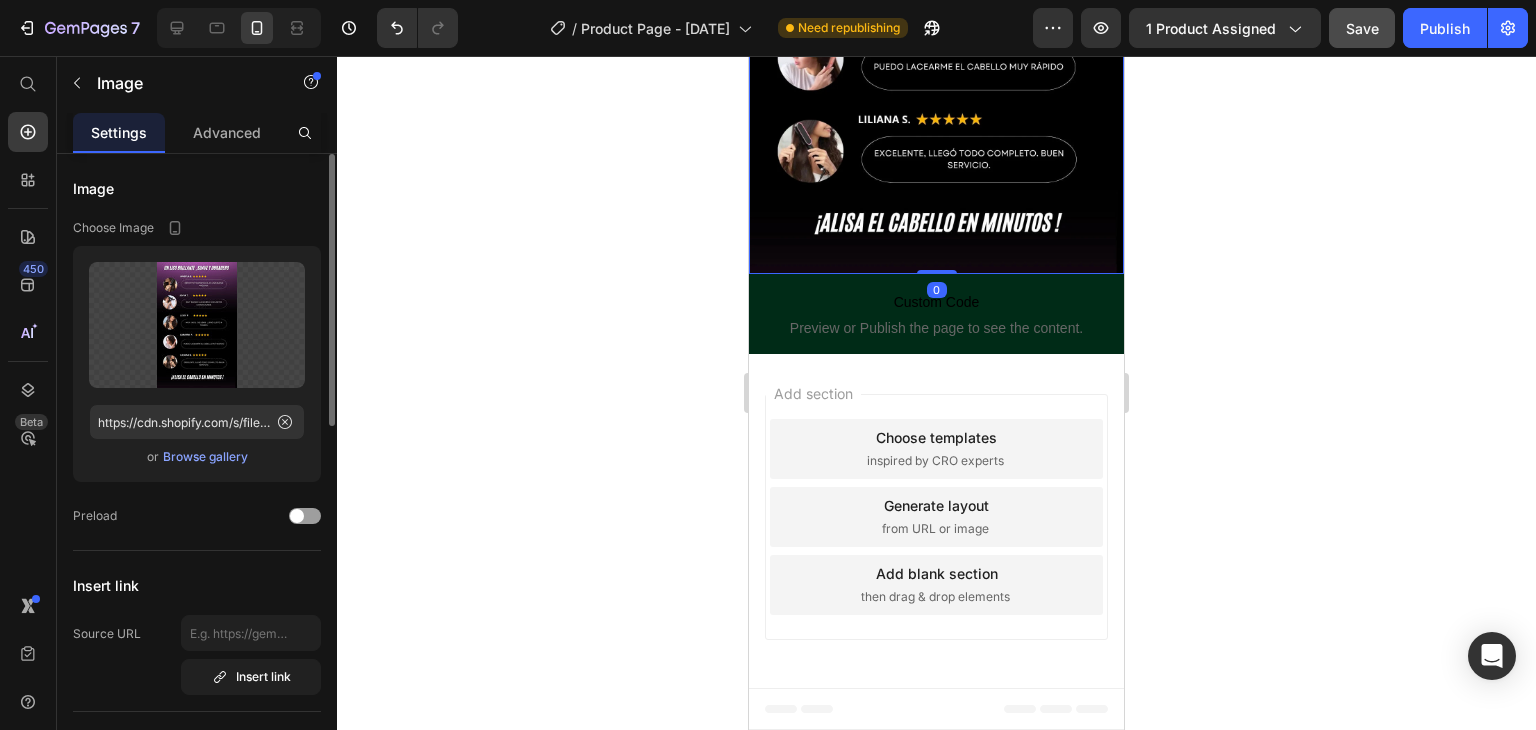 click on "Upload Image https://cdn.shopify.com/s/files/1/0708/1158/2622/files/gempages_567531553832305601-ba76a5fa-7de8-4cf4-a976-f183dd972c9e.webp  or   Browse gallery" 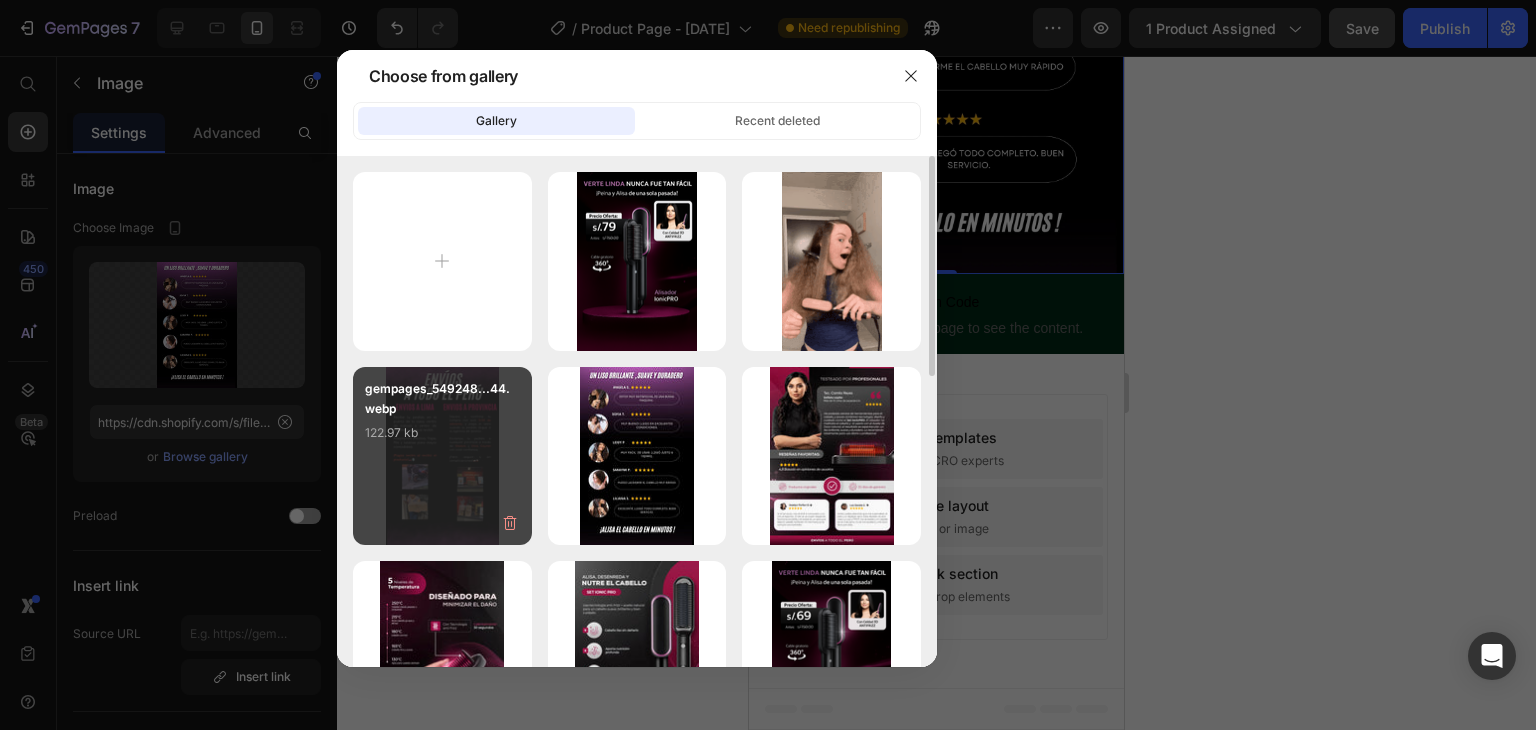 click on "gempages_549248...44.webp 122.97 kb" at bounding box center (442, 456) 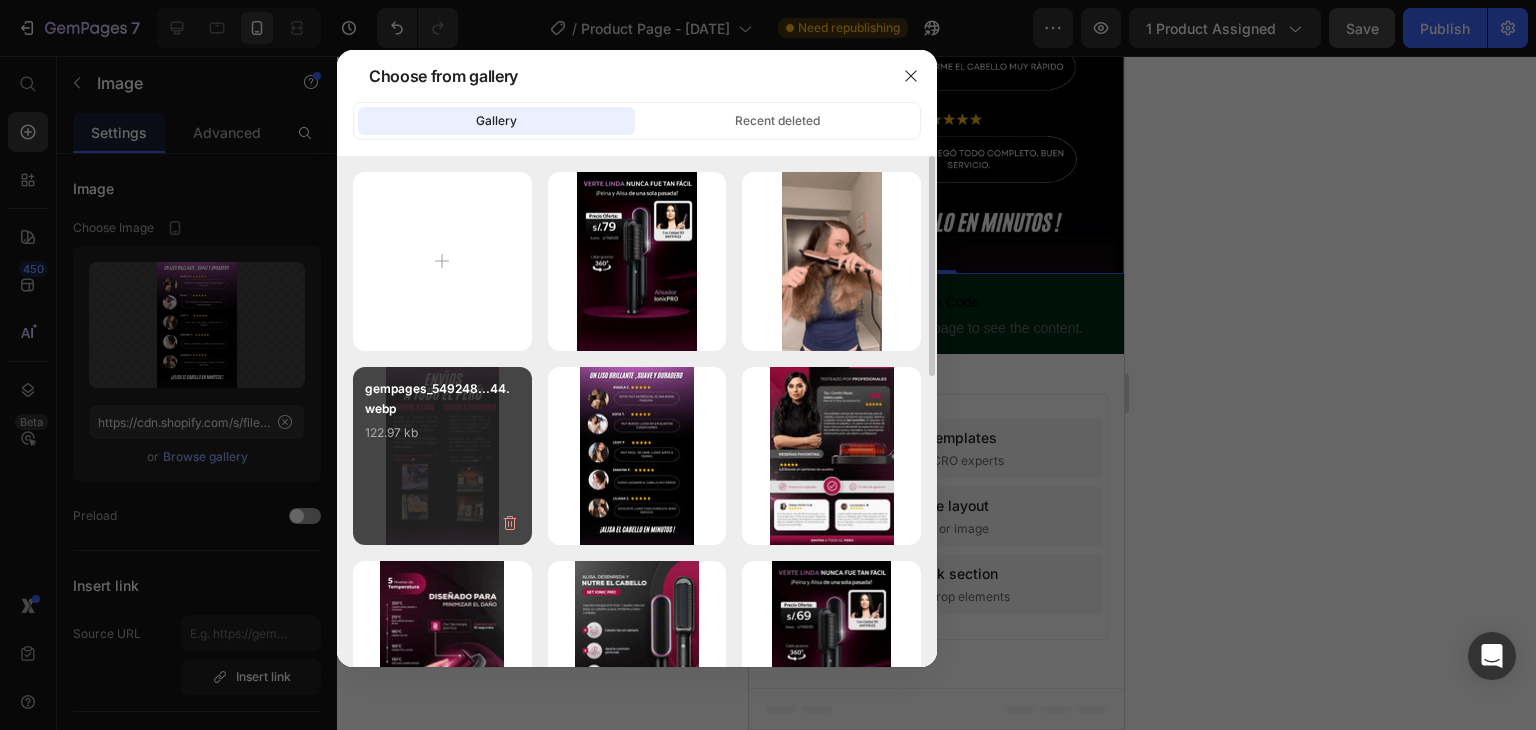 type on "https://cdn.shopify.com/s/files/1/0708/1158/2622/files/gempages_567531553832305601-c263a4e5-72df-4b80-adfa-204402ab589e.webp" 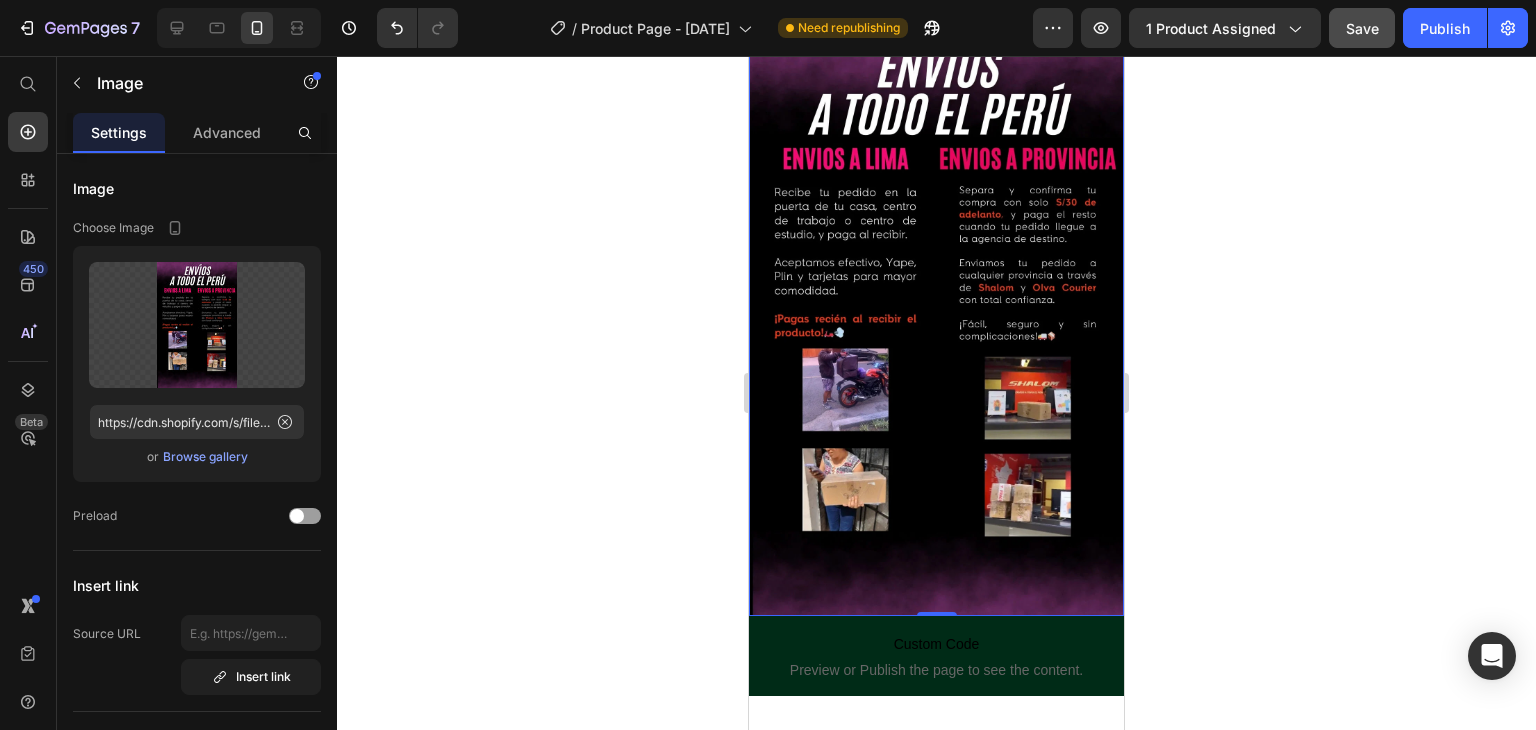 scroll, scrollTop: 3234, scrollLeft: 0, axis: vertical 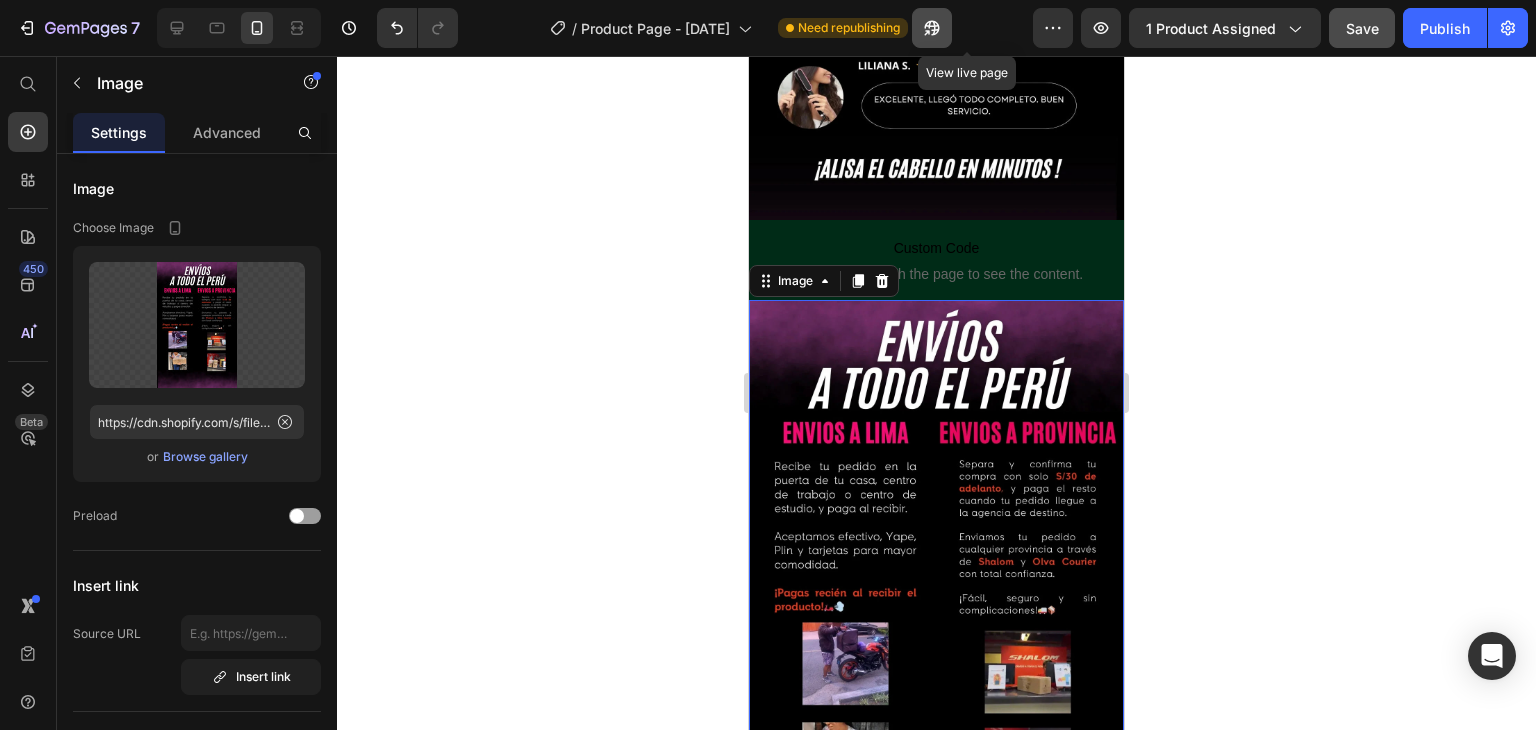 click 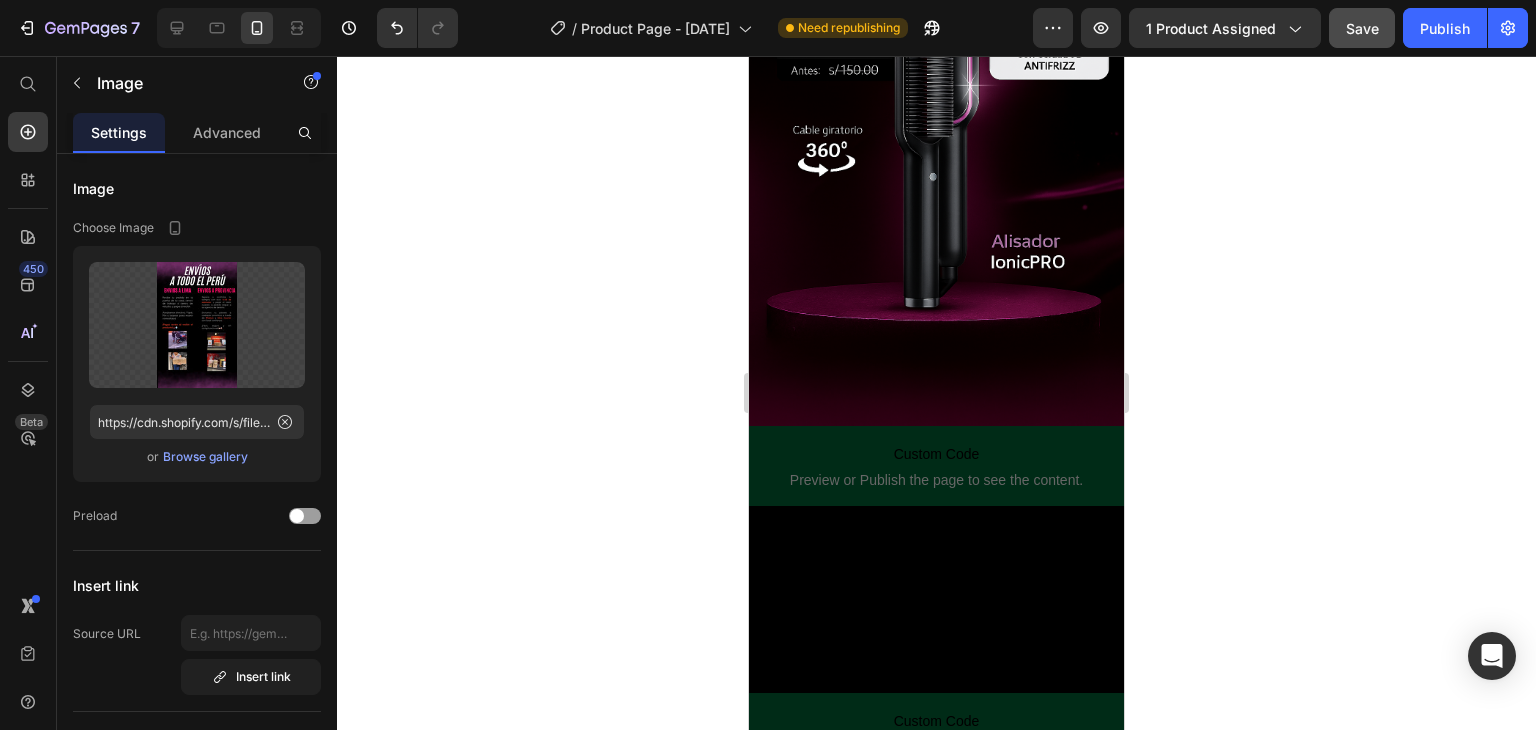 scroll, scrollTop: 0, scrollLeft: 0, axis: both 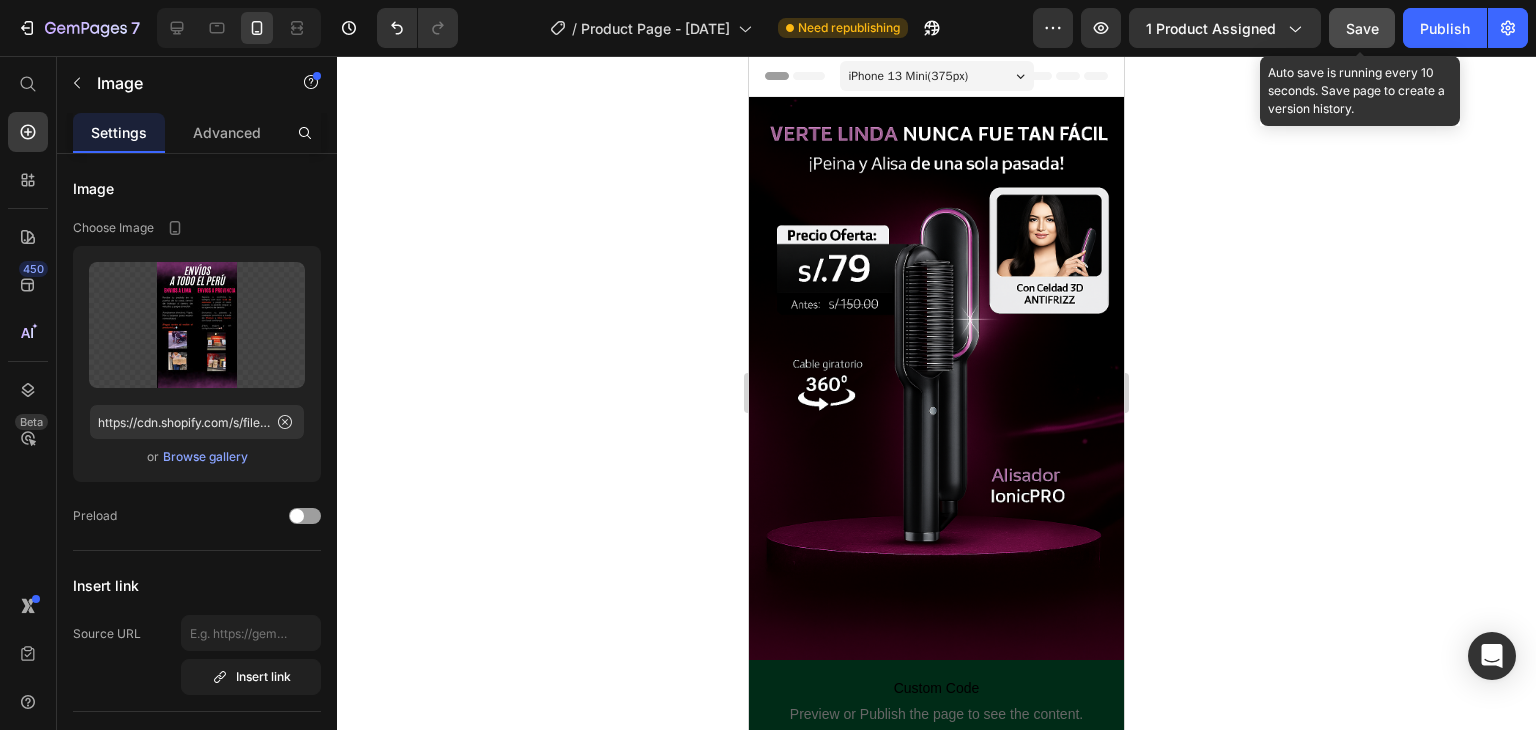 click on "Save" 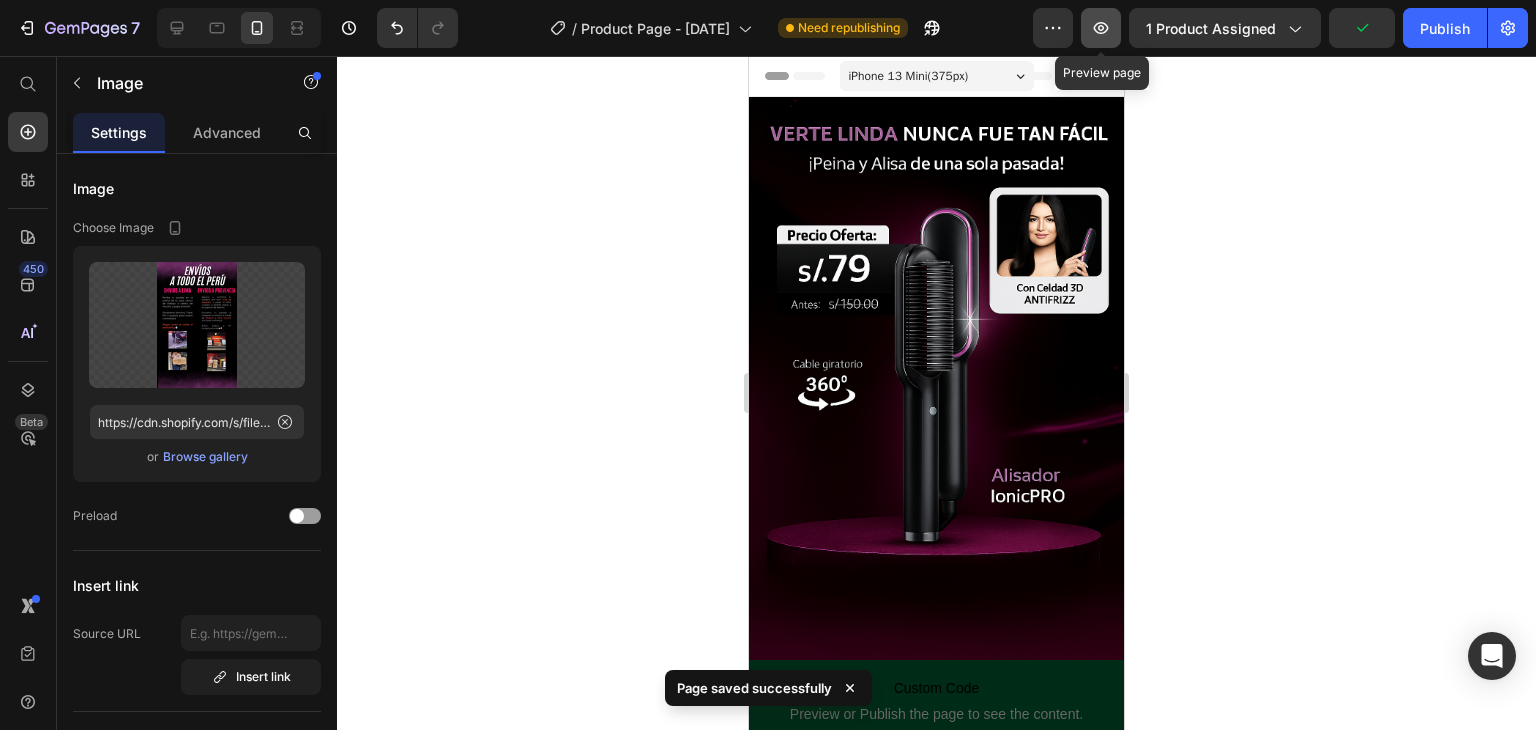 click 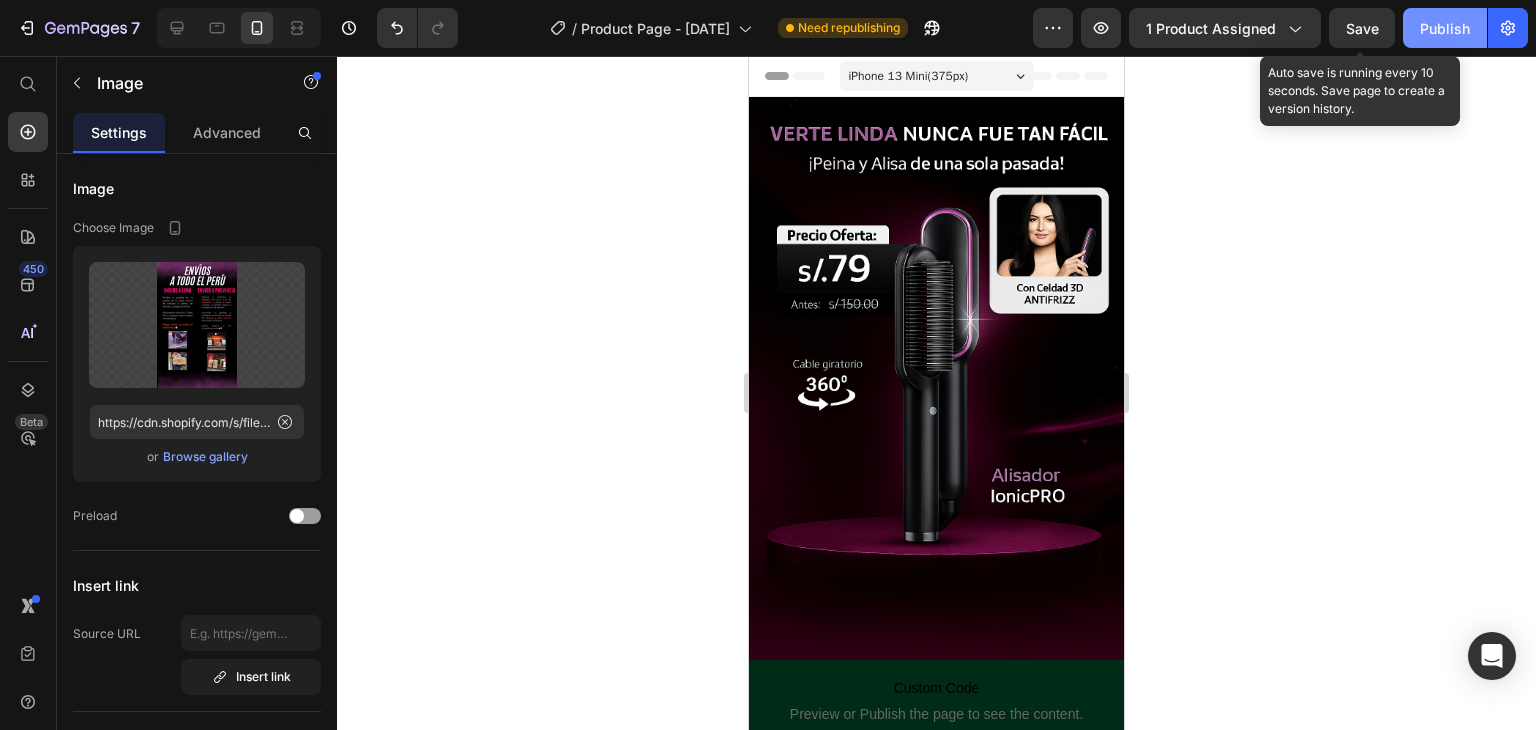click on "Save" at bounding box center (1362, 28) 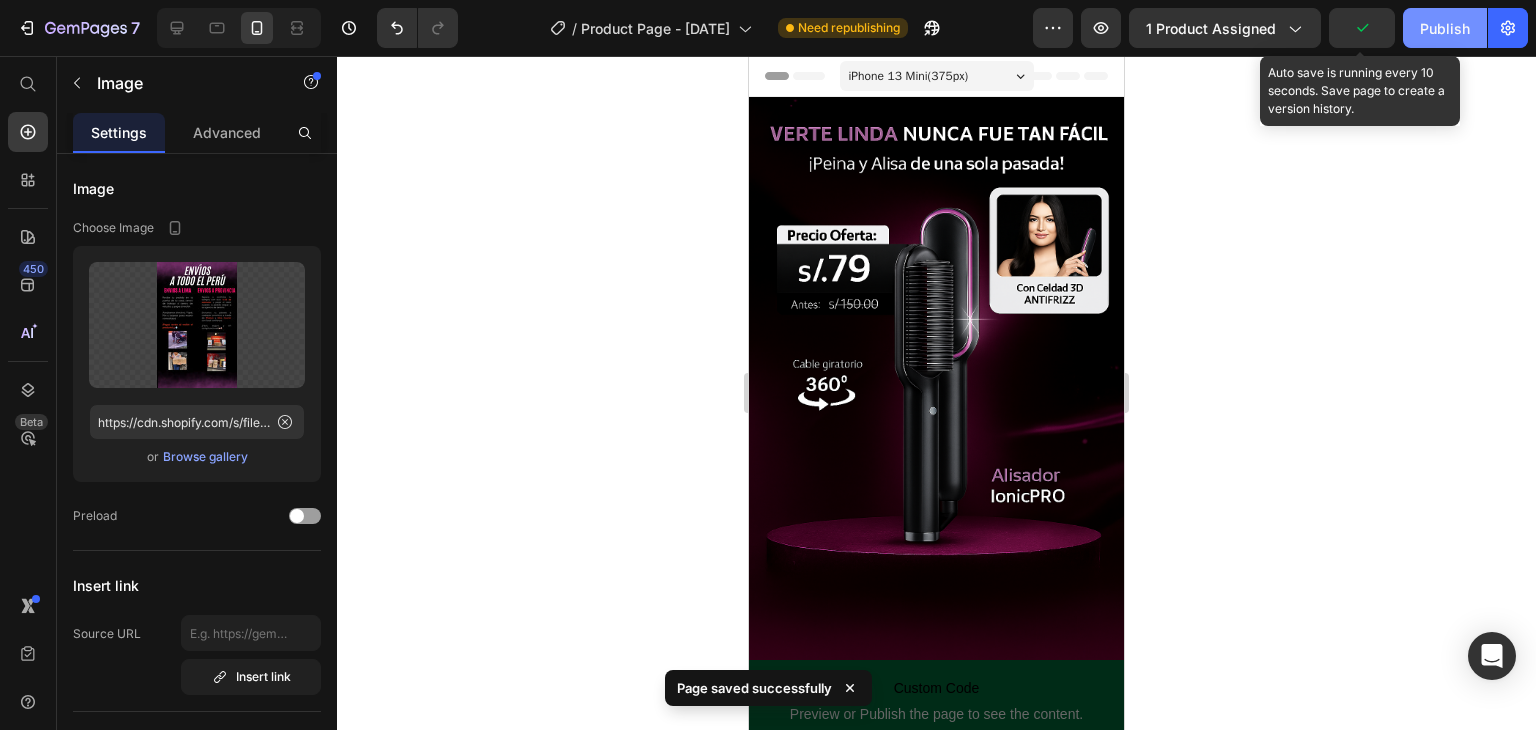 click on "Publish" at bounding box center [1445, 28] 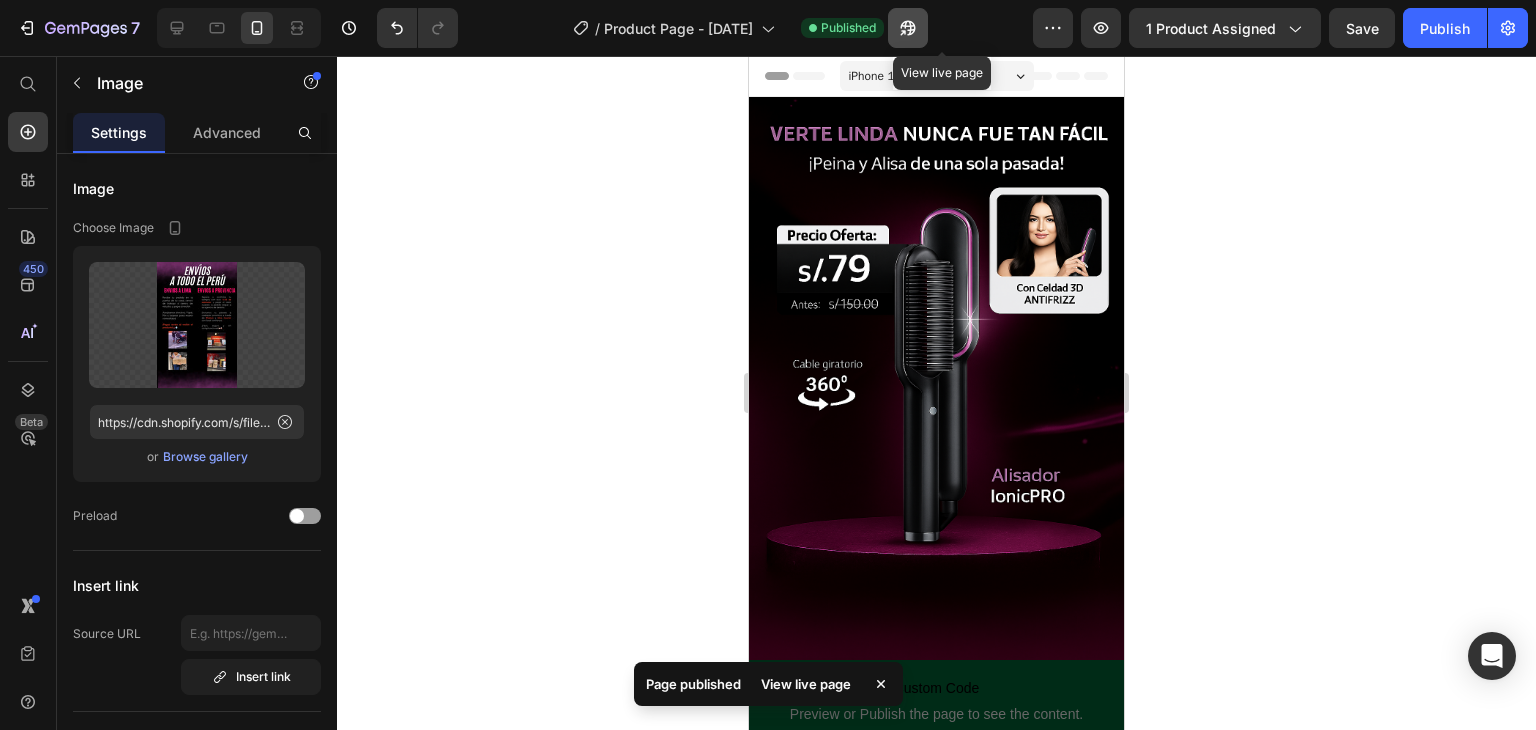 click 